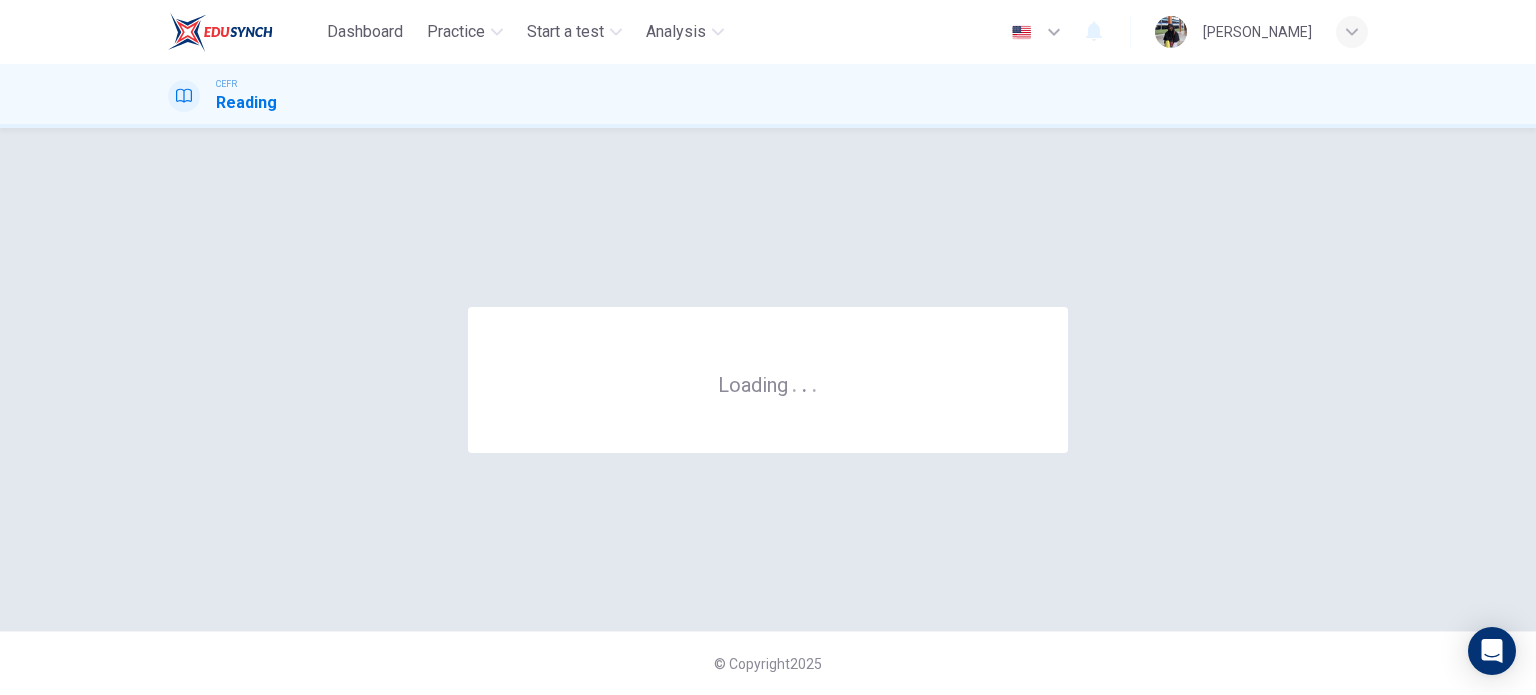 scroll, scrollTop: 0, scrollLeft: 0, axis: both 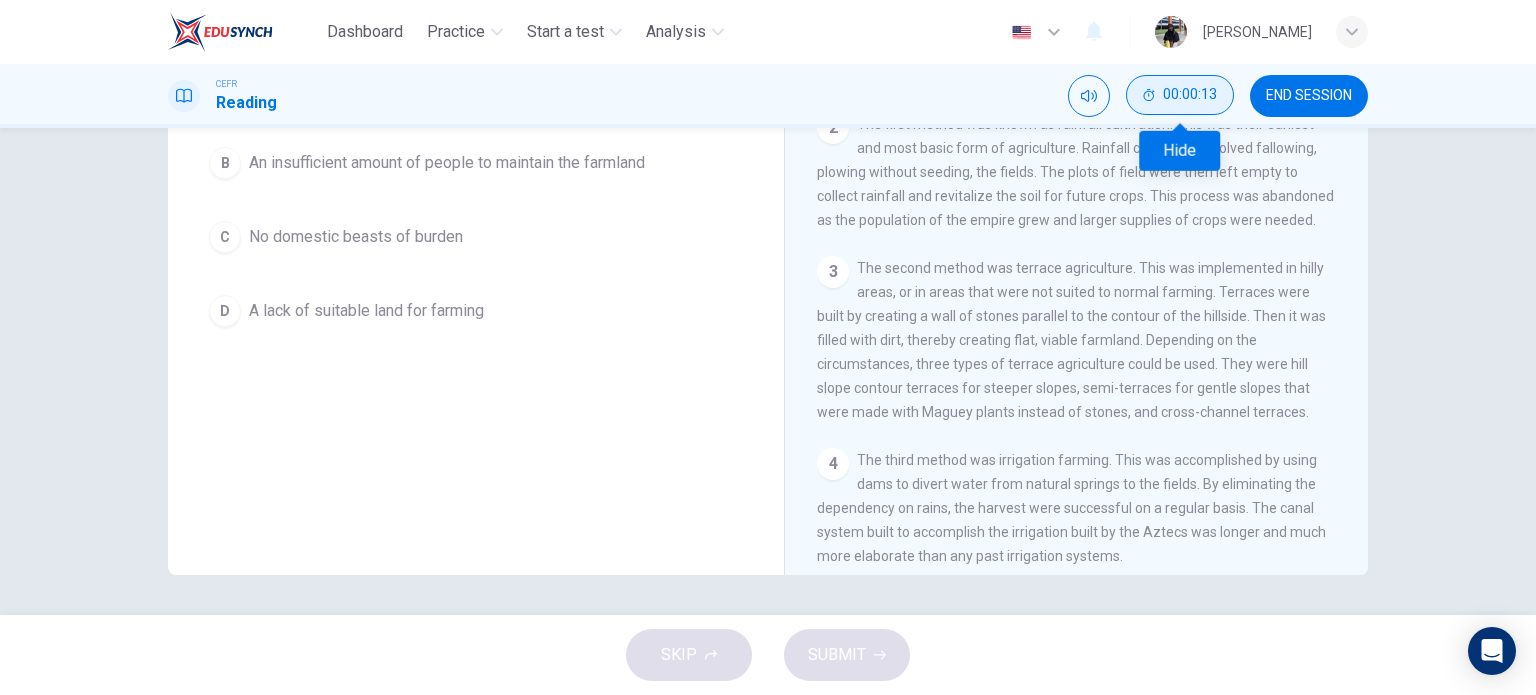 click on "00:00:13" at bounding box center (1190, 95) 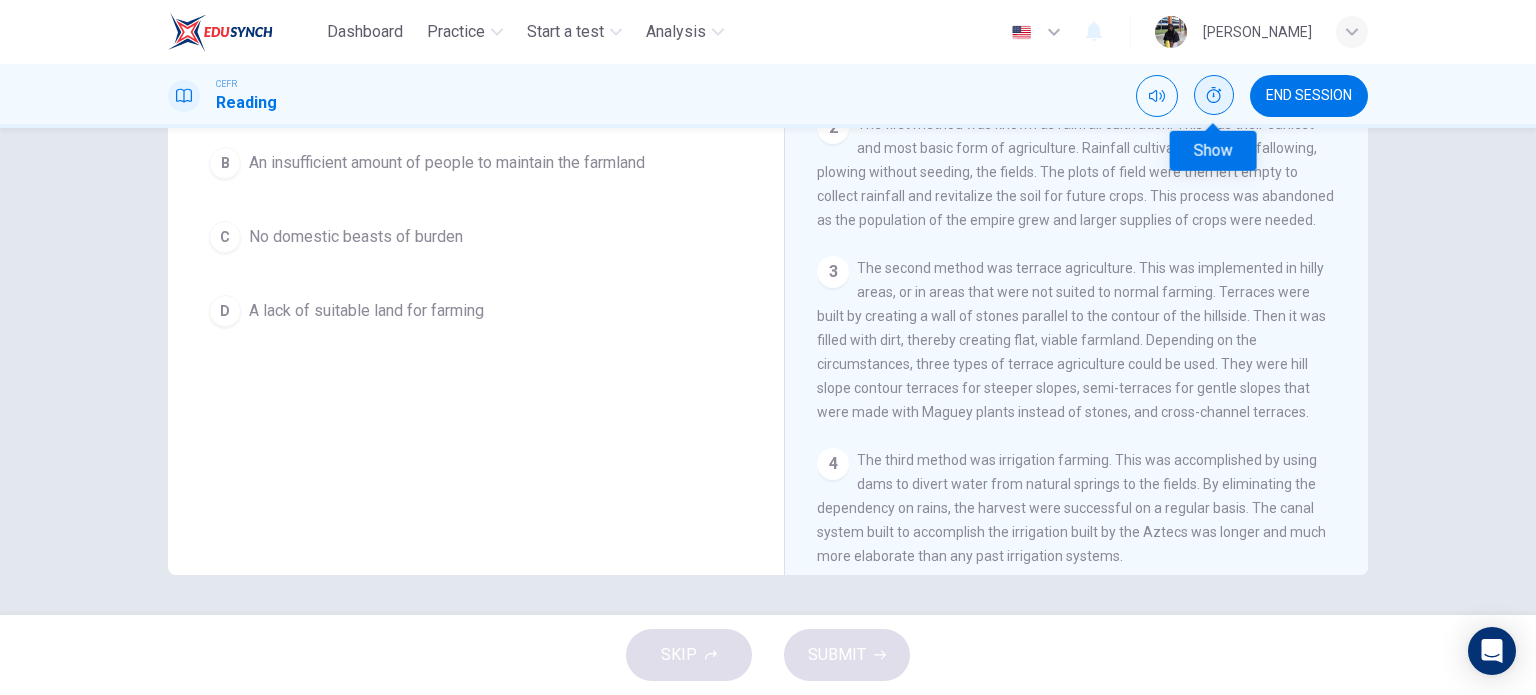 click at bounding box center (1214, 95) 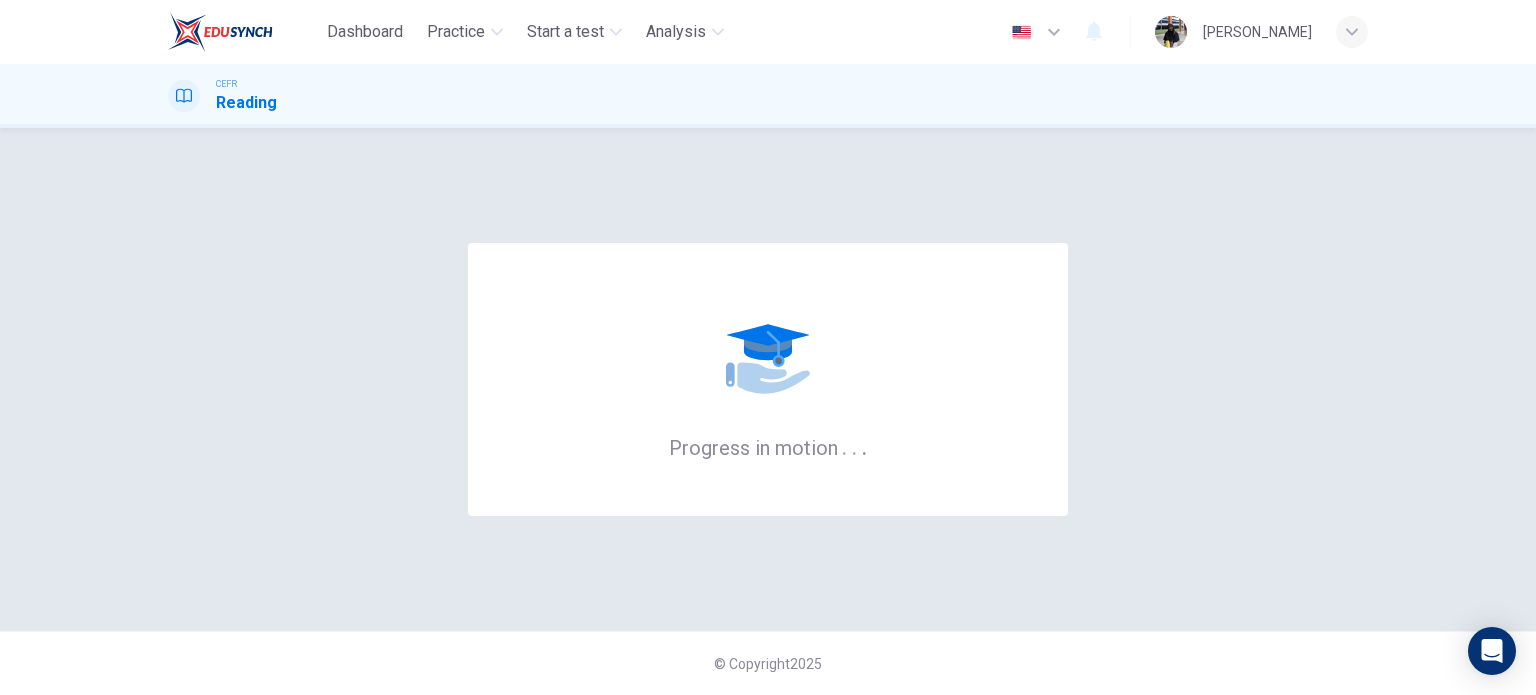 scroll, scrollTop: 0, scrollLeft: 0, axis: both 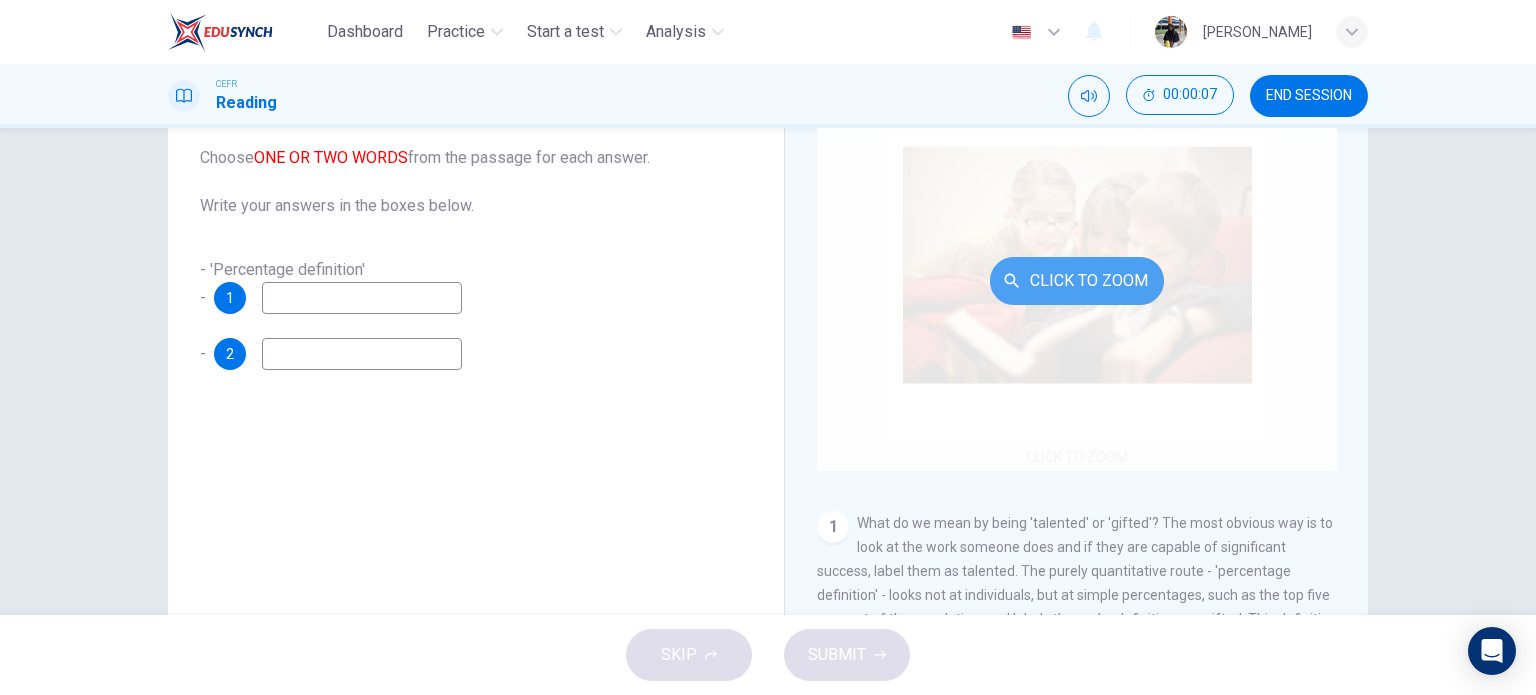 click on "Click to Zoom" at bounding box center (1077, 281) 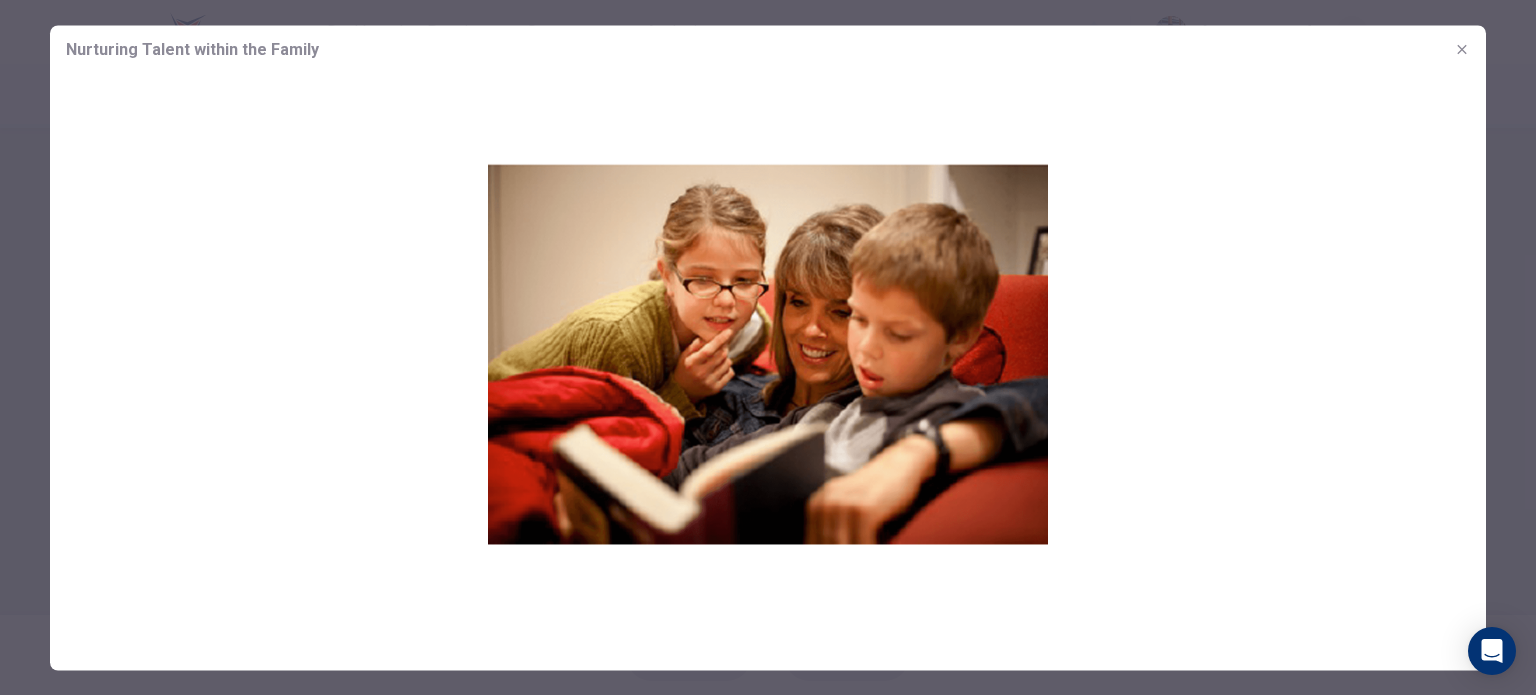 click 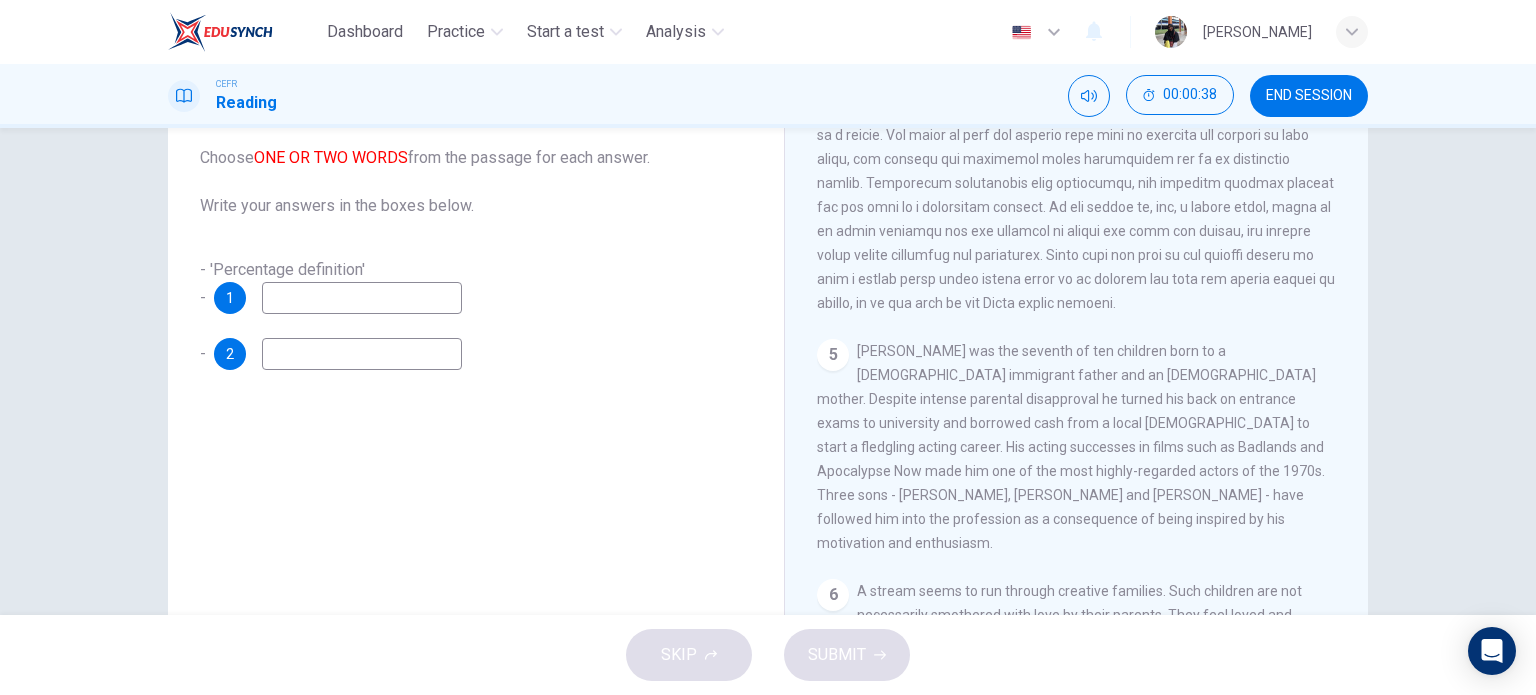 scroll, scrollTop: 514, scrollLeft: 0, axis: vertical 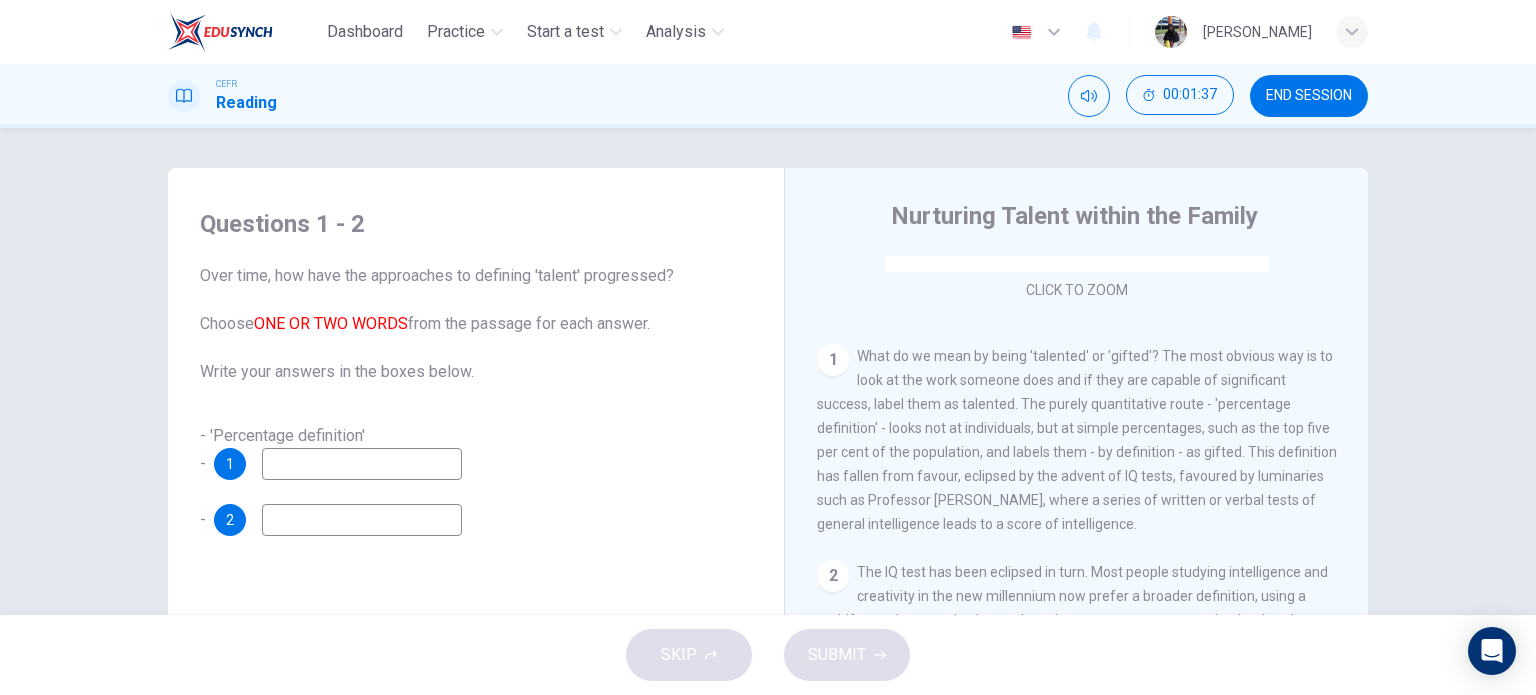 click at bounding box center [362, 464] 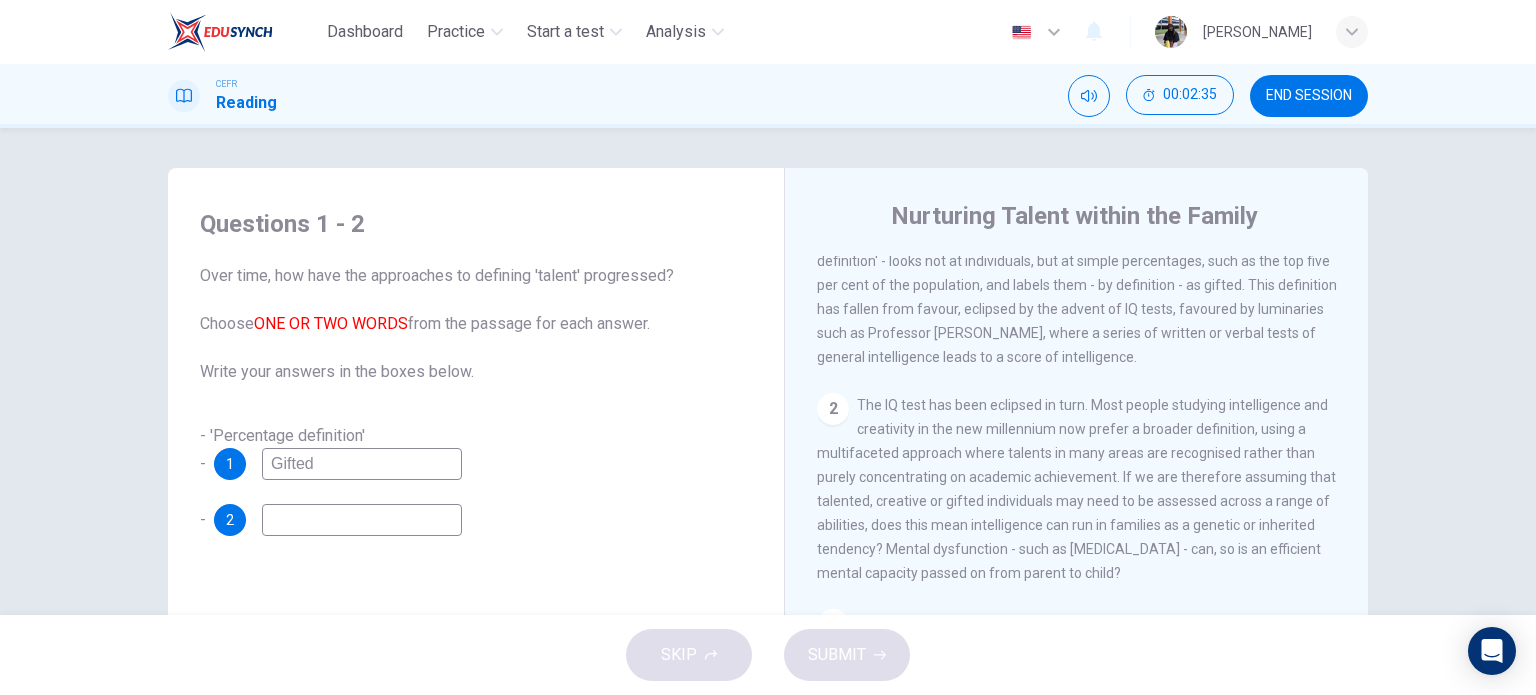 scroll, scrollTop: 333, scrollLeft: 0, axis: vertical 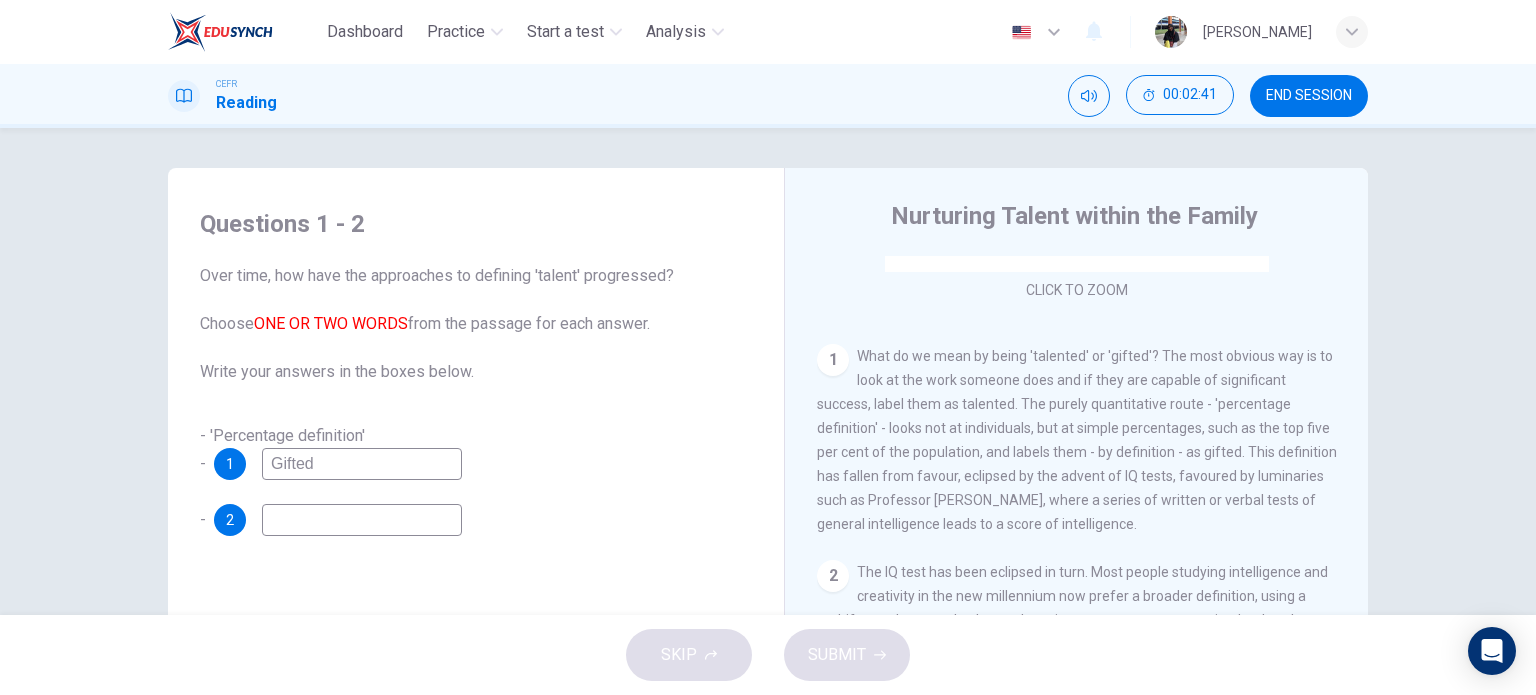 type on "Gifted" 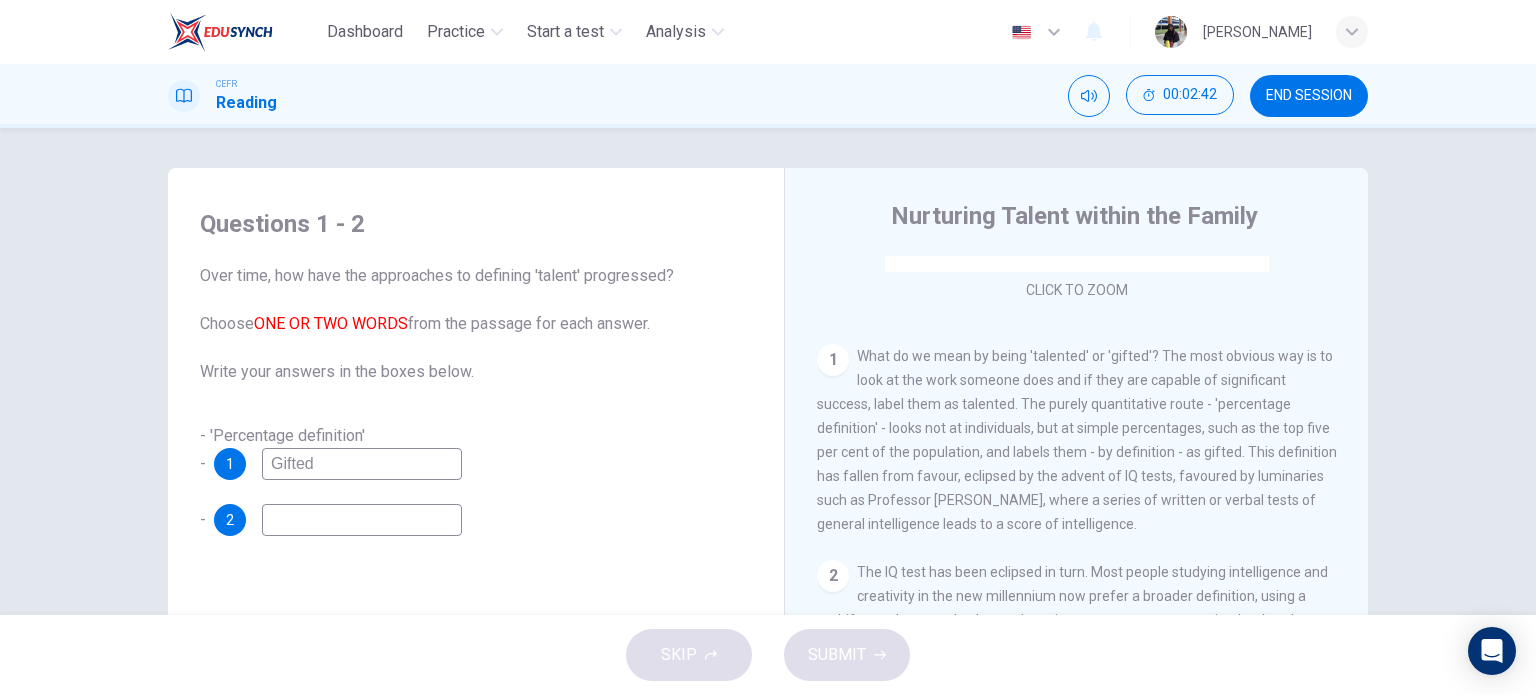click at bounding box center [362, 520] 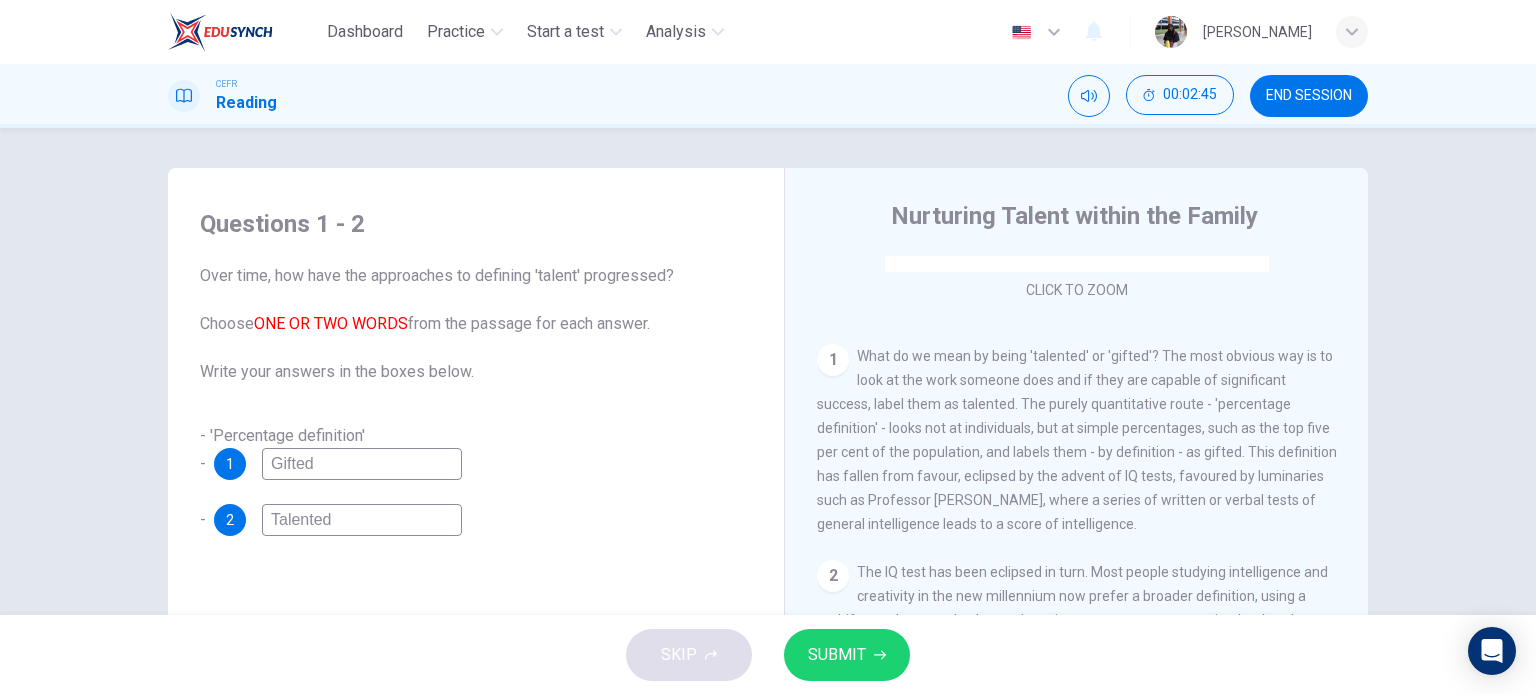 type on "Talented" 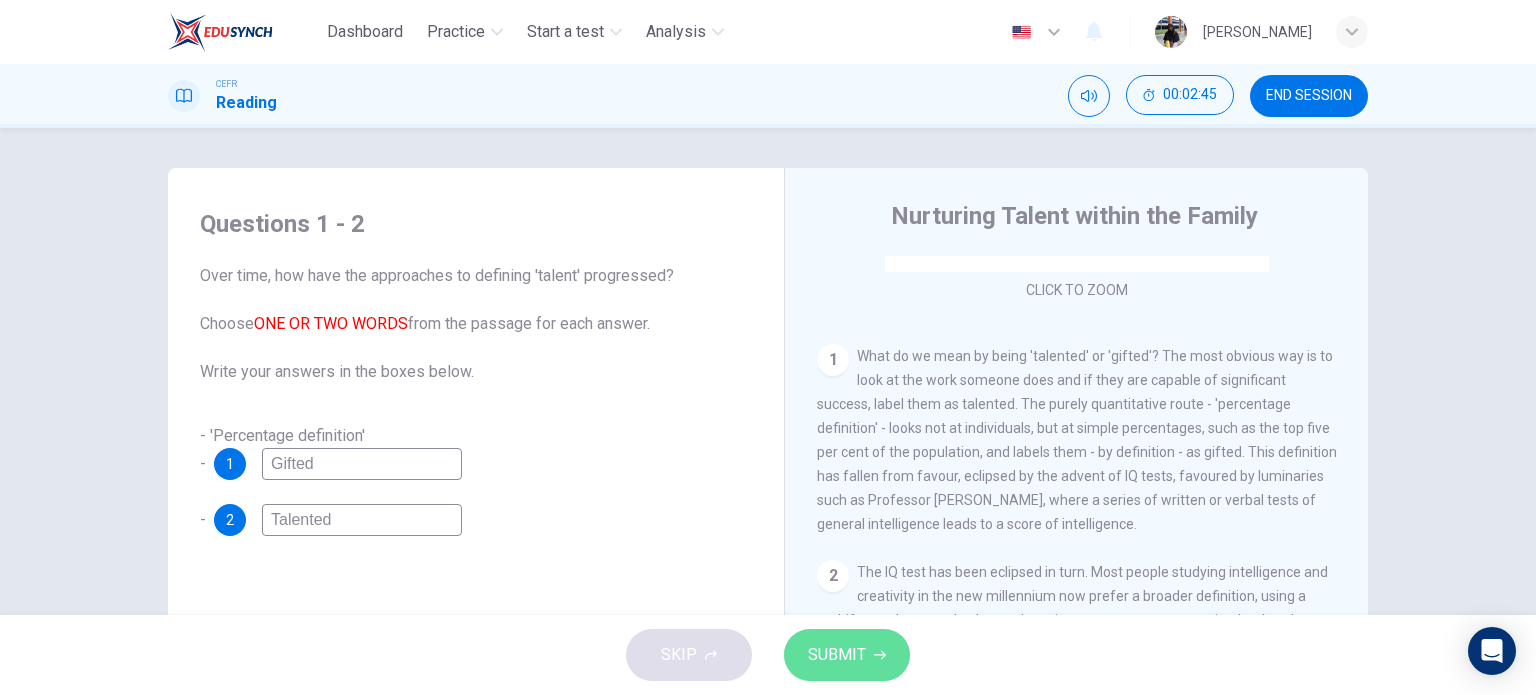 click on "SUBMIT" at bounding box center (847, 655) 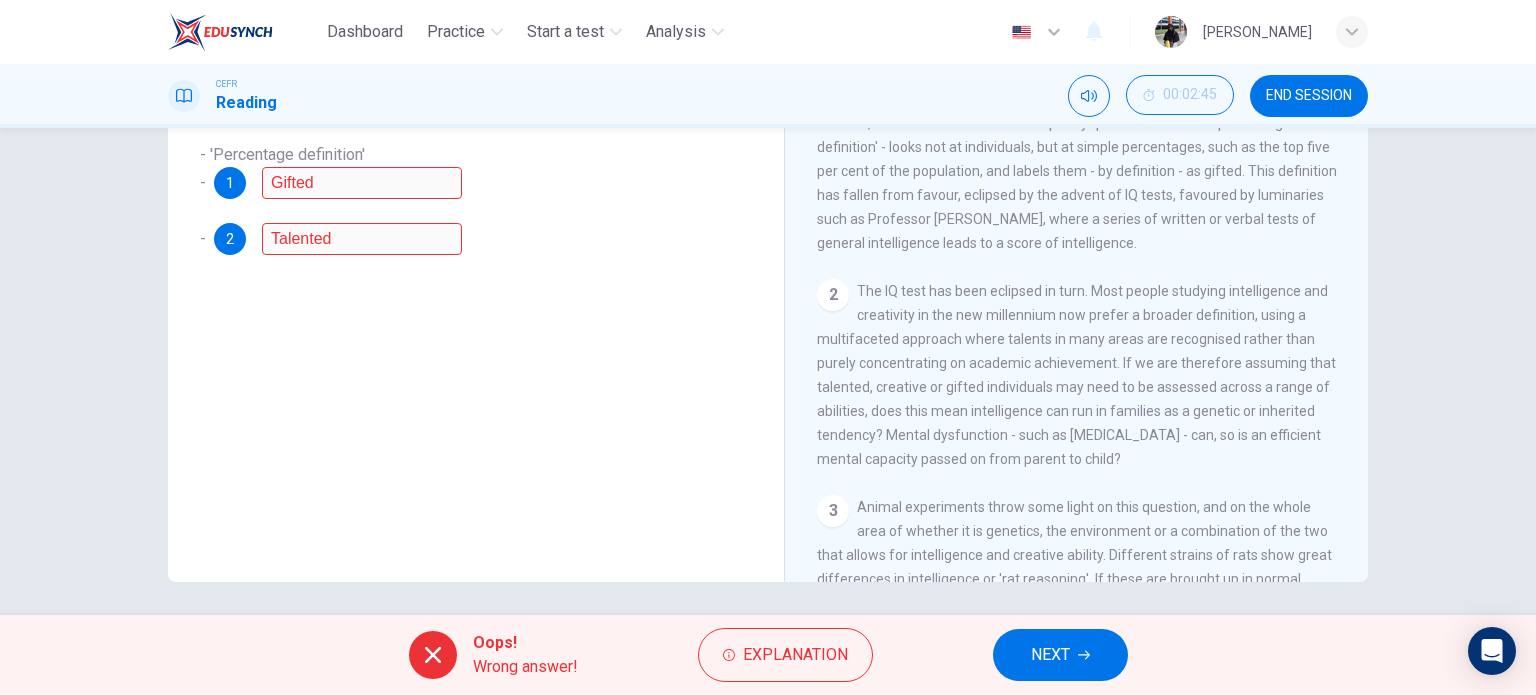 scroll, scrollTop: 288, scrollLeft: 0, axis: vertical 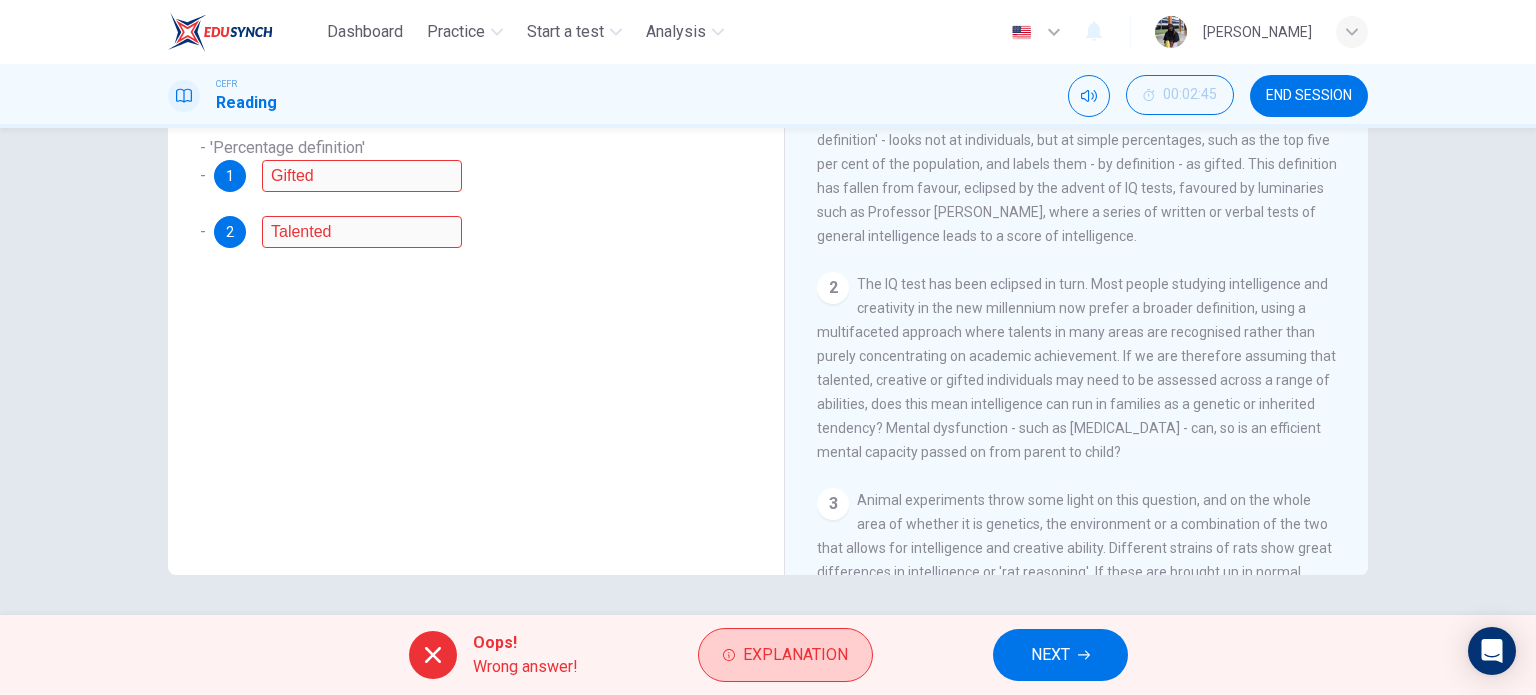 click on "Explanation" at bounding box center [785, 655] 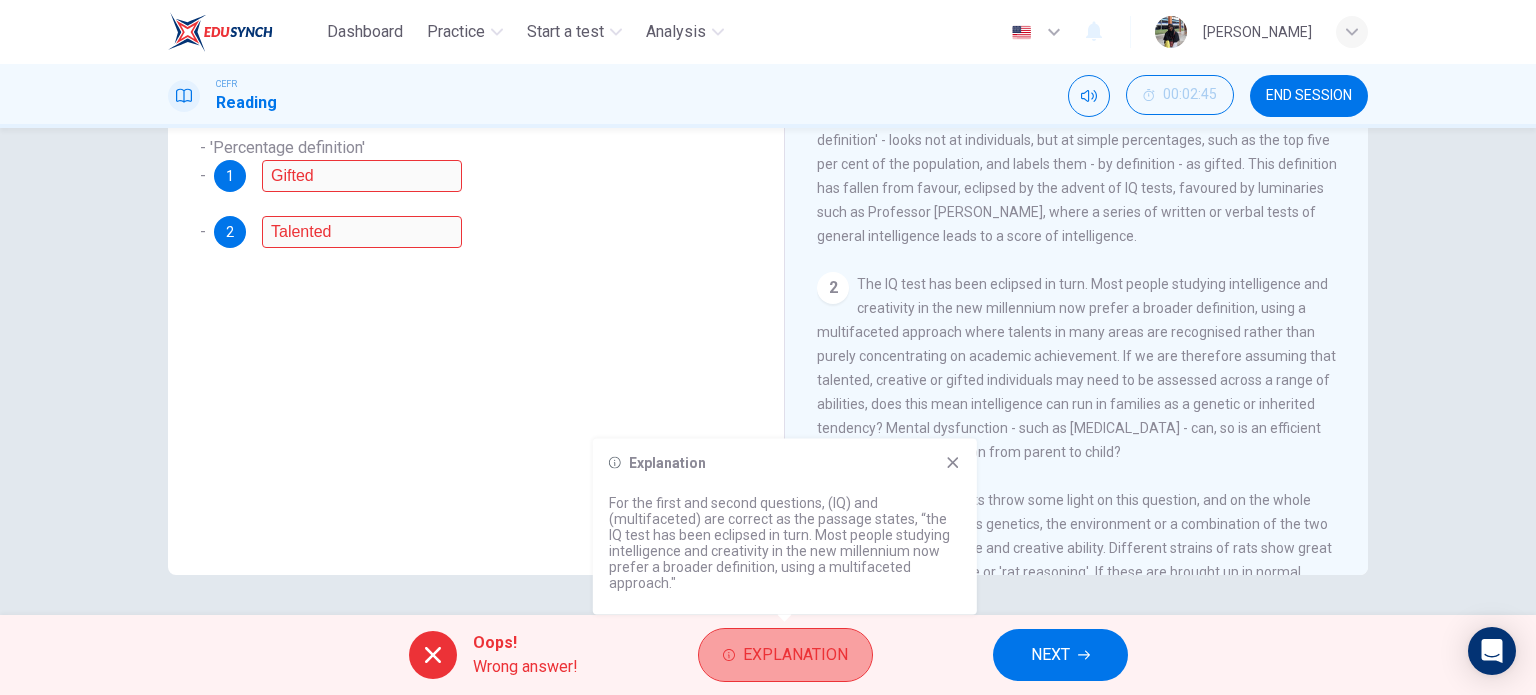 click on "Explanation" at bounding box center [785, 655] 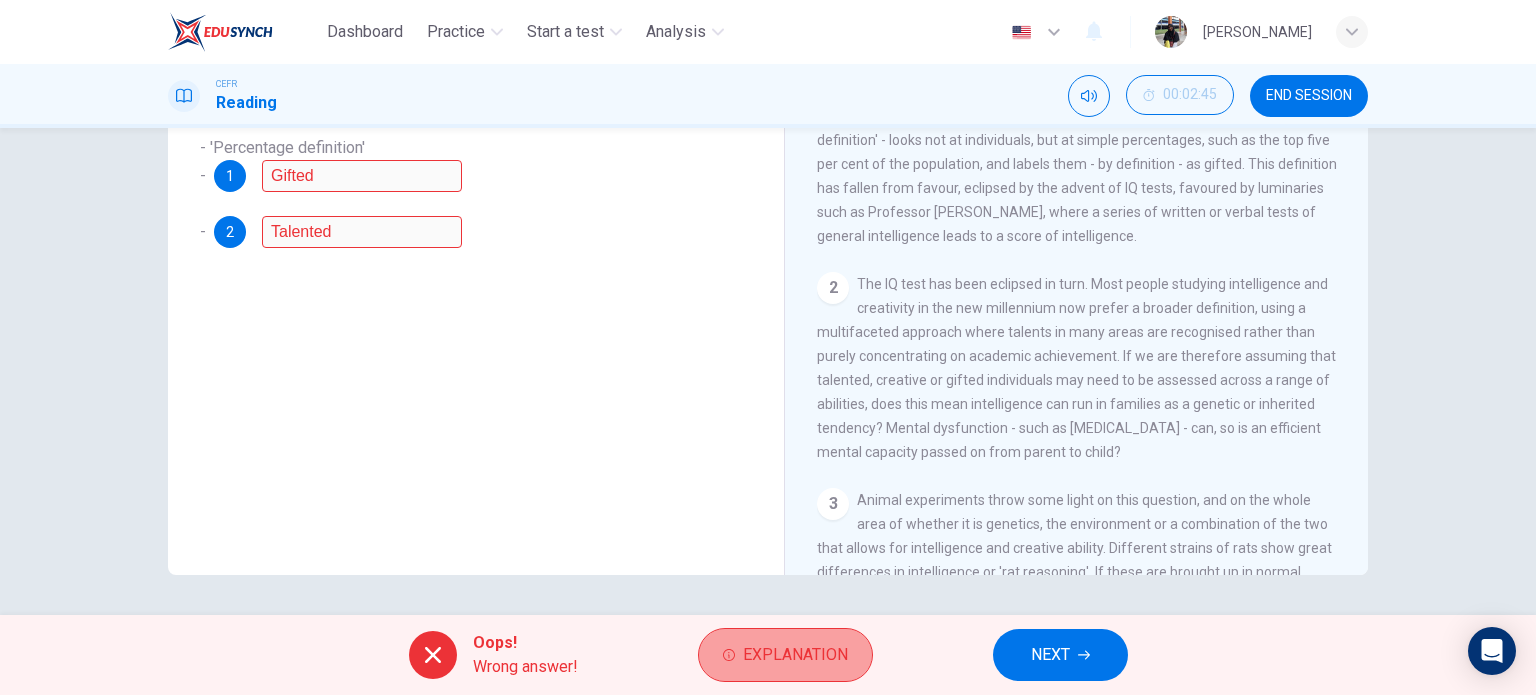 click on "Explanation" at bounding box center (785, 655) 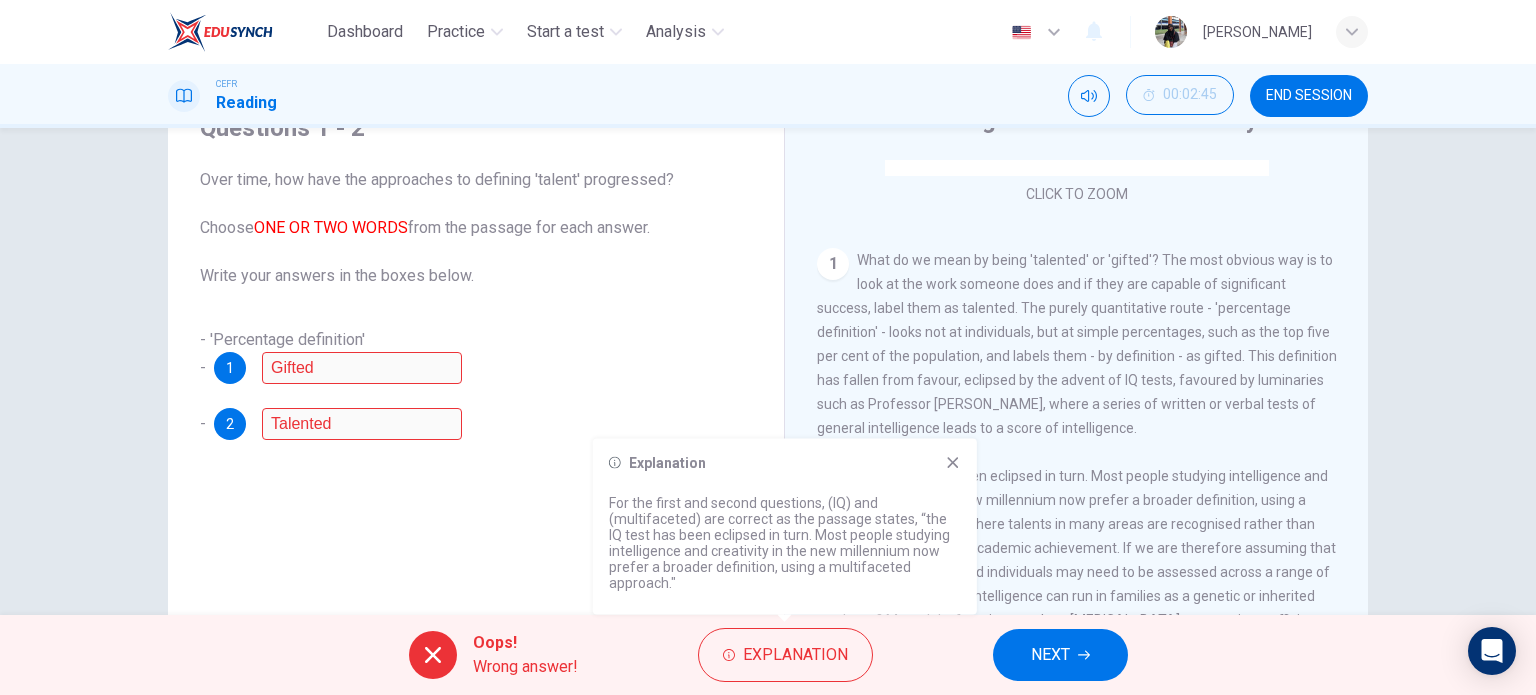 scroll, scrollTop: 0, scrollLeft: 0, axis: both 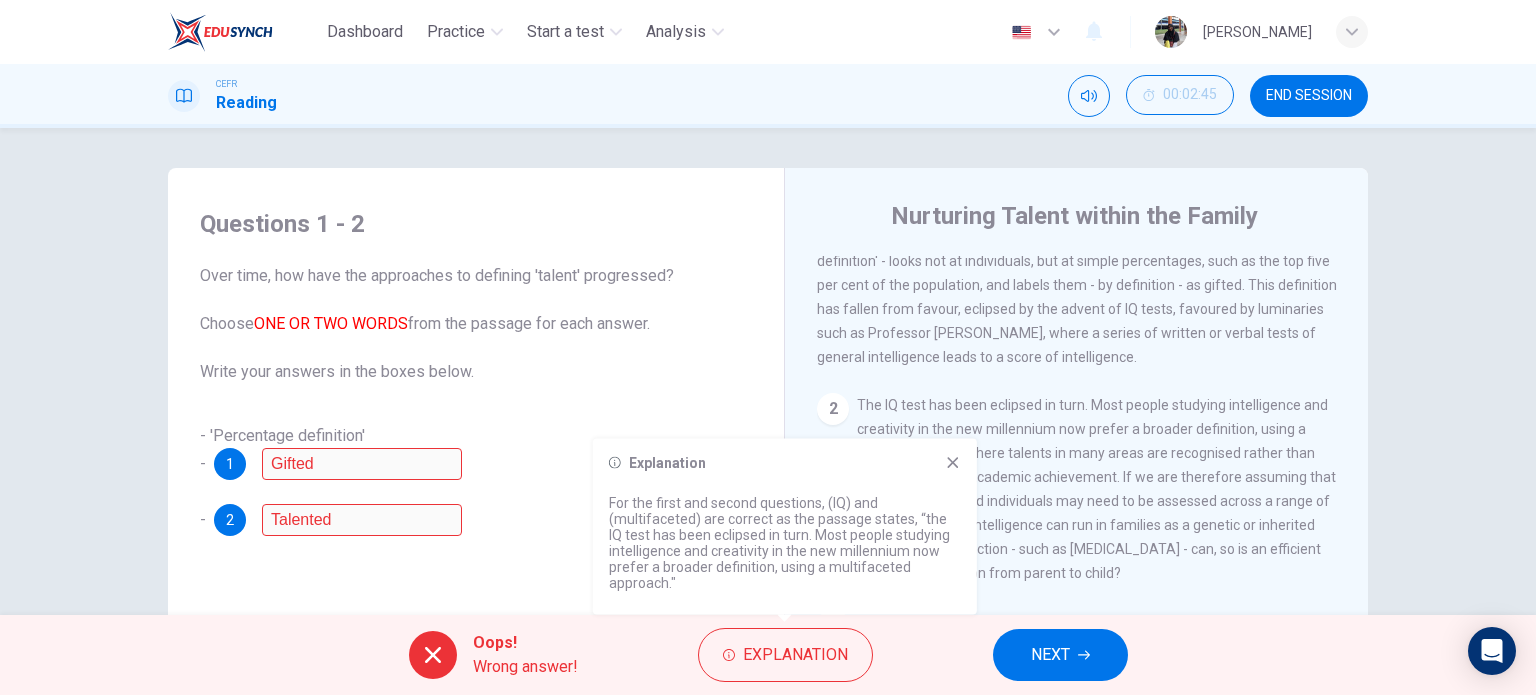 click 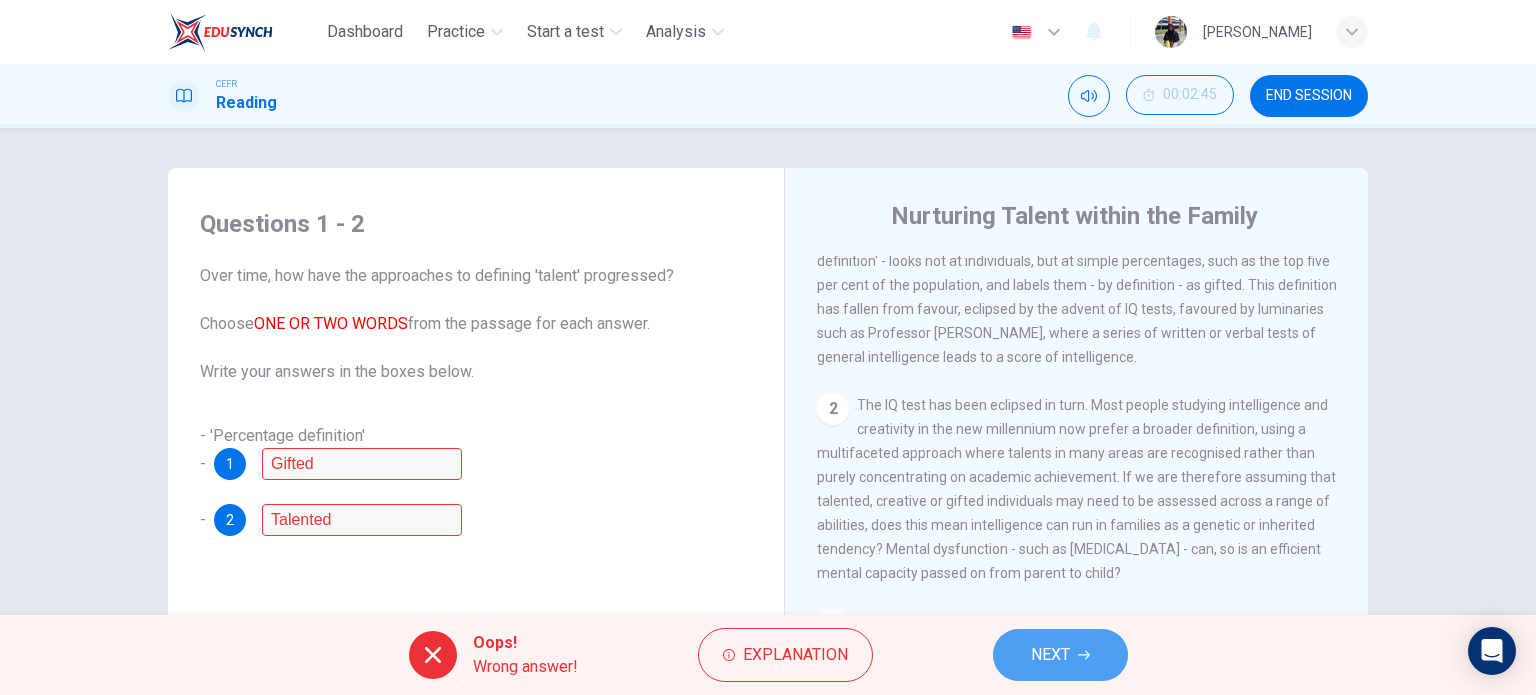click on "NEXT" at bounding box center [1050, 655] 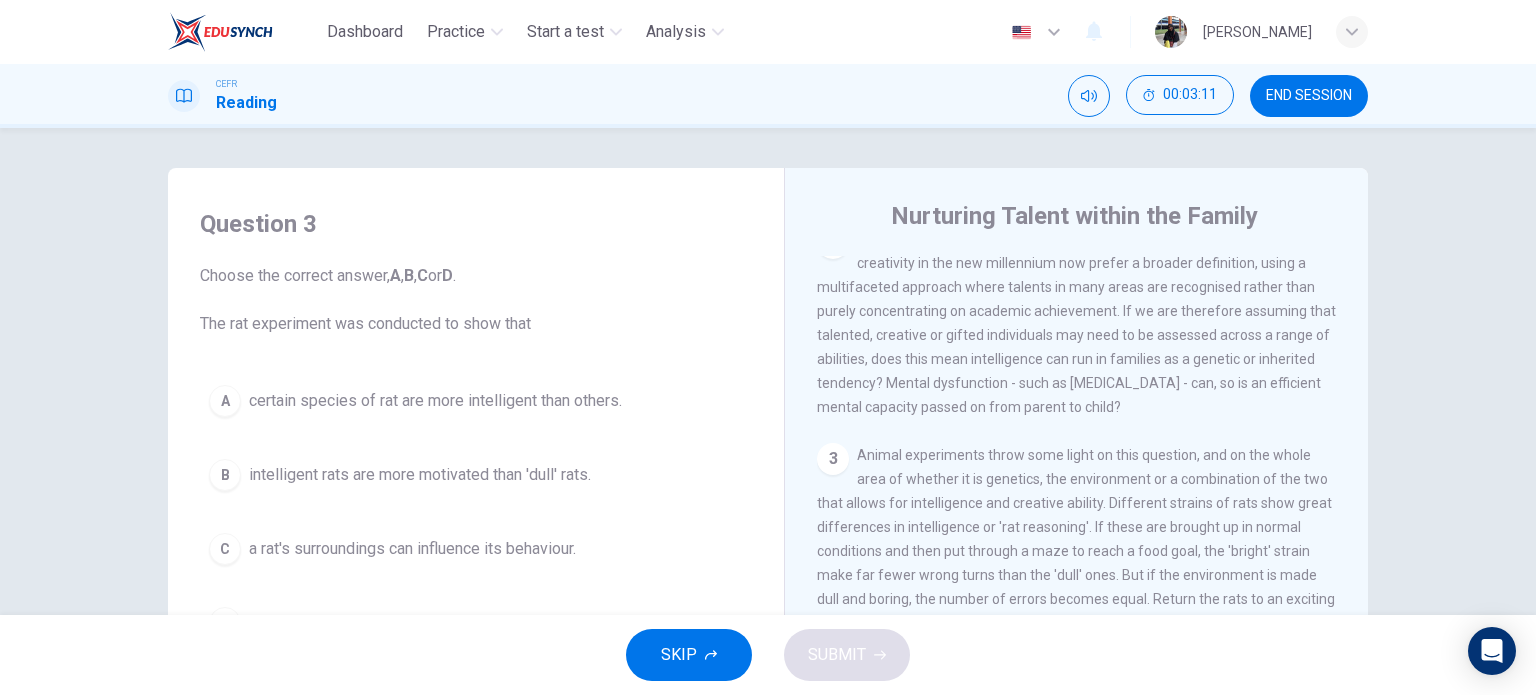 scroll, scrollTop: 833, scrollLeft: 0, axis: vertical 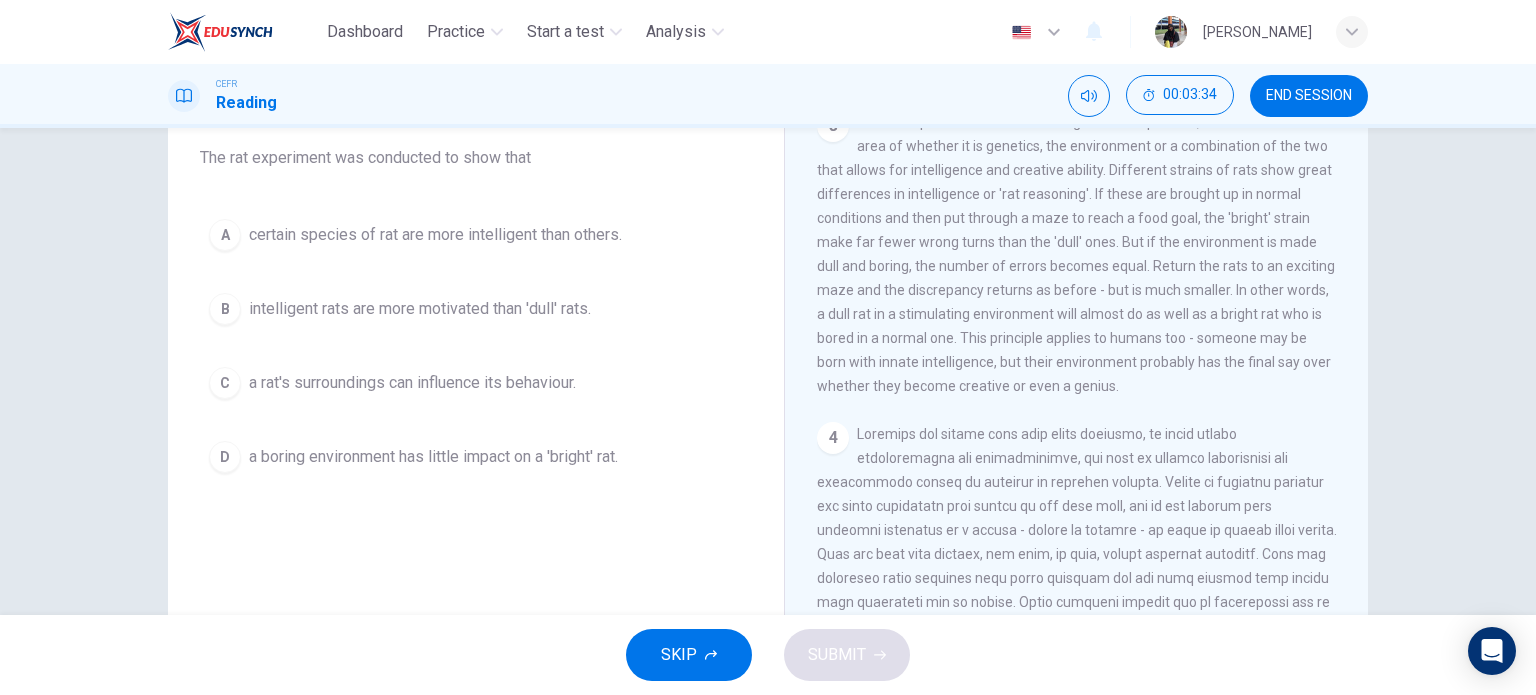 click on "C a rat's surroundings can influence its behaviour." at bounding box center (476, 383) 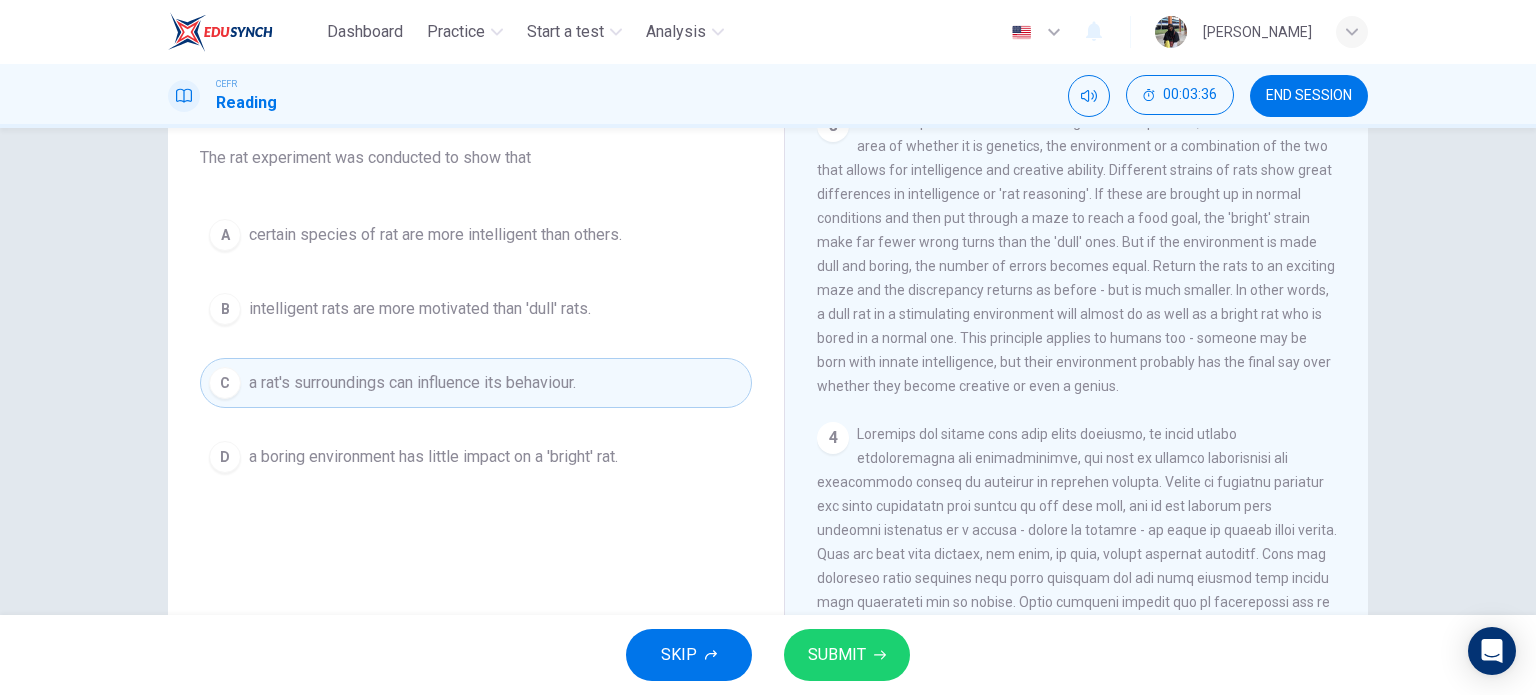 click on "SUBMIT" at bounding box center (837, 655) 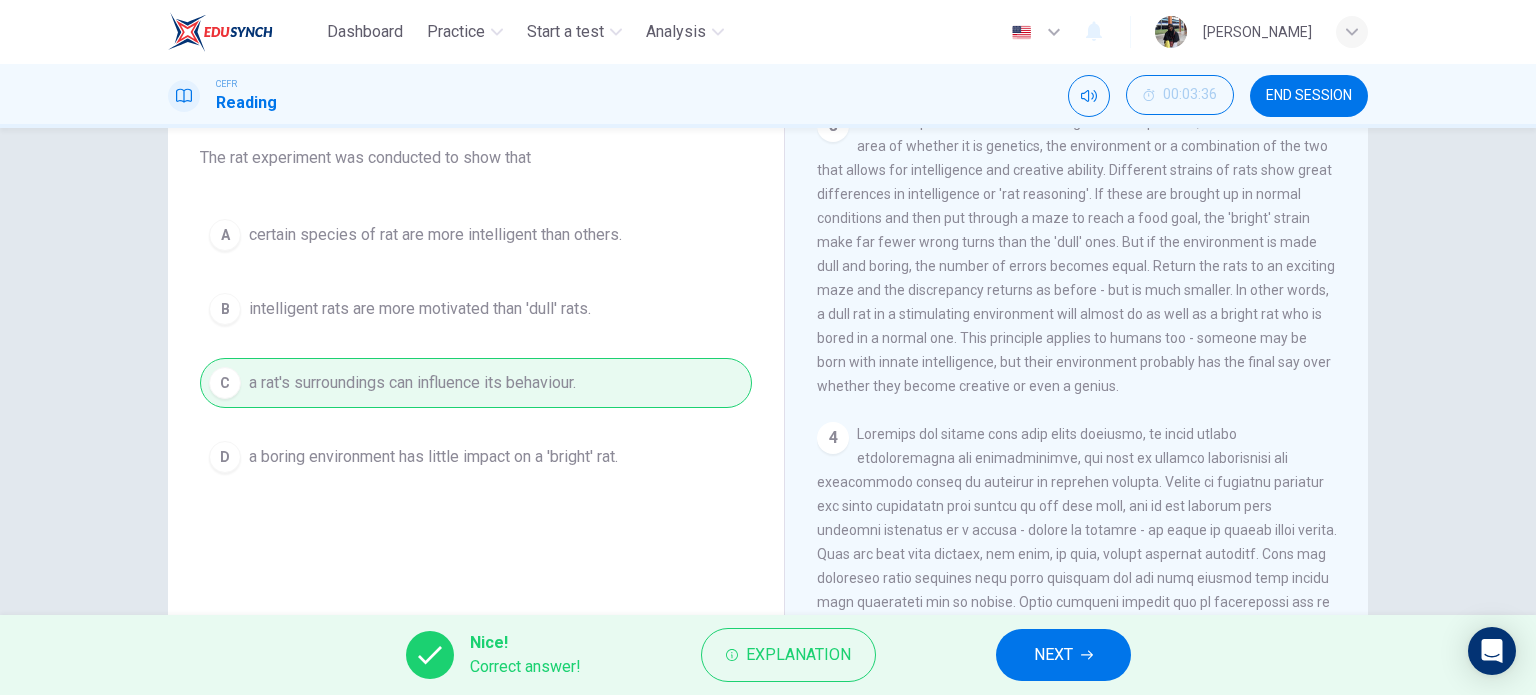 click on "NEXT" at bounding box center [1053, 655] 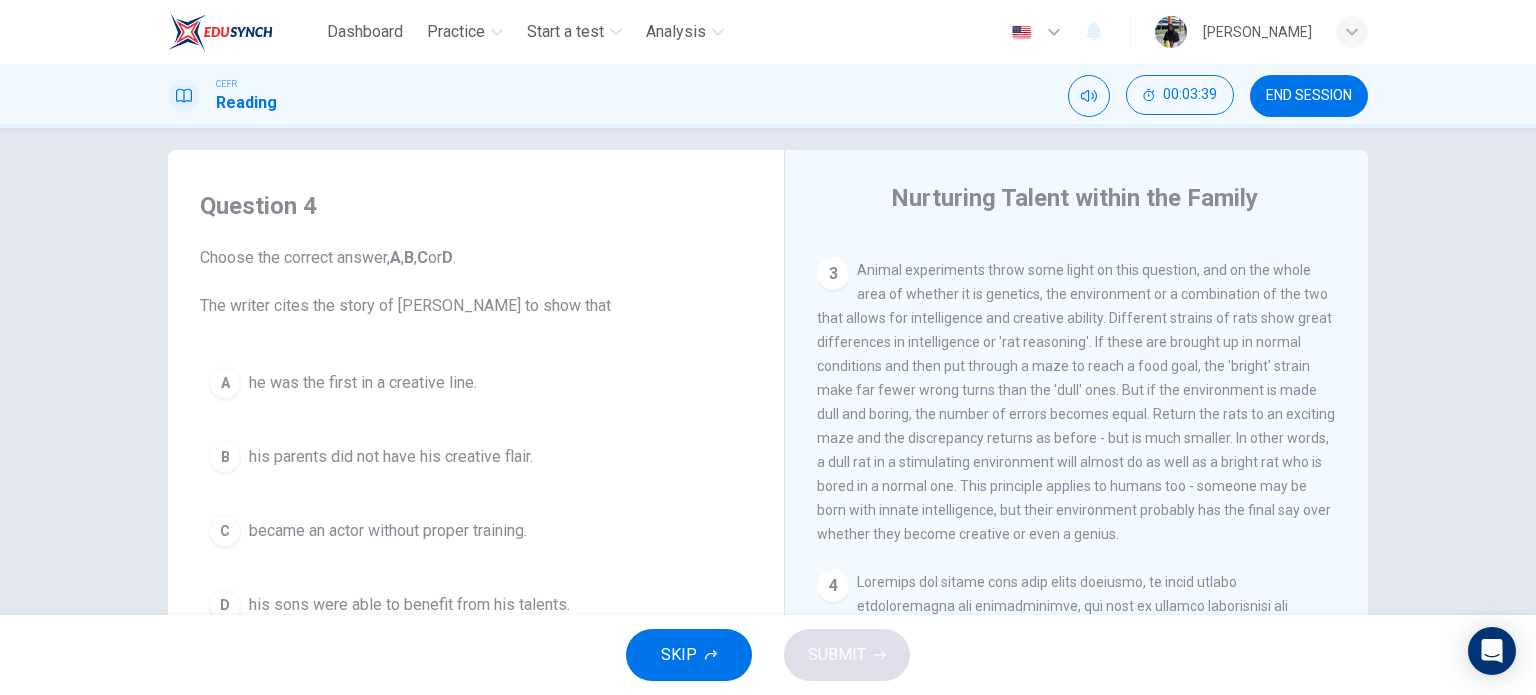 scroll, scrollTop: 0, scrollLeft: 0, axis: both 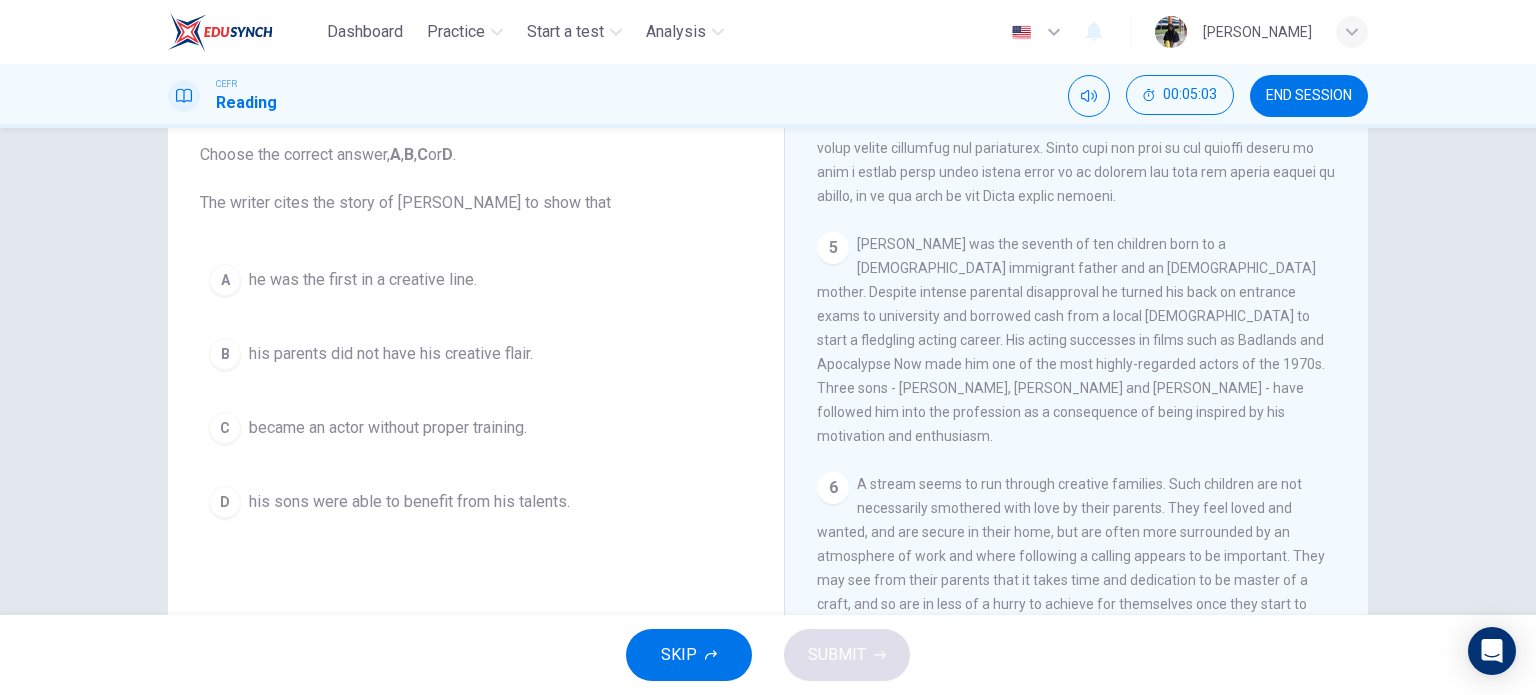 click on "his parents did not have his creative flair." at bounding box center (391, 354) 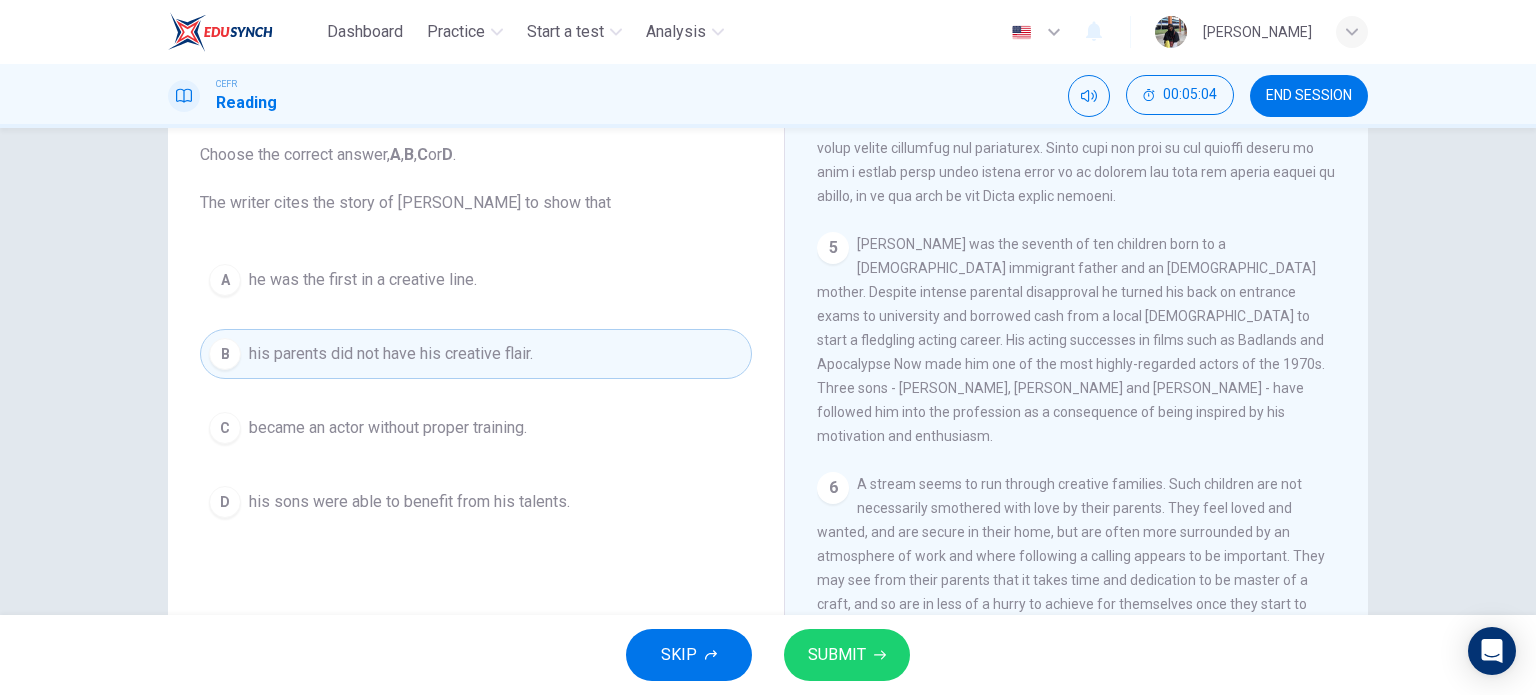 click on "SUBMIT" at bounding box center [837, 655] 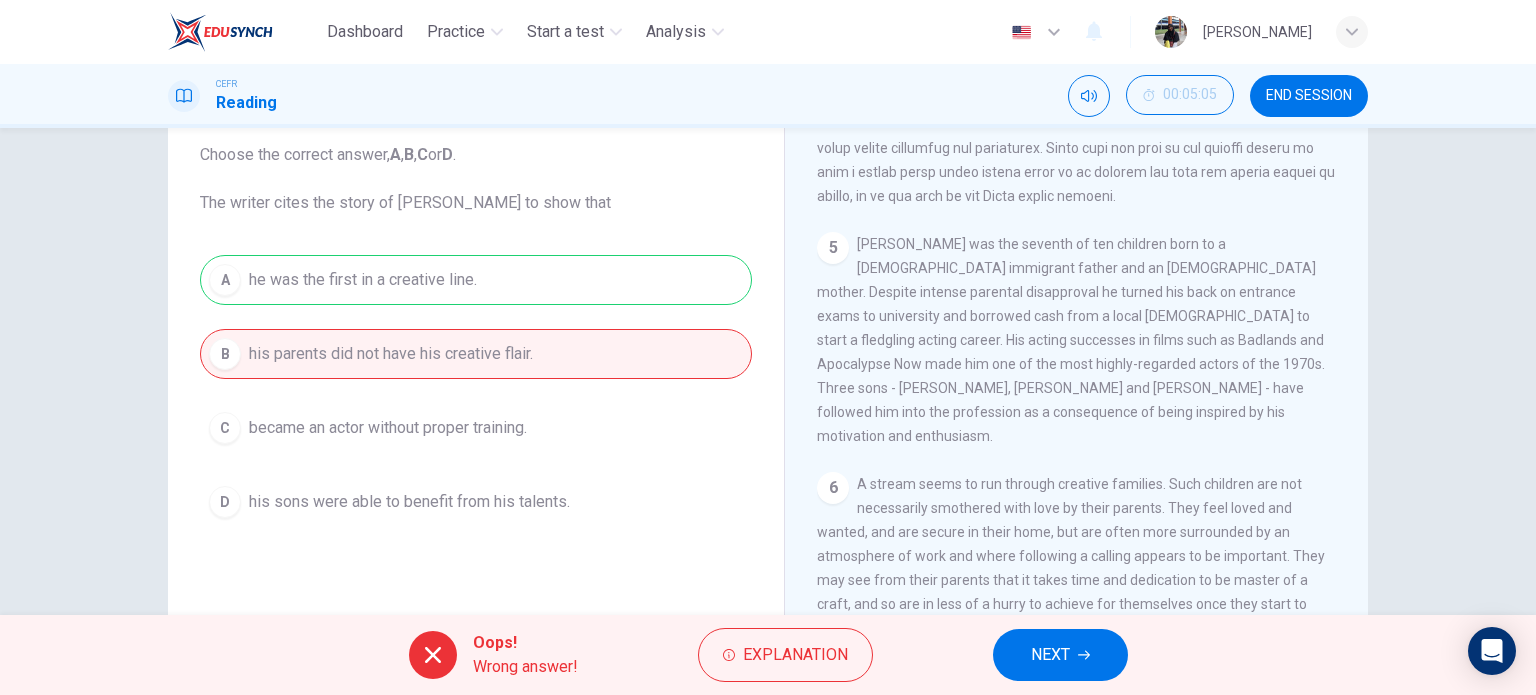 click on "Explanation" at bounding box center [795, 655] 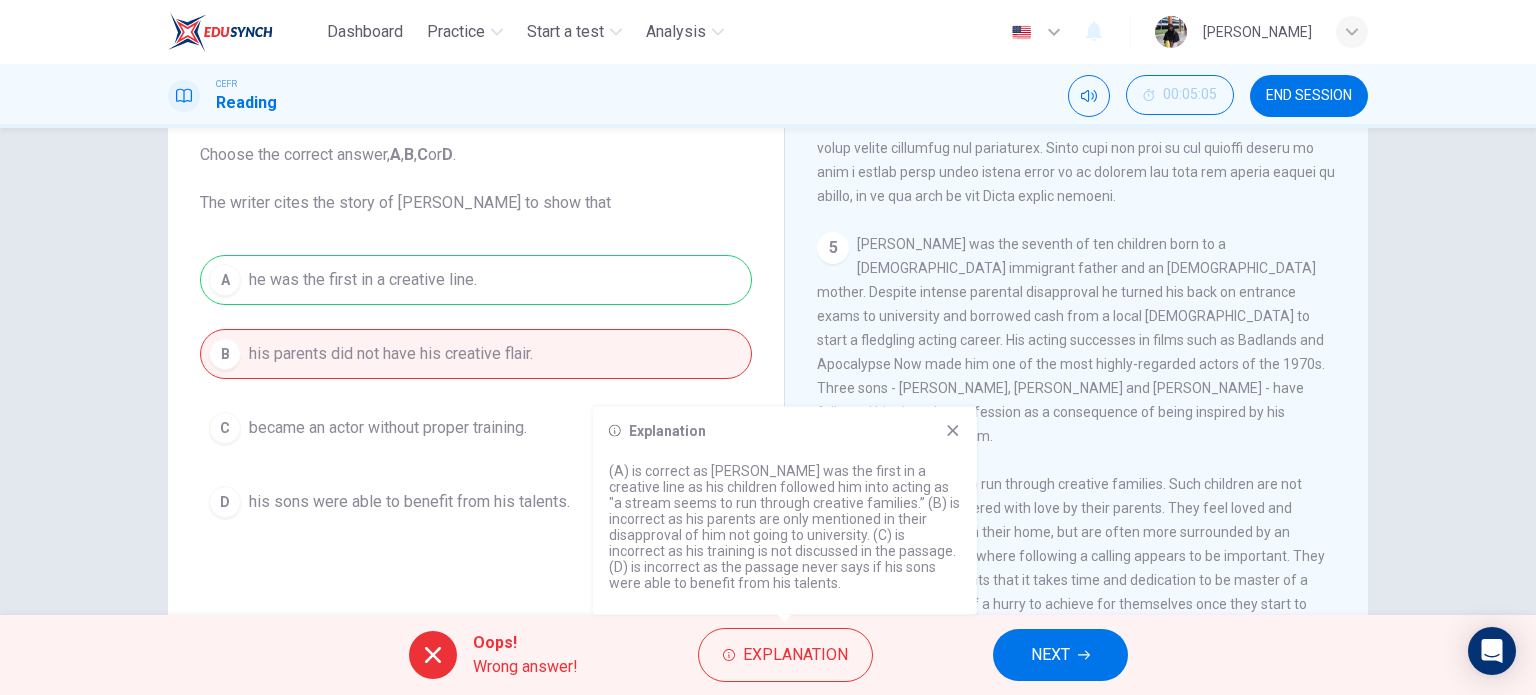 click on "Oops! Wrong answer! Explanation NEXT" at bounding box center (768, 655) 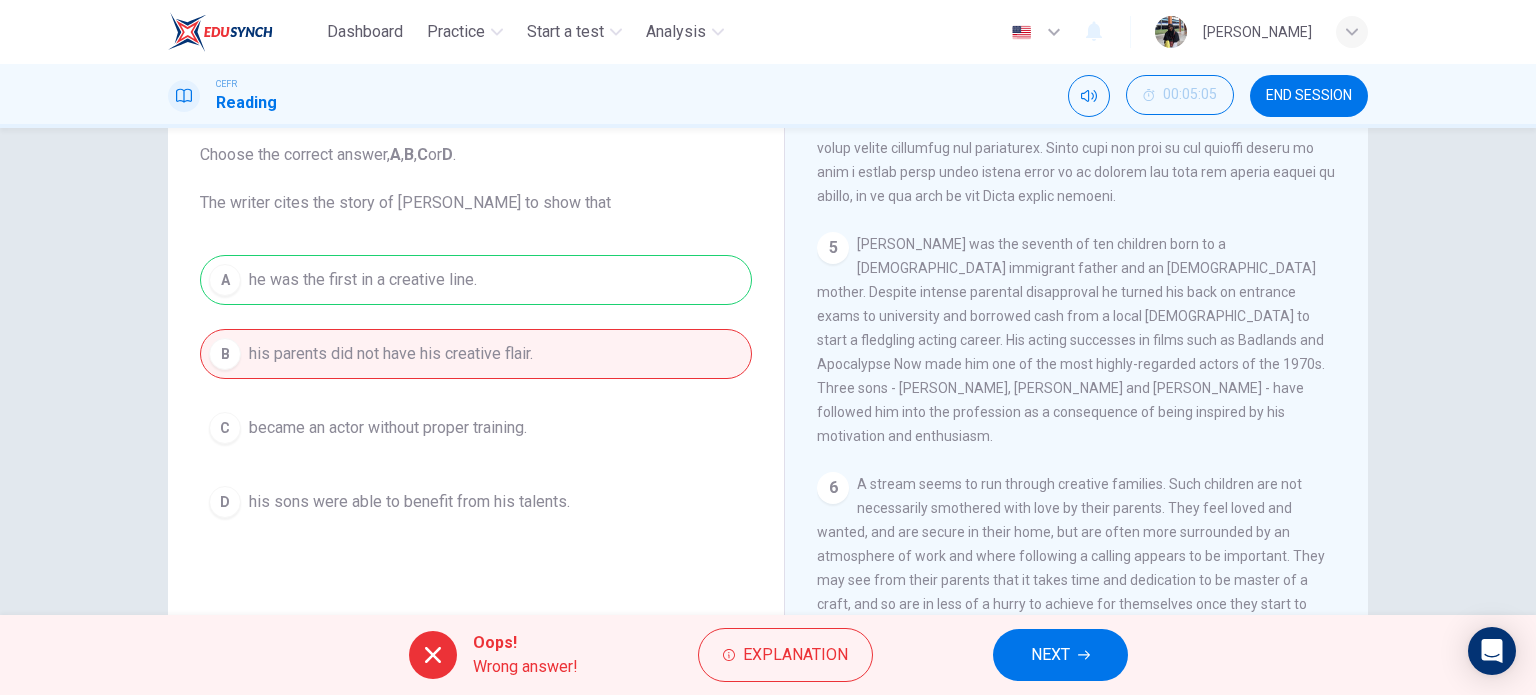 click on "NEXT" at bounding box center [1050, 655] 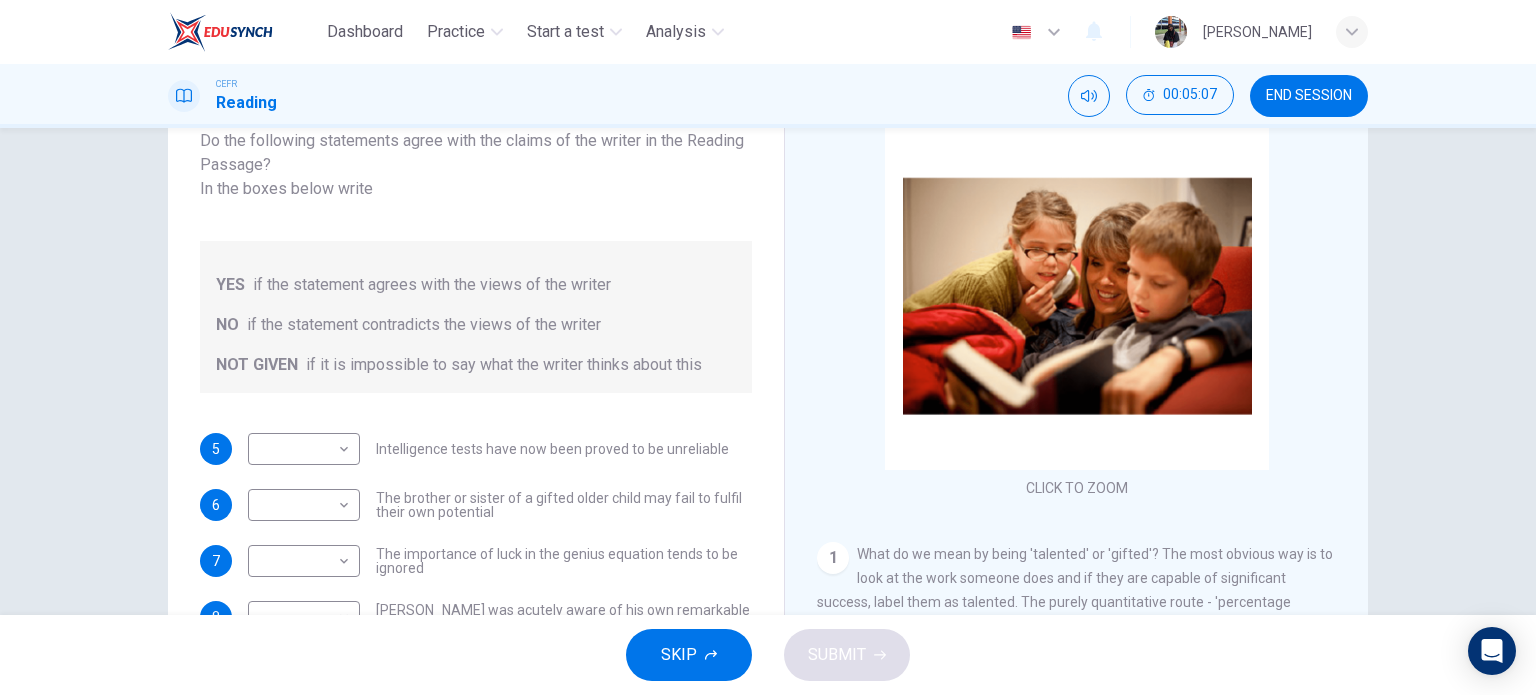 scroll, scrollTop: 166, scrollLeft: 0, axis: vertical 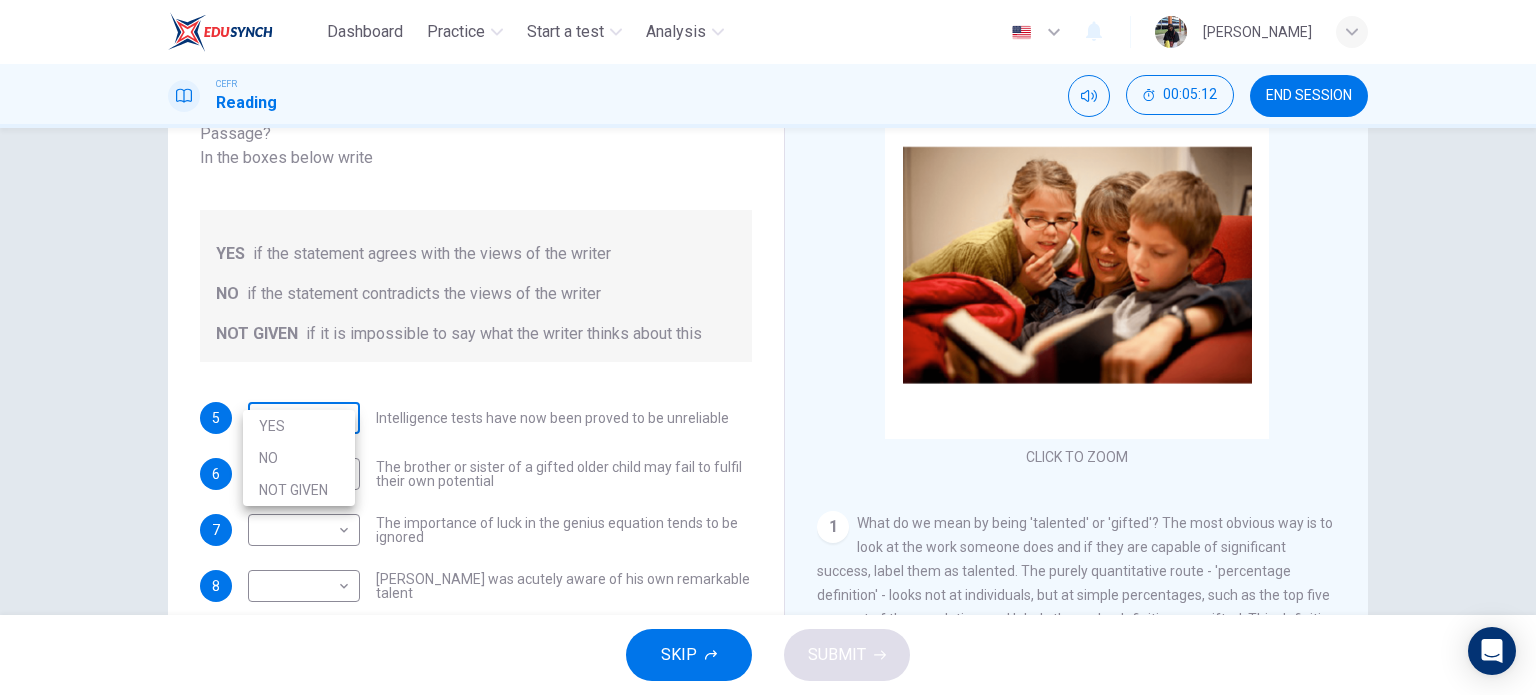 click on "Dashboard Practice Start a test Analysis English en ​ SITI NUR ASMAWATI BINTI THAULATH CEFR Reading 00:05:12 END SESSION Questions 5 - 9 Do the following statements agree with the claims of the writer in the Reading Passage?
In the boxes below write YES if the statement agrees with the views of the writer NO if the statement contradicts the views of the writer NOT GIVEN if it is impossible to say what the writer thinks about this 5 ​ ​ Intelligence tests have now been proved to be unreliable 6 ​ ​ The brother or sister of a gifted older child may fail to fulfil their own potential 7 ​ ​ The importance of luck in the genius equation tends to be ignored 8 ​ ​ Mozart was acutely aware of his own remarkable talent 9 ​ ​ Einstein and Gates would have achieved success in any era Nurturing Talent within the Family CLICK TO ZOOM Click to Zoom 1 2 3 4 5 6 7 8 SKIP SUBMIT EduSynch - Online Language Proficiency Testing
Dashboard Practice Start a test Analysis Notifications © Copyright  NO" at bounding box center (768, 347) 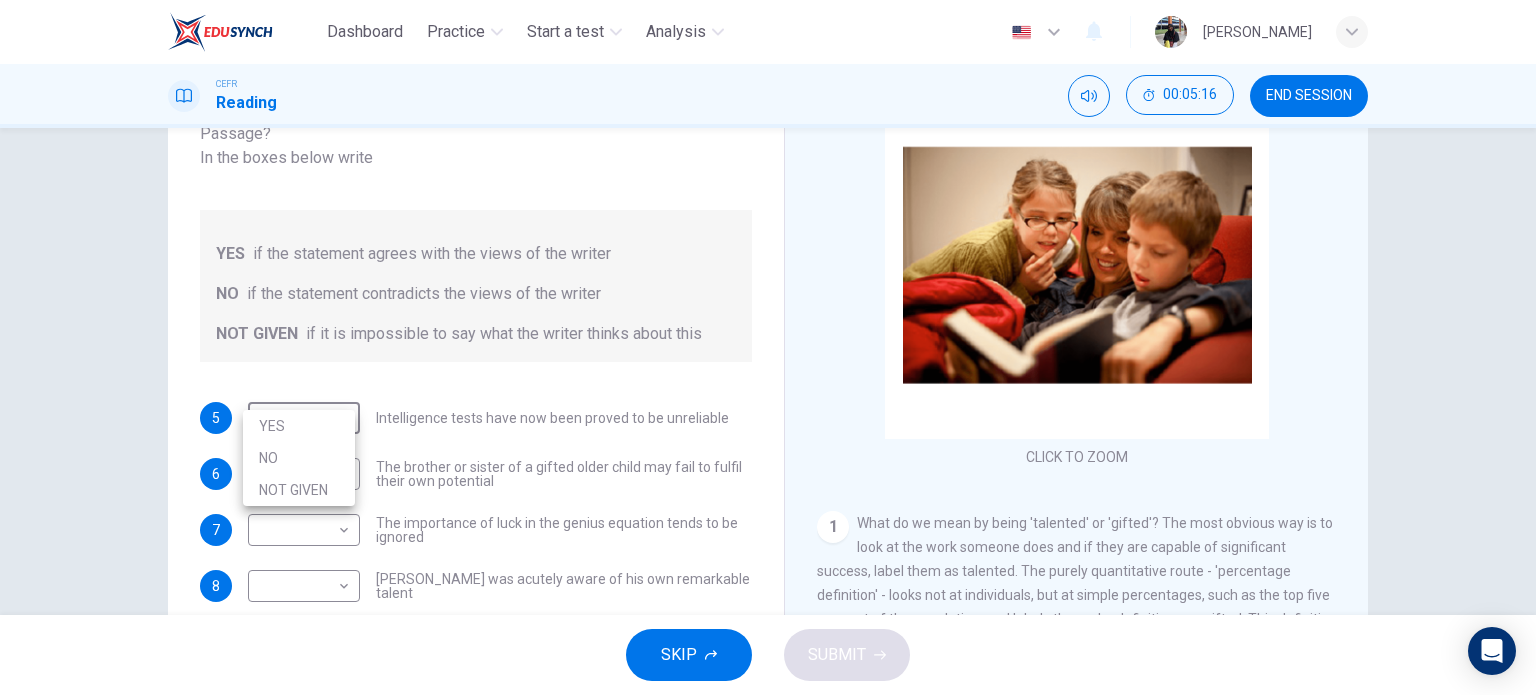 click at bounding box center [768, 347] 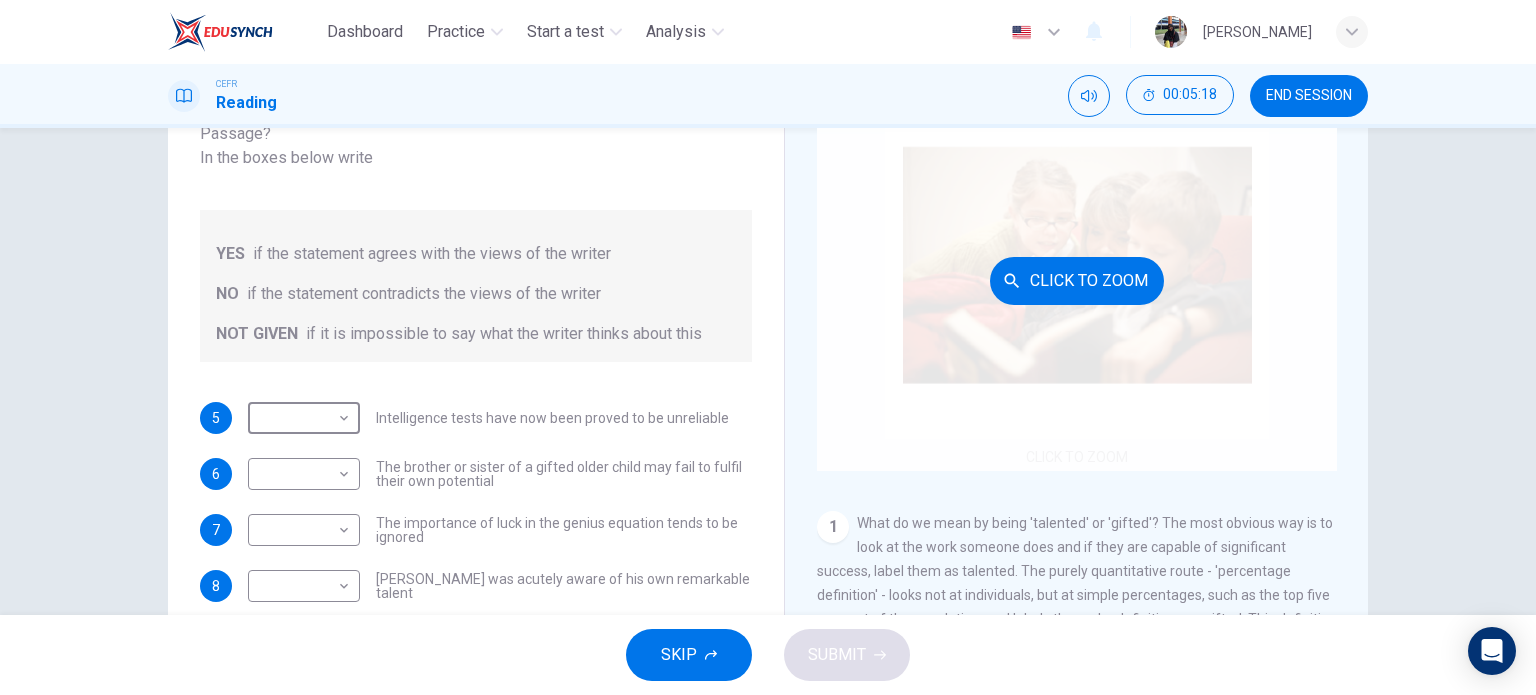 scroll, scrollTop: 333, scrollLeft: 0, axis: vertical 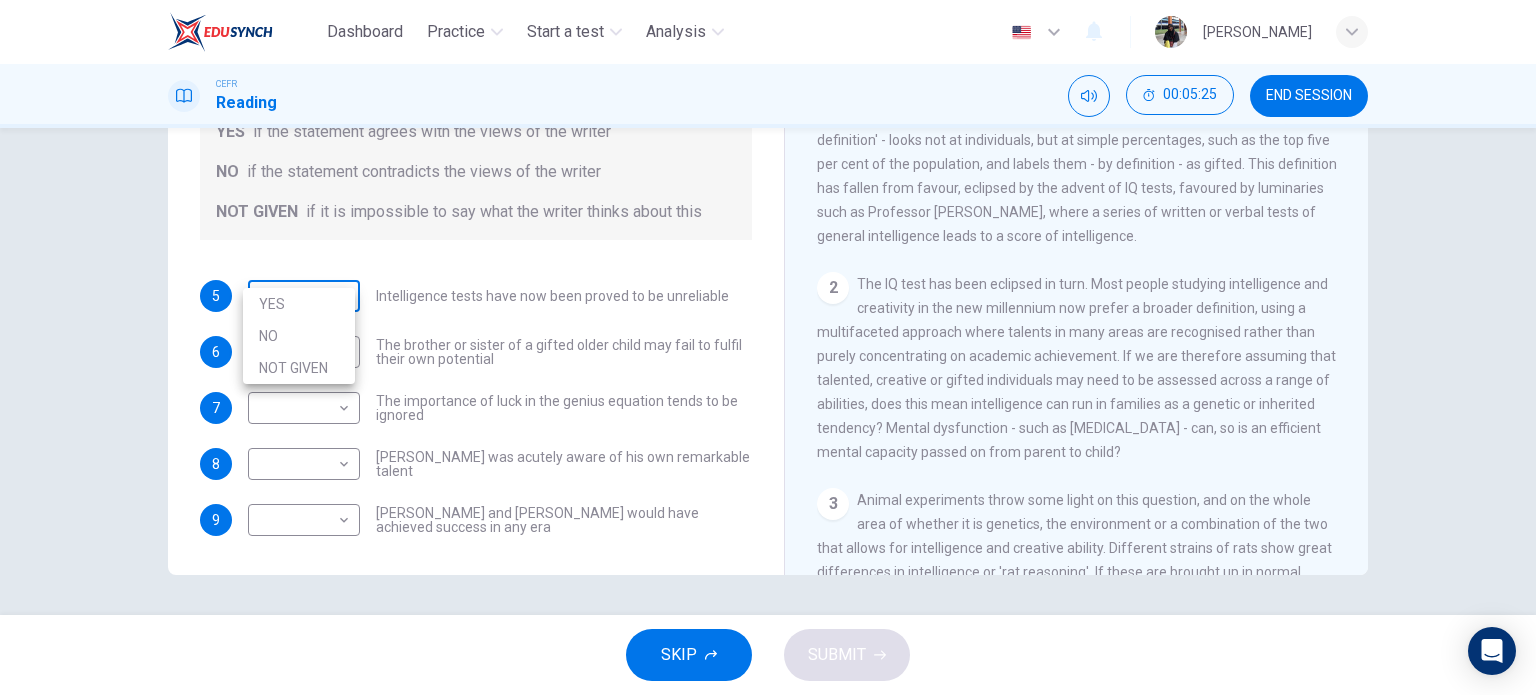 click on "Dashboard Practice Start a test Analysis English en ​ SITI NUR ASMAWATI BINTI THAULATH CEFR Reading 00:05:25 END SESSION Questions 5 - 9 Do the following statements agree with the claims of the writer in the Reading Passage?
In the boxes below write YES if the statement agrees with the views of the writer NO if the statement contradicts the views of the writer NOT GIVEN if it is impossible to say what the writer thinks about this 5 ​ ​ Intelligence tests have now been proved to be unreliable 6 ​ ​ The brother or sister of a gifted older child may fail to fulfil their own potential 7 ​ ​ The importance of luck in the genius equation tends to be ignored 8 ​ ​ Mozart was acutely aware of his own remarkable talent 9 ​ ​ Einstein and Gates would have achieved success in any era Nurturing Talent within the Family CLICK TO ZOOM Click to Zoom 1 2 3 4 5 6 7 8 SKIP SUBMIT EduSynch - Online Language Proficiency Testing
Dashboard Practice Start a test Analysis Notifications © Copyright  NO" at bounding box center [768, 347] 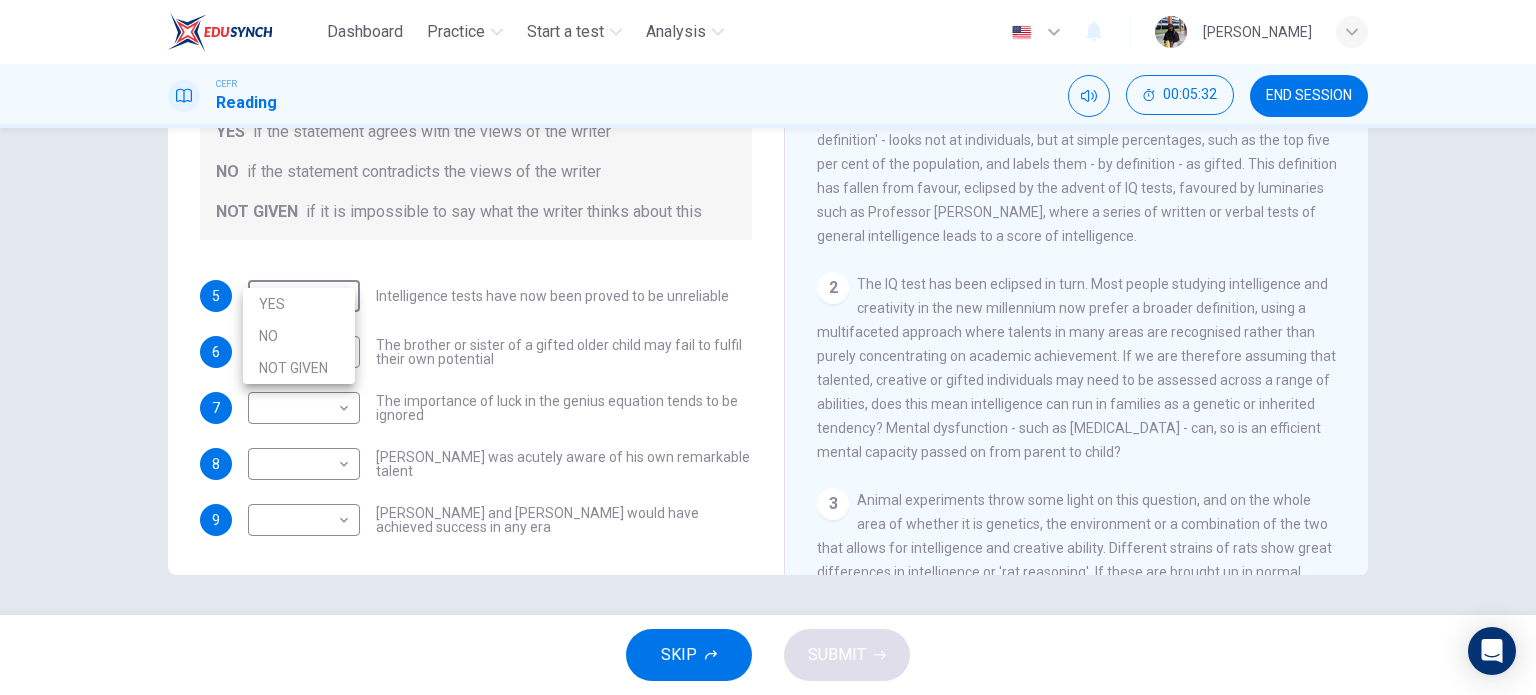 click at bounding box center (768, 347) 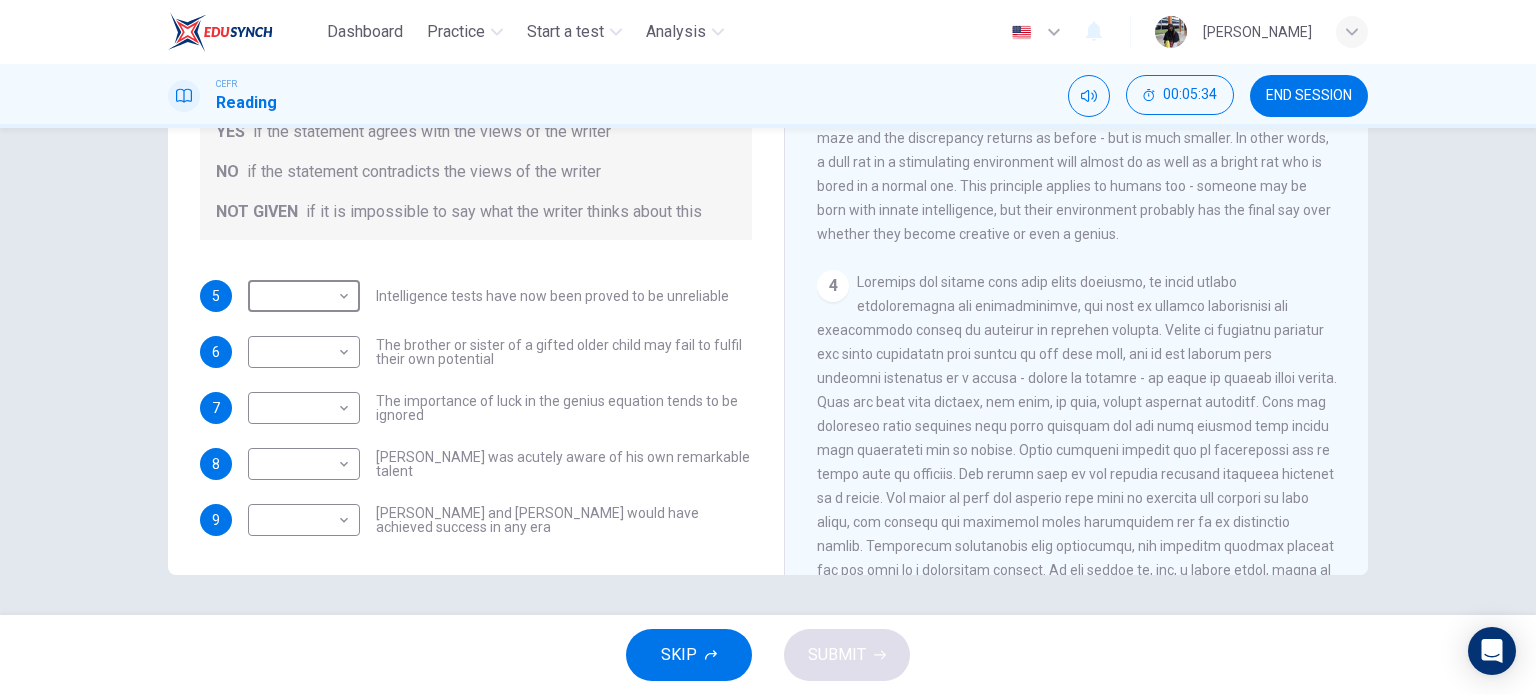 scroll, scrollTop: 1000, scrollLeft: 0, axis: vertical 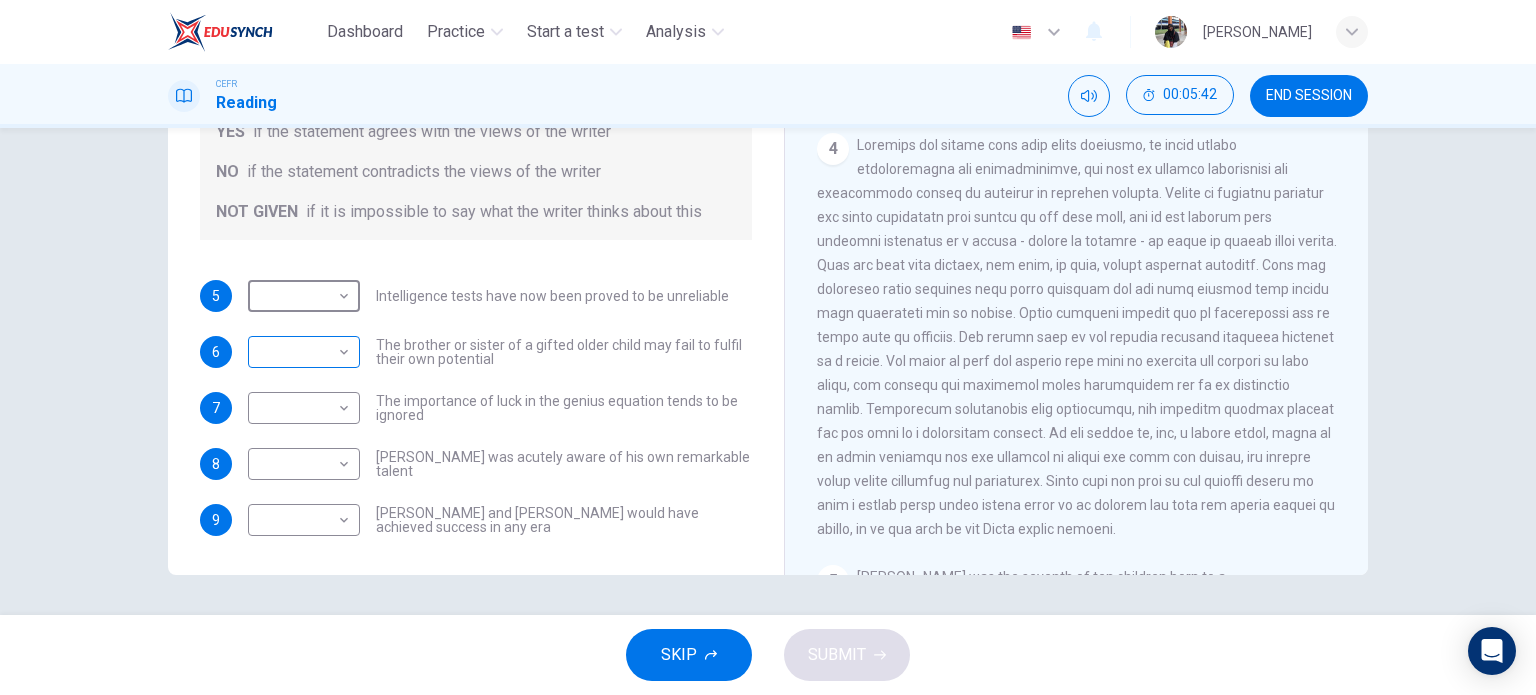click on "Dashboard Practice Start a test Analysis English en ​ SITI NUR ASMAWATI BINTI THAULATH CEFR Reading 00:05:42 END SESSION Questions 5 - 9 Do the following statements agree with the claims of the writer in the Reading Passage?
In the boxes below write YES if the statement agrees with the views of the writer NO if the statement contradicts the views of the writer NOT GIVEN if it is impossible to say what the writer thinks about this 5 ​ ​ Intelligence tests have now been proved to be unreliable 6 ​ ​ The brother or sister of a gifted older child may fail to fulfil their own potential 7 ​ ​ The importance of luck in the genius equation tends to be ignored 8 ​ ​ Mozart was acutely aware of his own remarkable talent 9 ​ ​ Einstein and Gates would have achieved success in any era Nurturing Talent within the Family CLICK TO ZOOM Click to Zoom 1 2 3 4 5 6 7 8 SKIP SUBMIT EduSynch - Online Language Proficiency Testing
Dashboard Practice Start a test Analysis Notifications © Copyright" at bounding box center (768, 347) 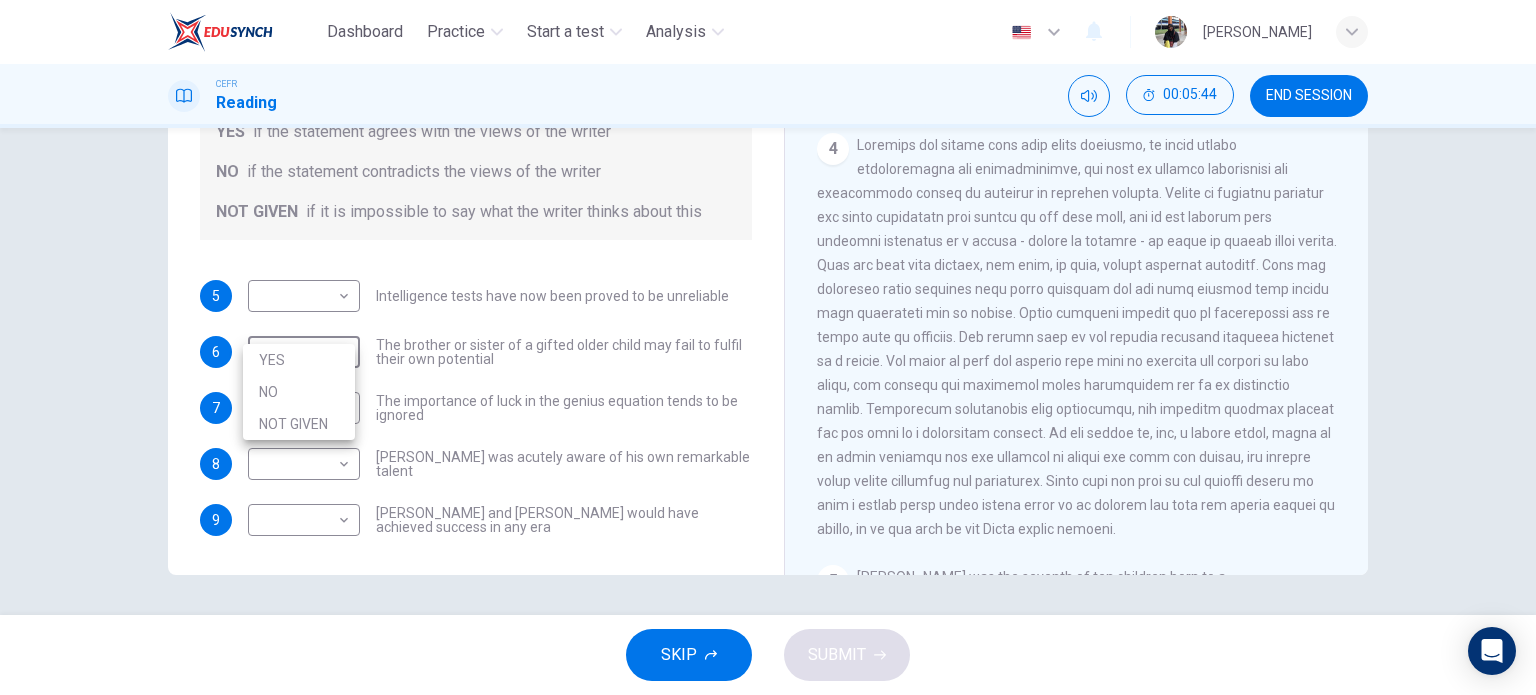 click on "NO" at bounding box center [299, 392] 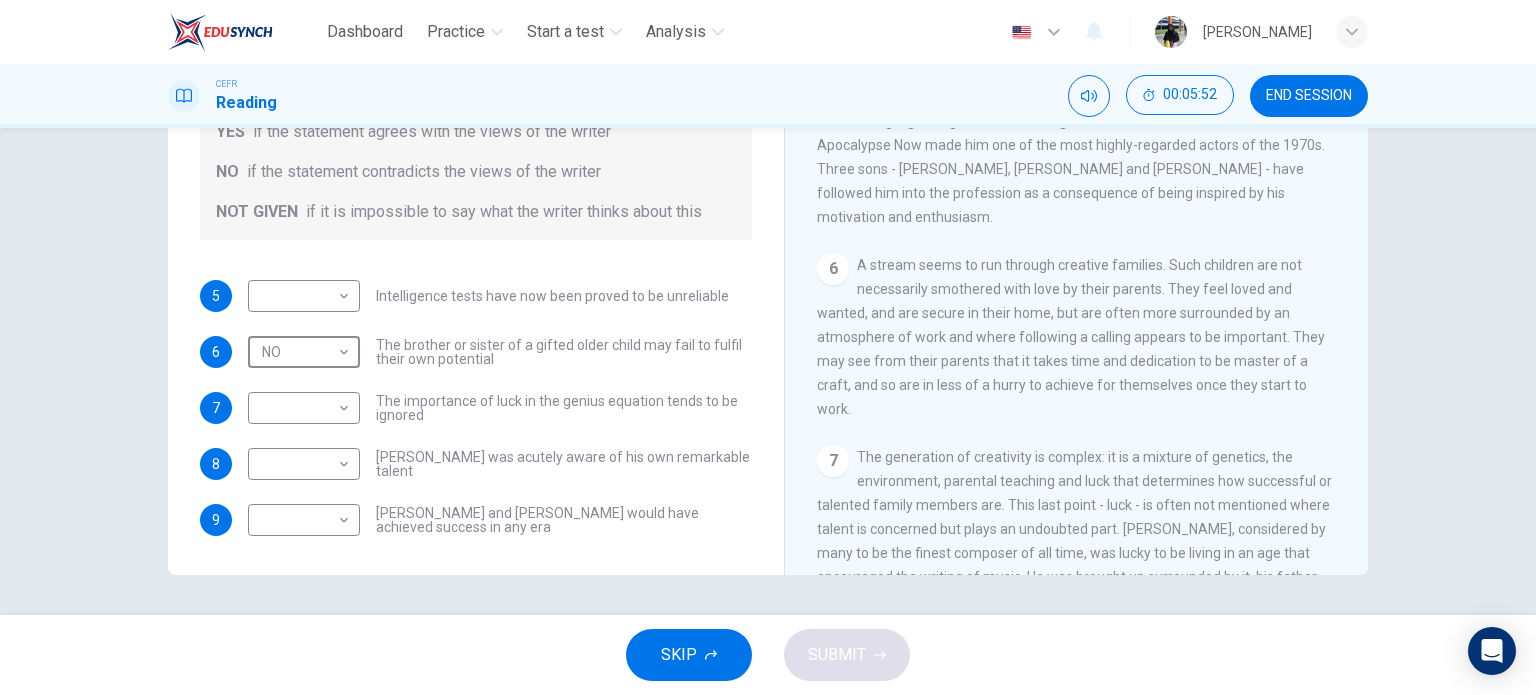 scroll, scrollTop: 1666, scrollLeft: 0, axis: vertical 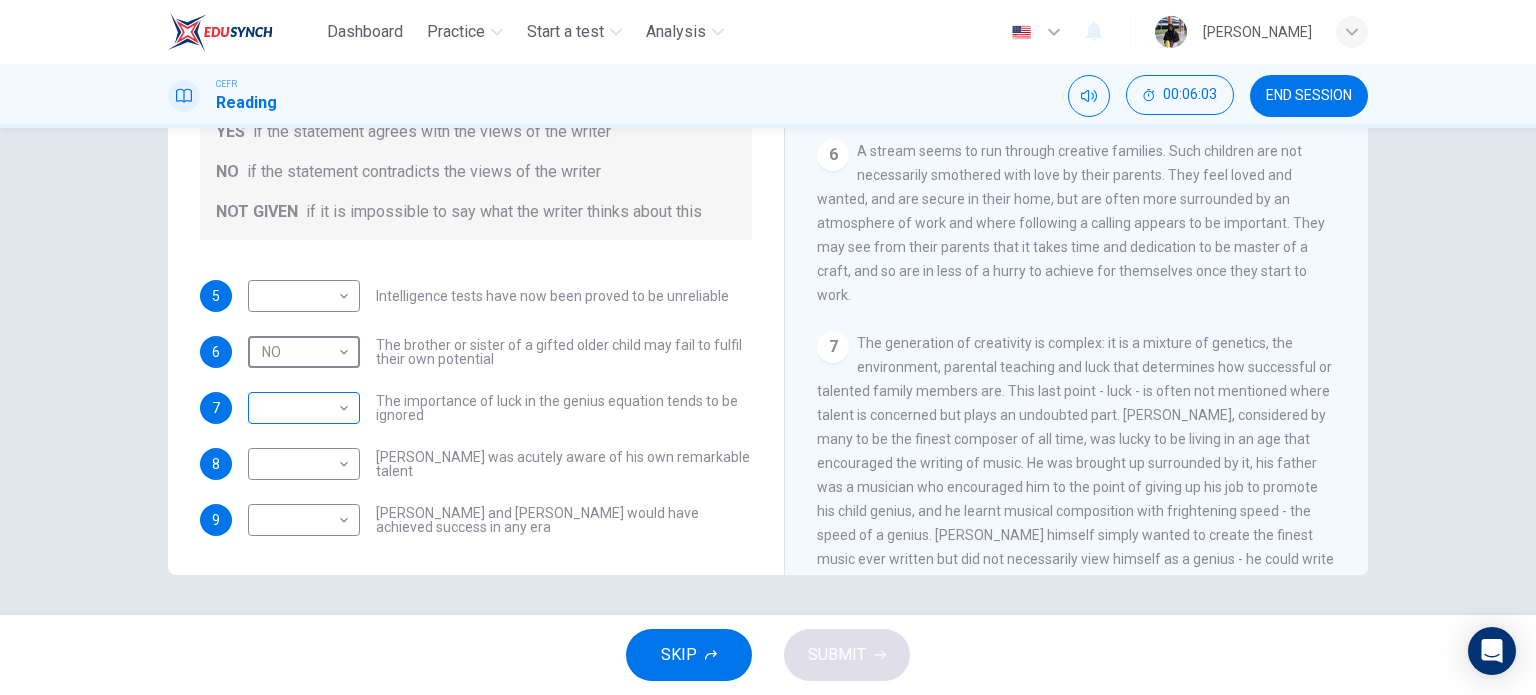 click on "Dashboard Practice Start a test Analysis English en ​ SITI NUR ASMAWATI BINTI THAULATH CEFR Reading 00:06:03 END SESSION Questions 5 - 9 Do the following statements agree with the claims of the writer in the Reading Passage?
In the boxes below write YES if the statement agrees with the views of the writer NO if the statement contradicts the views of the writer NOT GIVEN if it is impossible to say what the writer thinks about this 5 ​ ​ Intelligence tests have now been proved to be unreliable 6 NO NO ​ The brother or sister of a gifted older child may fail to fulfil their own potential 7 ​ ​ The importance of luck in the genius equation tends to be ignored 8 ​ ​ Mozart was acutely aware of his own remarkable talent 9 ​ ​ Einstein and Gates would have achieved success in any era Nurturing Talent within the Family CLICK TO ZOOM Click to Zoom 1 2 3 4 5 6 7 8 SKIP SUBMIT EduSynch - Online Language Proficiency Testing
Dashboard Practice Start a test Analysis Notifications © Copyright" at bounding box center (768, 347) 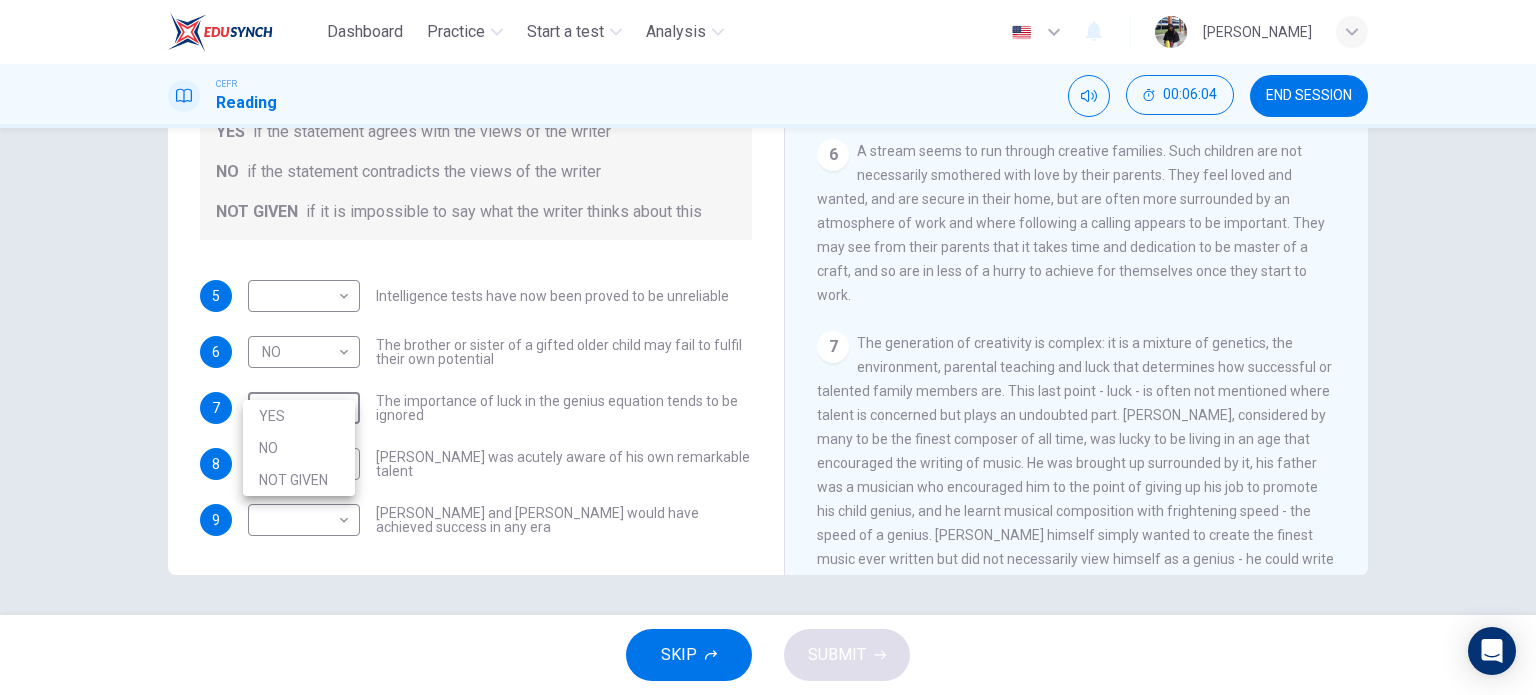 click on "YES" at bounding box center (299, 416) 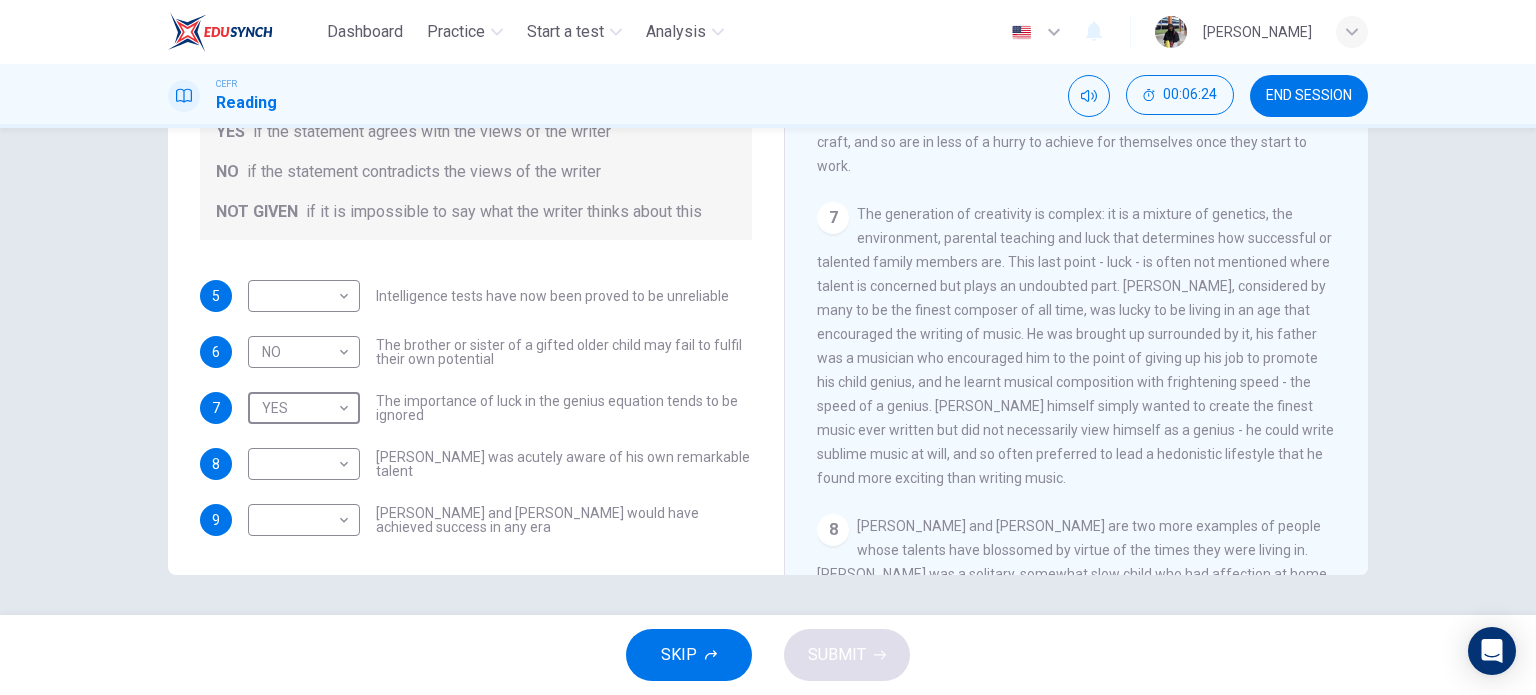 scroll, scrollTop: 1833, scrollLeft: 0, axis: vertical 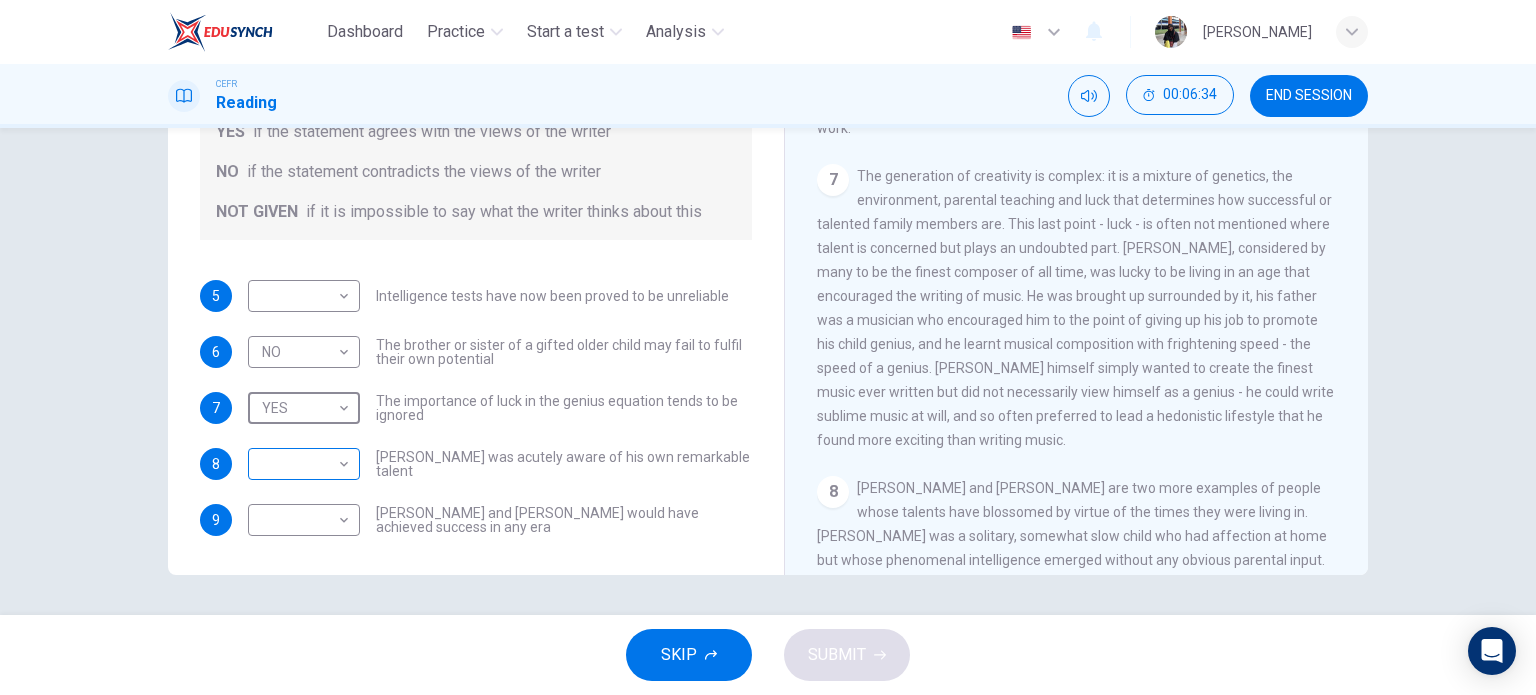 click on "Dashboard Practice Start a test Analysis English en ​ SITI NUR ASMAWATI BINTI THAULATH CEFR Reading 00:06:34 END SESSION Questions 5 - 9 Do the following statements agree with the claims of the writer in the Reading Passage?
In the boxes below write YES if the statement agrees with the views of the writer NO if the statement contradicts the views of the writer NOT GIVEN if it is impossible to say what the writer thinks about this 5 ​ ​ Intelligence tests have now been proved to be unreliable 6 NO NO ​ The brother or sister of a gifted older child may fail to fulfil their own potential 7 YES YES ​ The importance of luck in the genius equation tends to be ignored 8 ​ ​ Mozart was acutely aware of his own remarkable talent 9 ​ ​ Einstein and Gates would have achieved success in any era Nurturing Talent within the Family CLICK TO ZOOM Click to Zoom 1 2 3 4 5 6 7 8 SKIP SUBMIT EduSynch - Online Language Proficiency Testing
Dashboard Practice Start a test Analysis Notifications 2025" at bounding box center [768, 347] 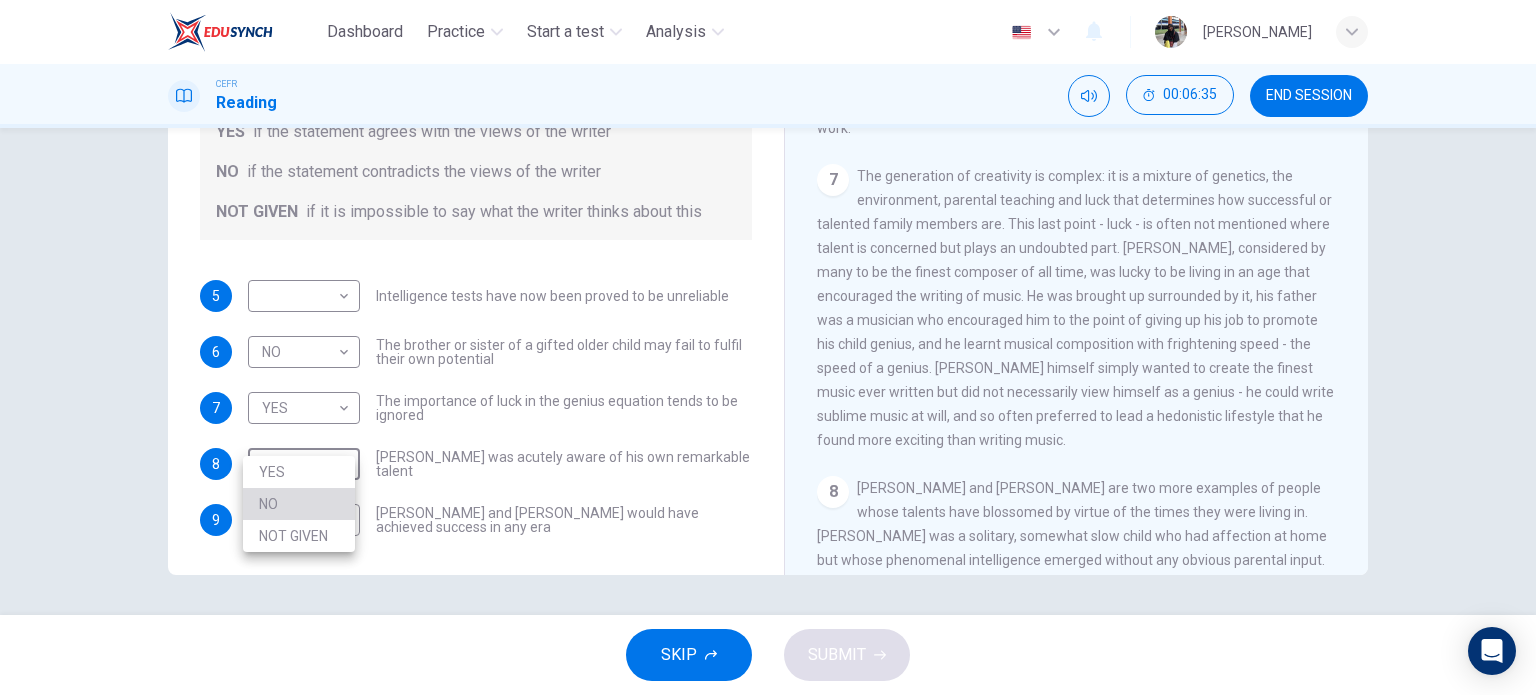 click on "NO" at bounding box center (299, 504) 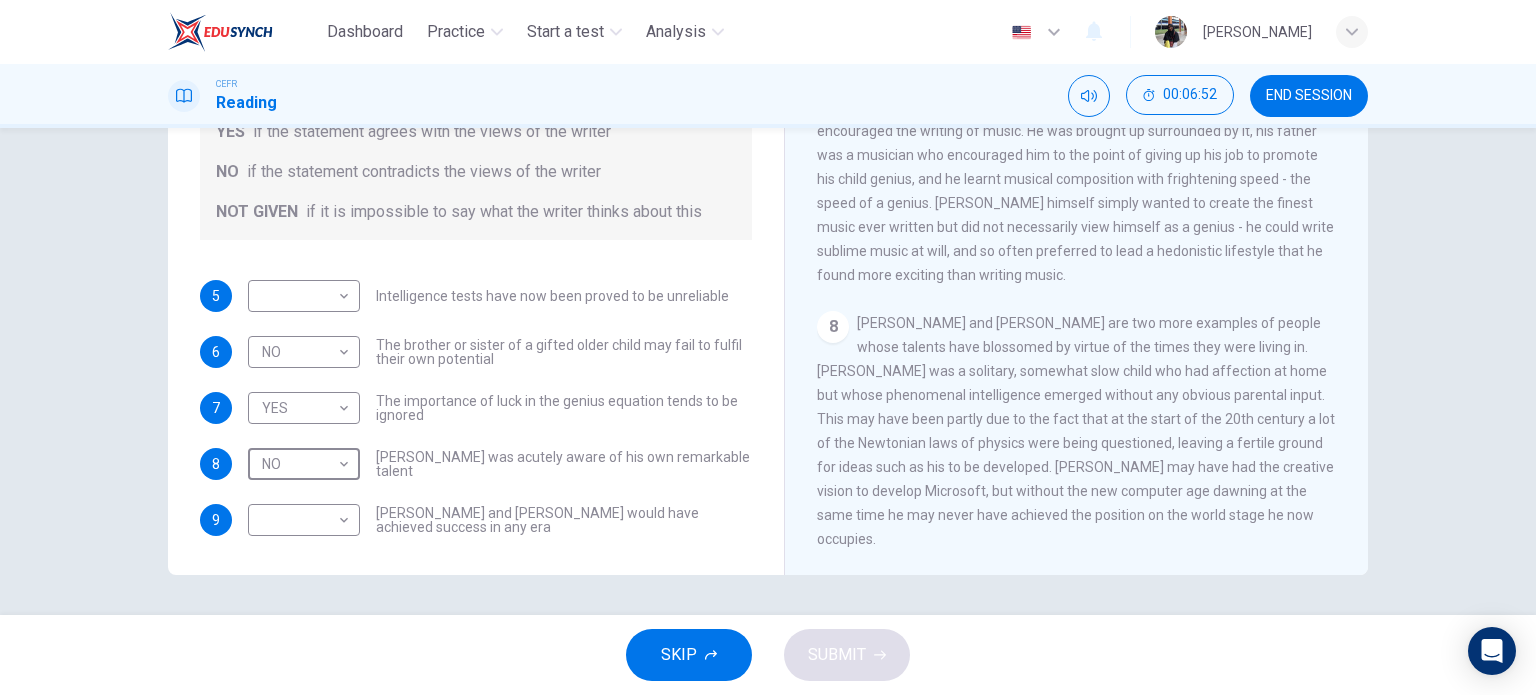 scroll, scrollTop: 2014, scrollLeft: 0, axis: vertical 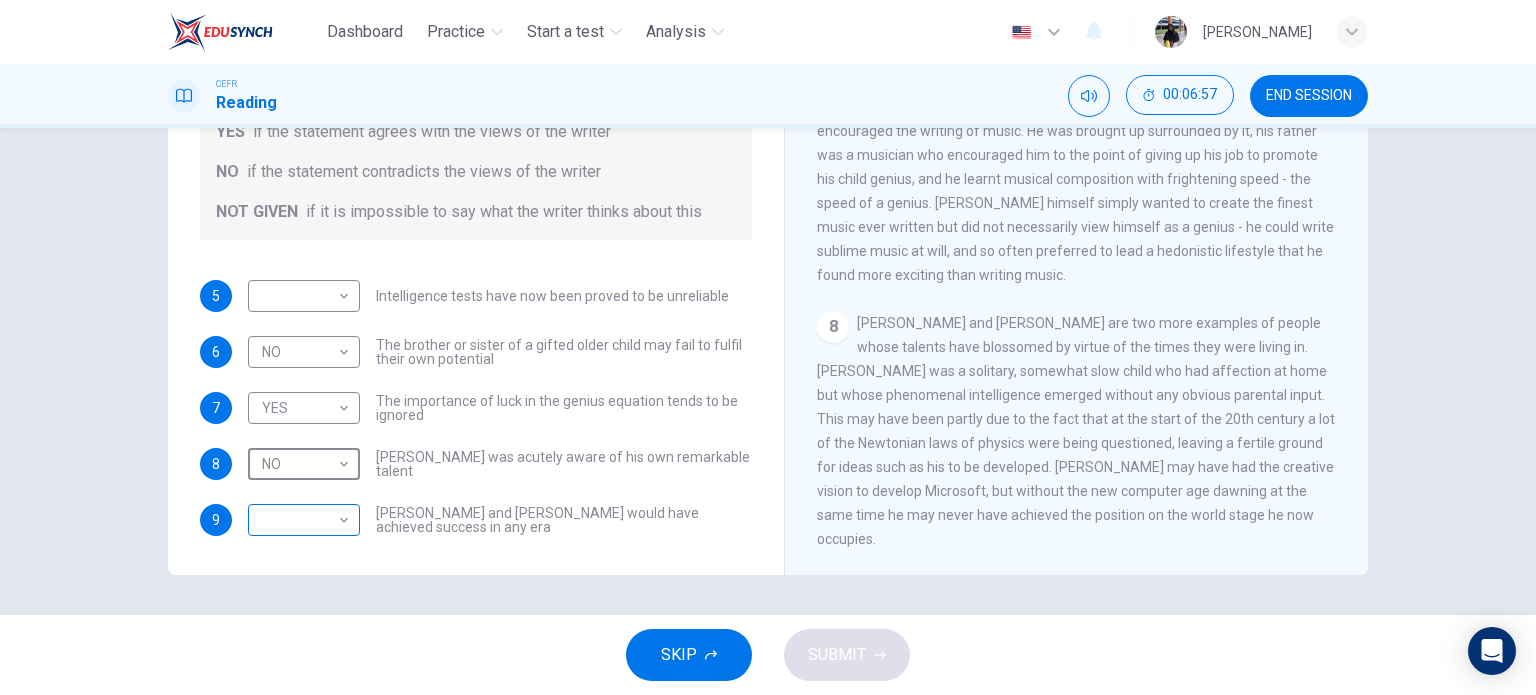 click on "Dashboard Practice Start a test Analysis English en ​ SITI NUR ASMAWATI BINTI THAULATH CEFR Reading 00:06:57 END SESSION Questions 5 - 9 Do the following statements agree with the claims of the writer in the Reading Passage?
In the boxes below write YES if the statement agrees with the views of the writer NO if the statement contradicts the views of the writer NOT GIVEN if it is impossible to say what the writer thinks about this 5 ​ ​ Intelligence tests have now been proved to be unreliable 6 NO NO ​ The brother or sister of a gifted older child may fail to fulfil their own potential 7 YES YES ​ The importance of luck in the genius equation tends to be ignored 8 NO NO ​ Mozart was acutely aware of his own remarkable talent 9 ​ ​ Einstein and Gates would have achieved success in any era Nurturing Talent within the Family CLICK TO ZOOM Click to Zoom 1 2 3 4 5 6 7 8 SKIP SUBMIT EduSynch - Online Language Proficiency Testing
Dashboard Practice Start a test Analysis Notifications 2025" at bounding box center [768, 347] 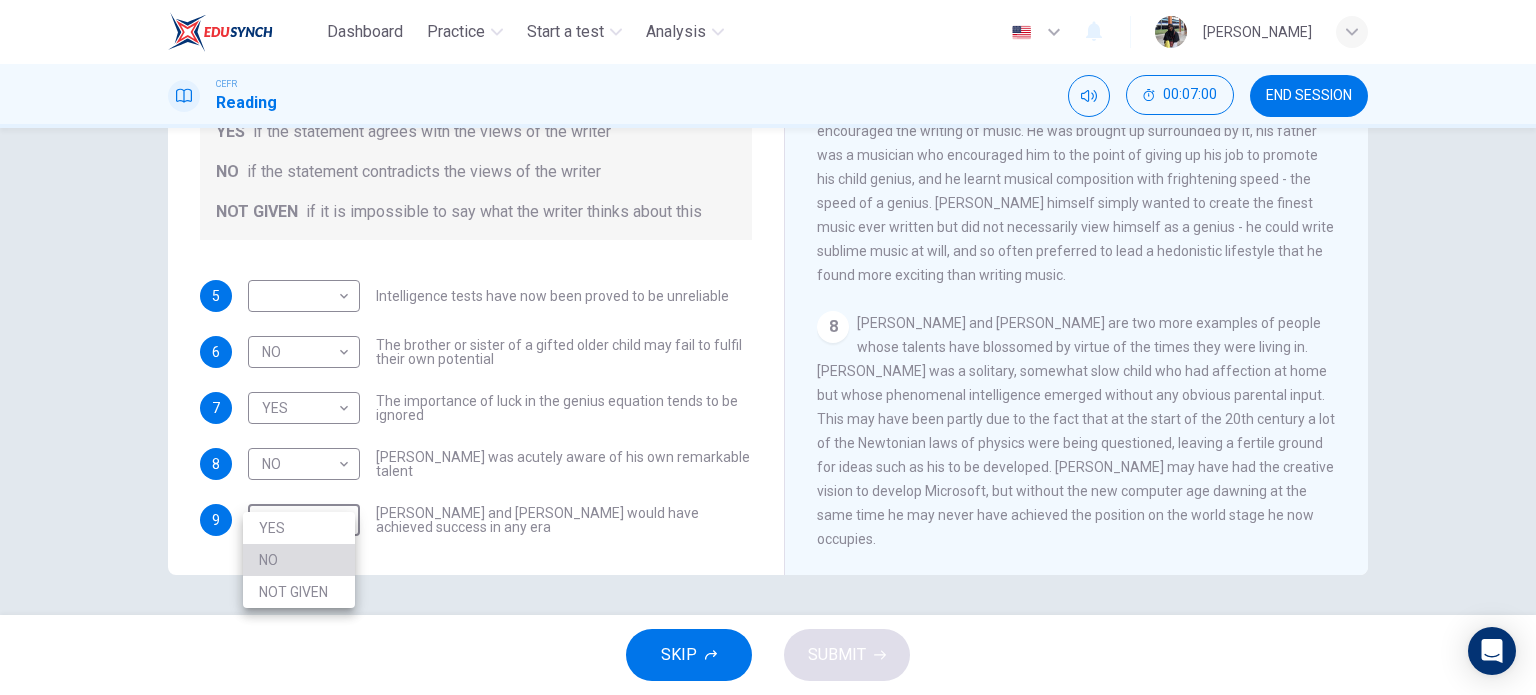 click on "NO" at bounding box center [299, 560] 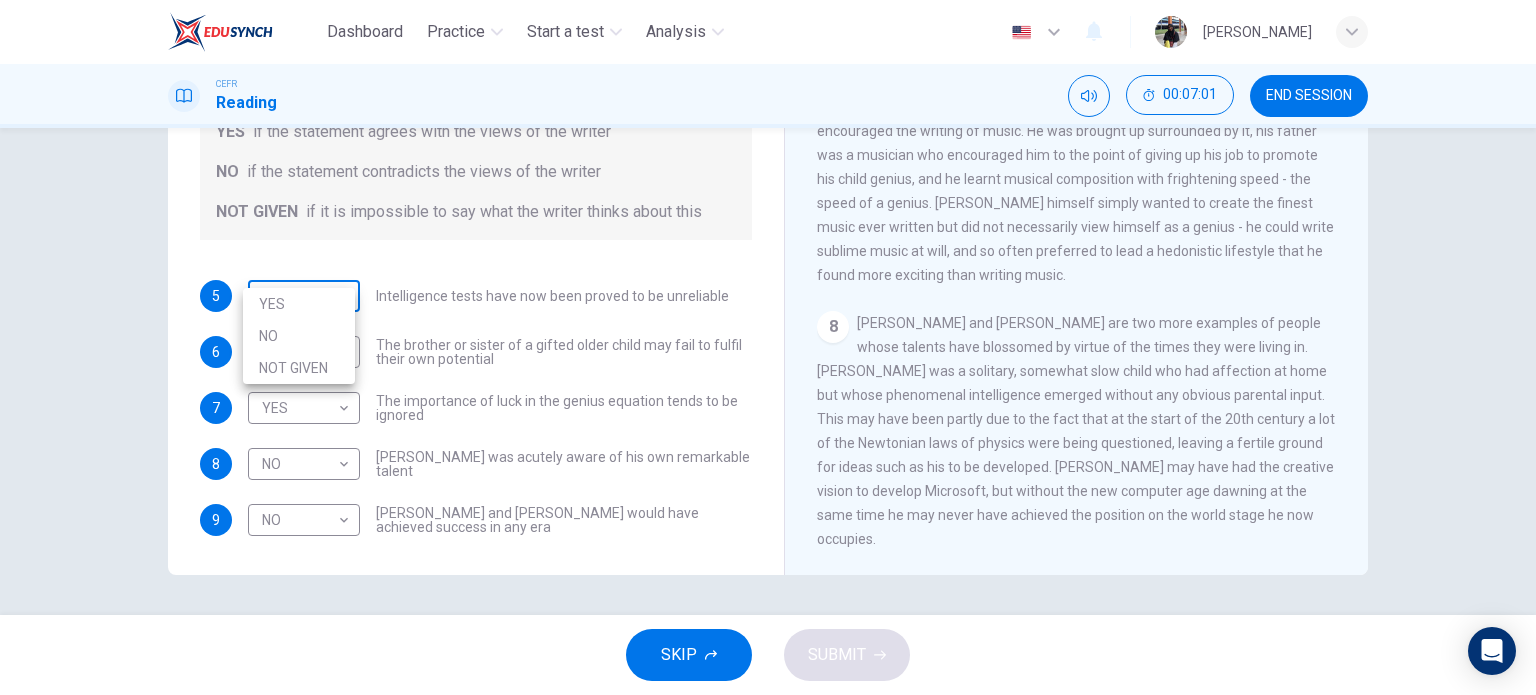 click on "Dashboard Practice Start a test Analysis English en ​ SITI NUR ASMAWATI BINTI THAULATH CEFR Reading 00:07:01 END SESSION Questions 5 - 9 Do the following statements agree with the claims of the writer in the Reading Passage?
In the boxes below write YES if the statement agrees with the views of the writer NO if the statement contradicts the views of the writer NOT GIVEN if it is impossible to say what the writer thinks about this 5 ​ ​ Intelligence tests have now been proved to be unreliable 6 NO NO ​ The brother or sister of a gifted older child may fail to fulfil their own potential 7 YES YES ​ The importance of luck in the genius equation tends to be ignored 8 NO NO ​ Mozart was acutely aware of his own remarkable talent 9 NO NO ​ Einstein and Gates would have achieved success in any era Nurturing Talent within the Family CLICK TO ZOOM Click to Zoom 1 2 3 4 5 6 7 8 SKIP SUBMIT EduSynch - Online Language Proficiency Testing
Dashboard Practice Start a test Analysis Notifications 2025" at bounding box center (768, 347) 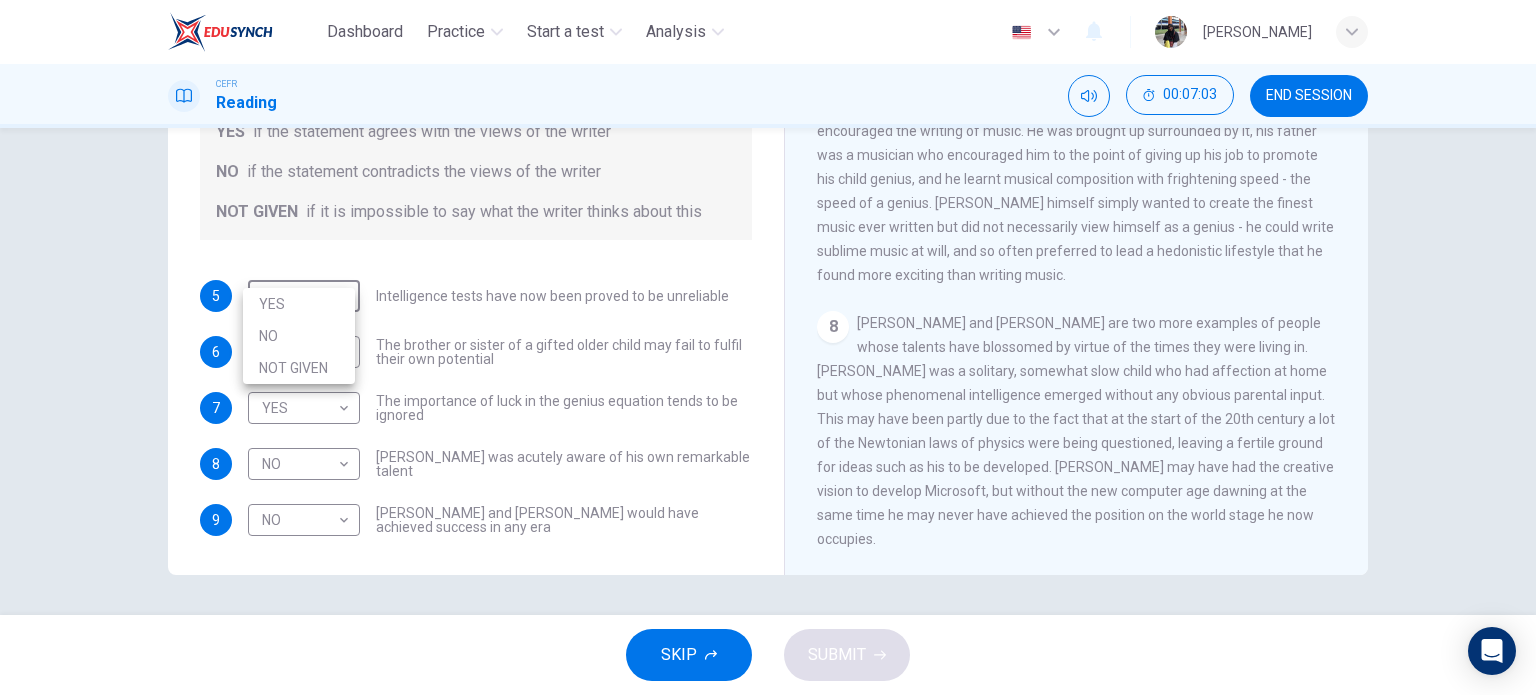 click on "YES" at bounding box center (299, 304) 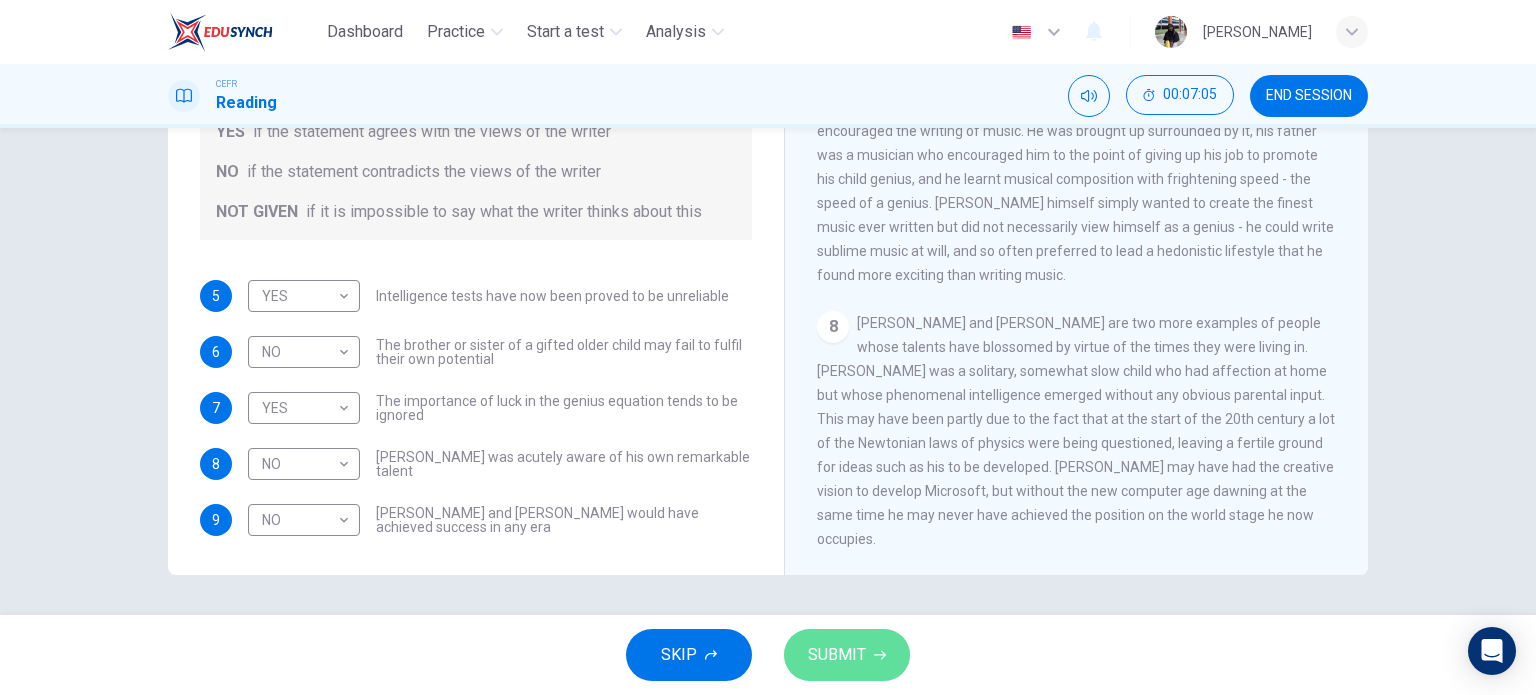 click on "SUBMIT" at bounding box center [837, 655] 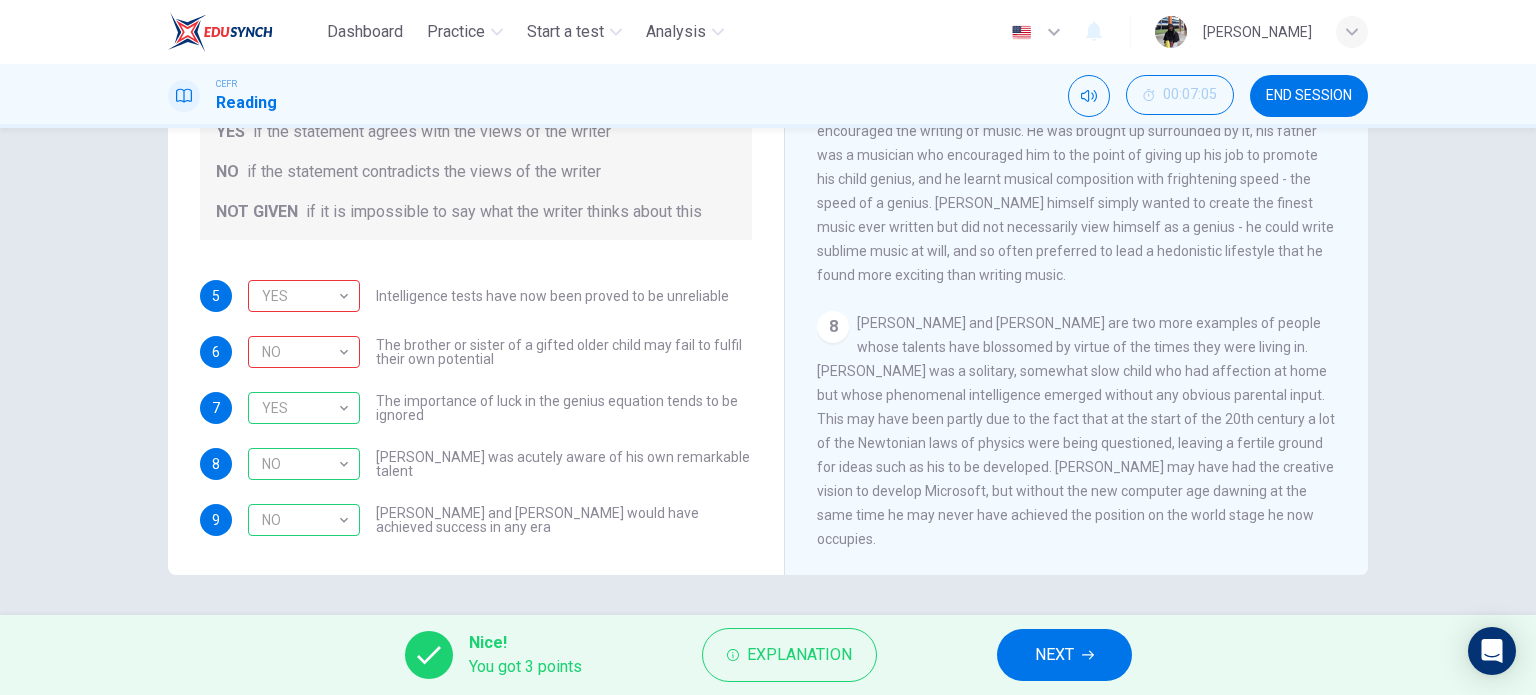 click on "Explanation" at bounding box center [799, 655] 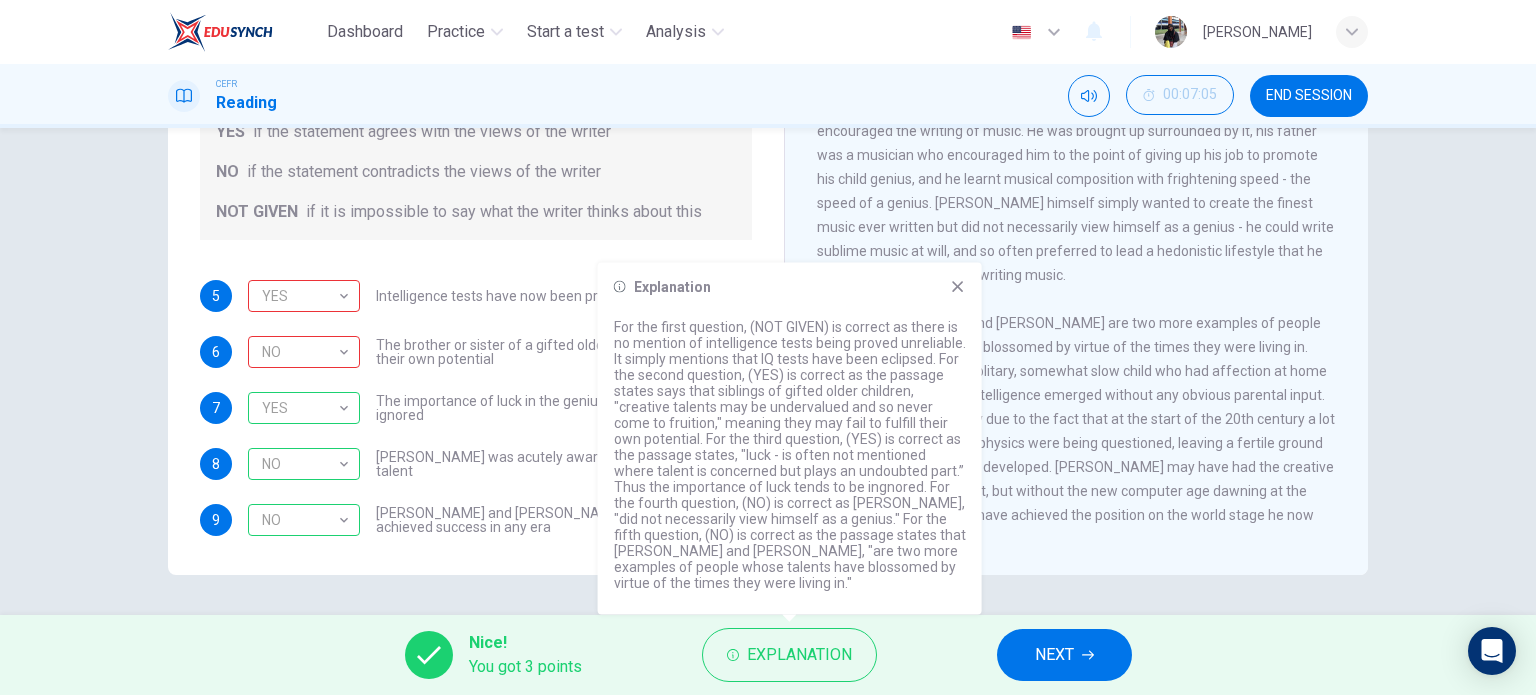 click on "NEXT" at bounding box center [1054, 655] 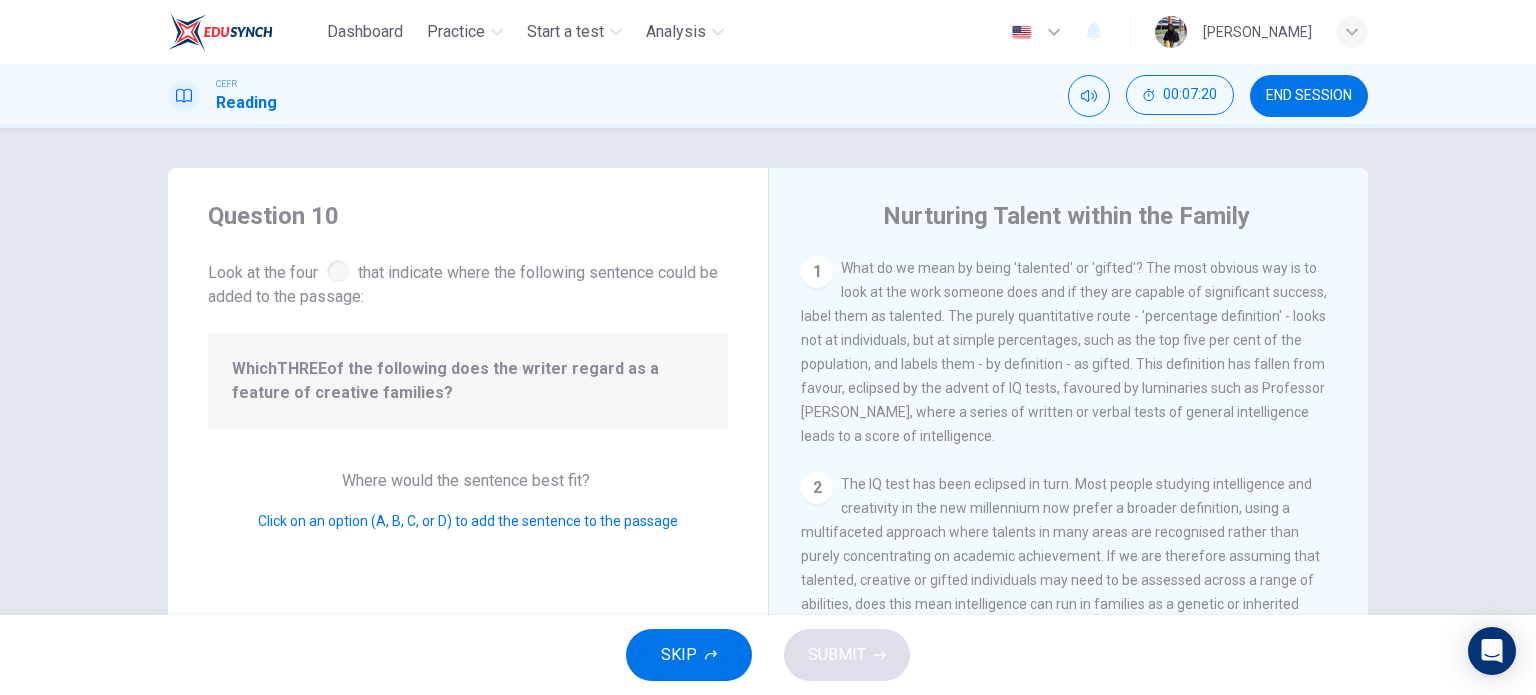 scroll, scrollTop: 166, scrollLeft: 0, axis: vertical 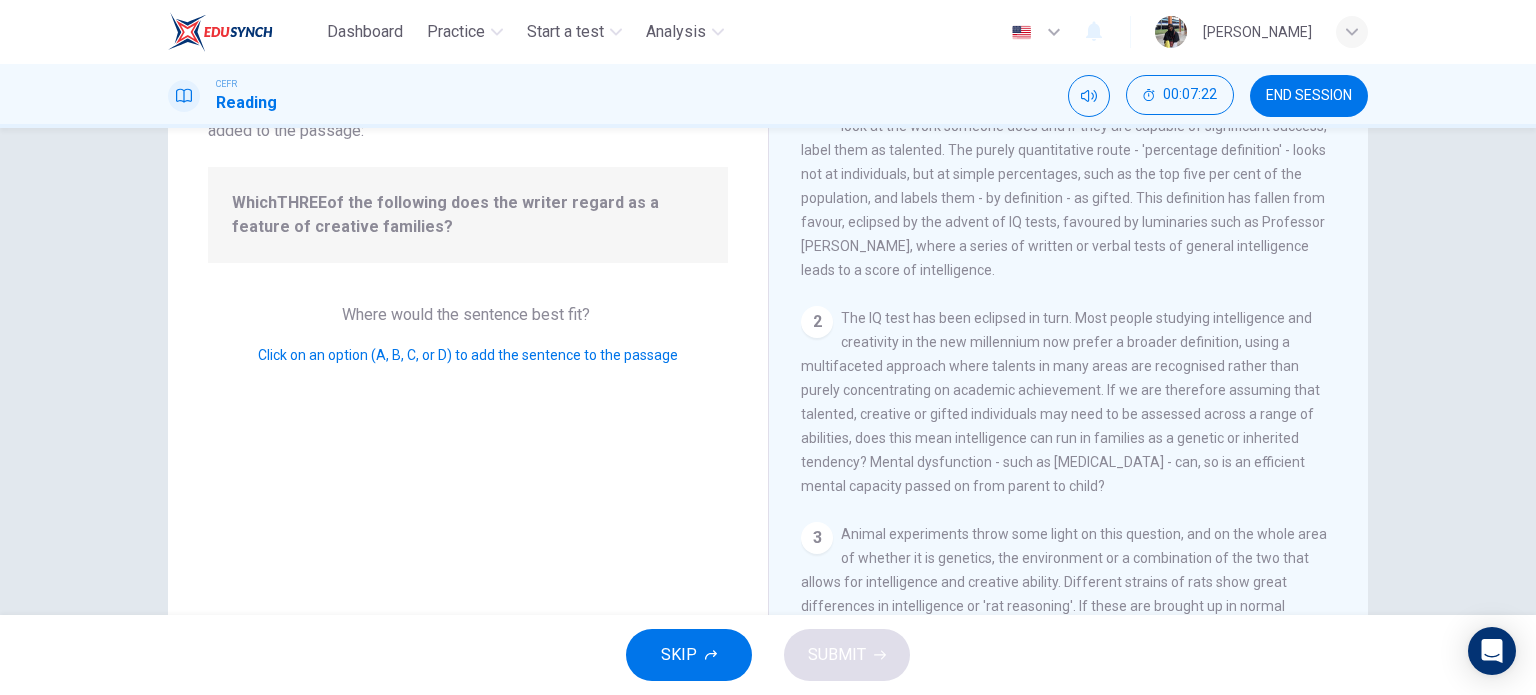 click on "Click on an option (A, B, C, or D) to add the sentence to the passage" at bounding box center [468, 355] 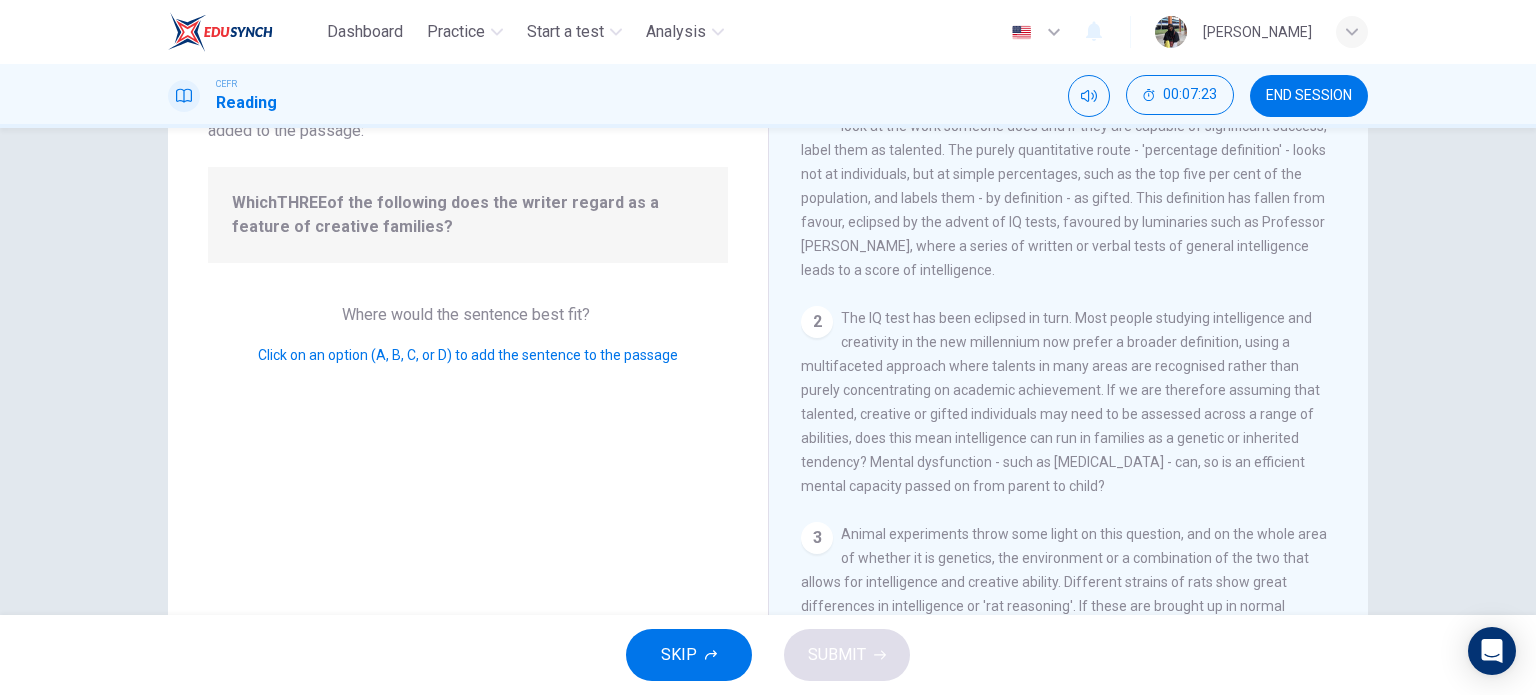 click on "Click on an option (A, B, C, or D) to add the sentence to the passage" at bounding box center [468, 355] 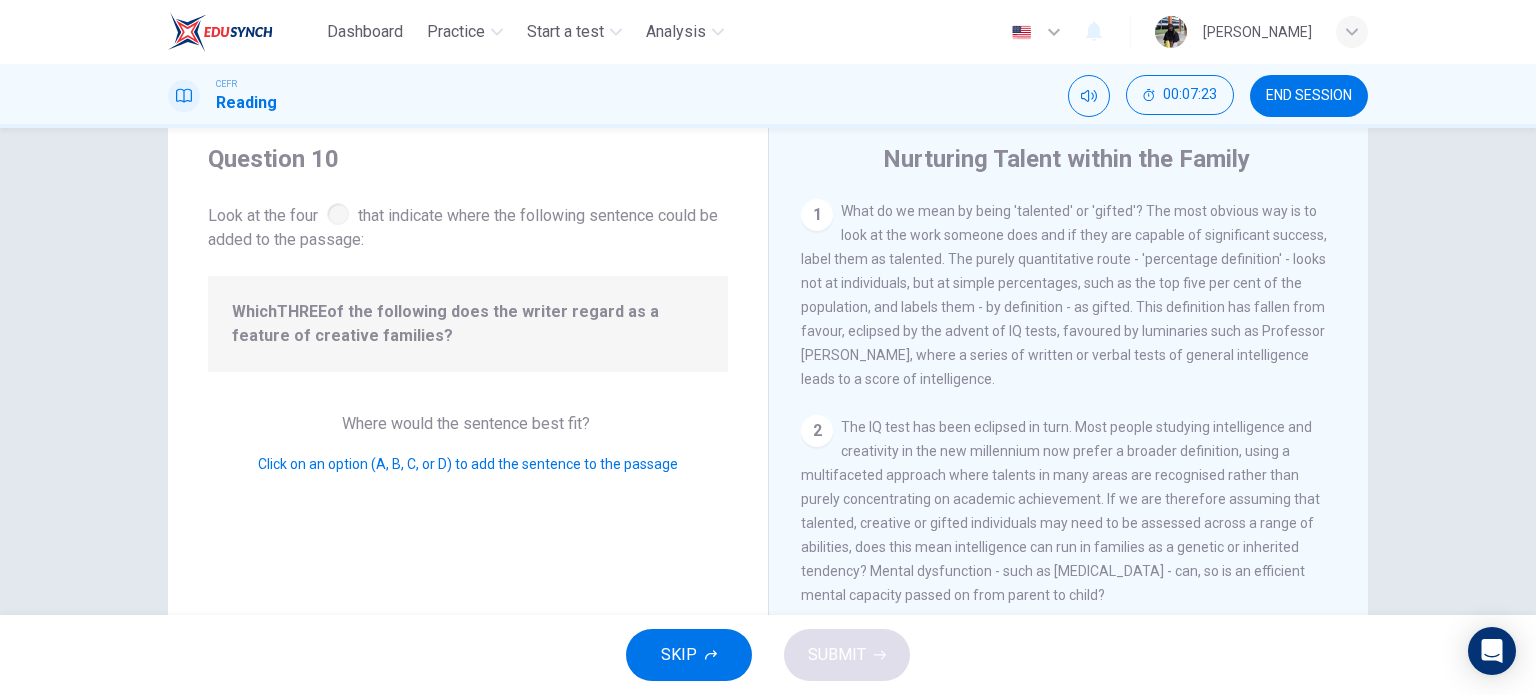 scroll, scrollTop: 0, scrollLeft: 0, axis: both 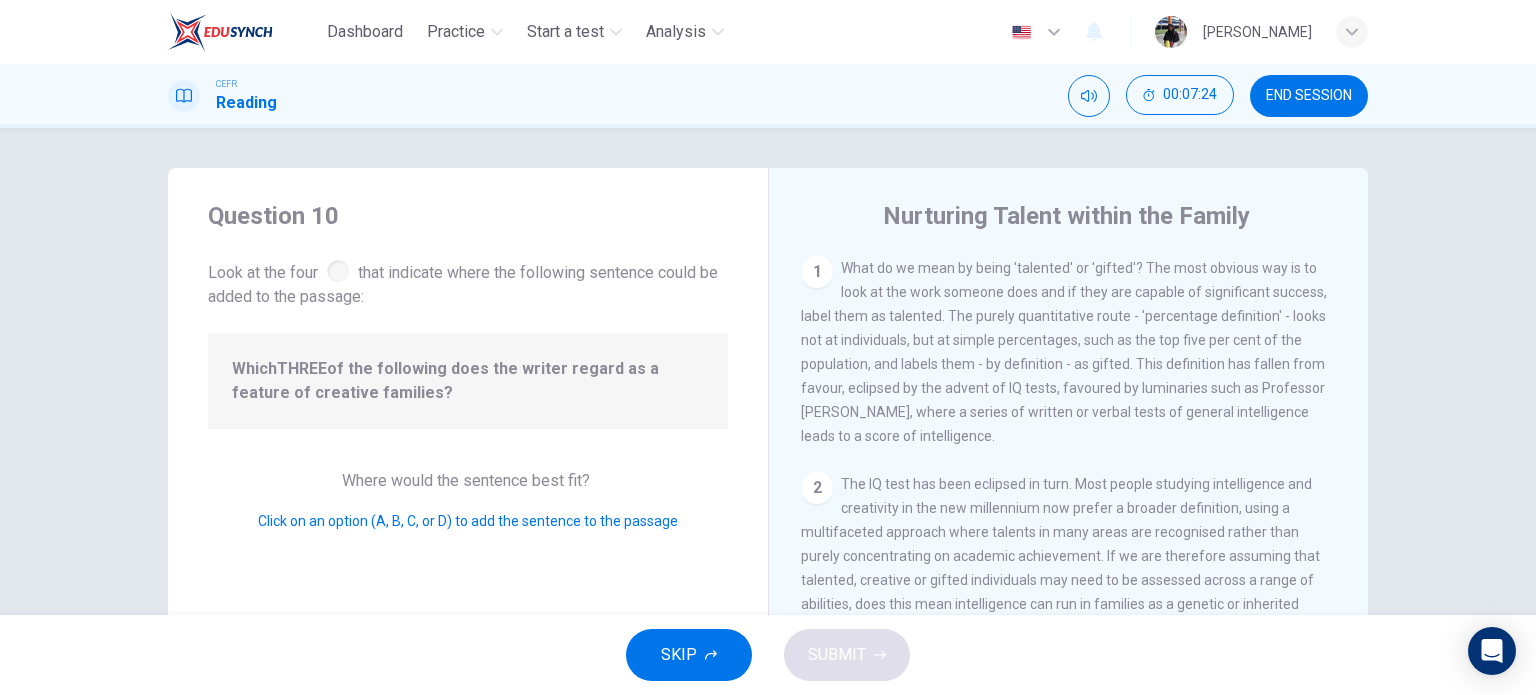 click on "What do we mean by being 'talented' or 'gifted'? The most obvious way is to look at the work someone does and if they are capable of significant success, label them as talented. The purely quantitative route - 'percentage definition' - looks not at individuals, but at simple percentages, such as the top five per cent of the population, and labels them - by definition - as gifted. This definition has fallen from favour, eclipsed by the advent of IQ tests, favoured by luminaries such as Professor Hans Eysenck, where a series of written or verbal tests of general intelligence leads to a score of intelligence." at bounding box center [1064, 352] 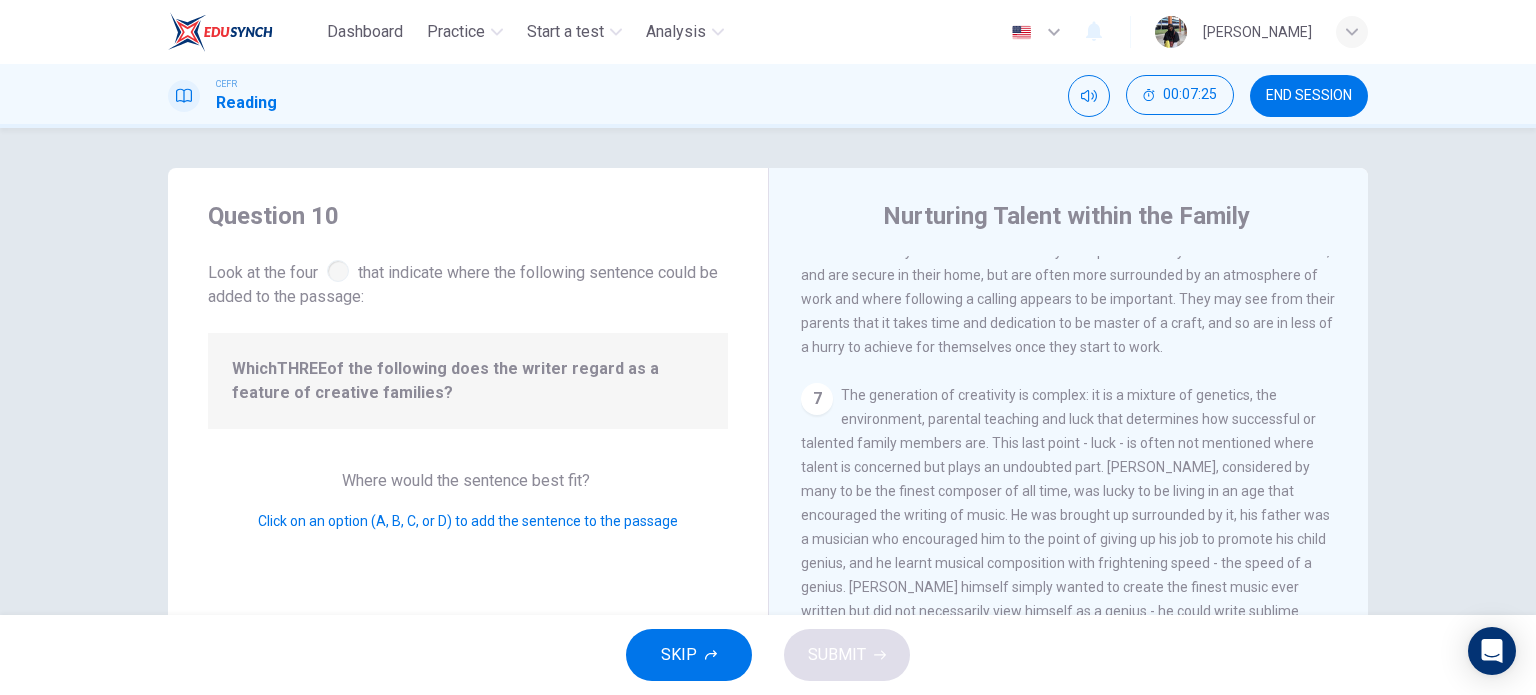 scroll, scrollTop: 1600, scrollLeft: 0, axis: vertical 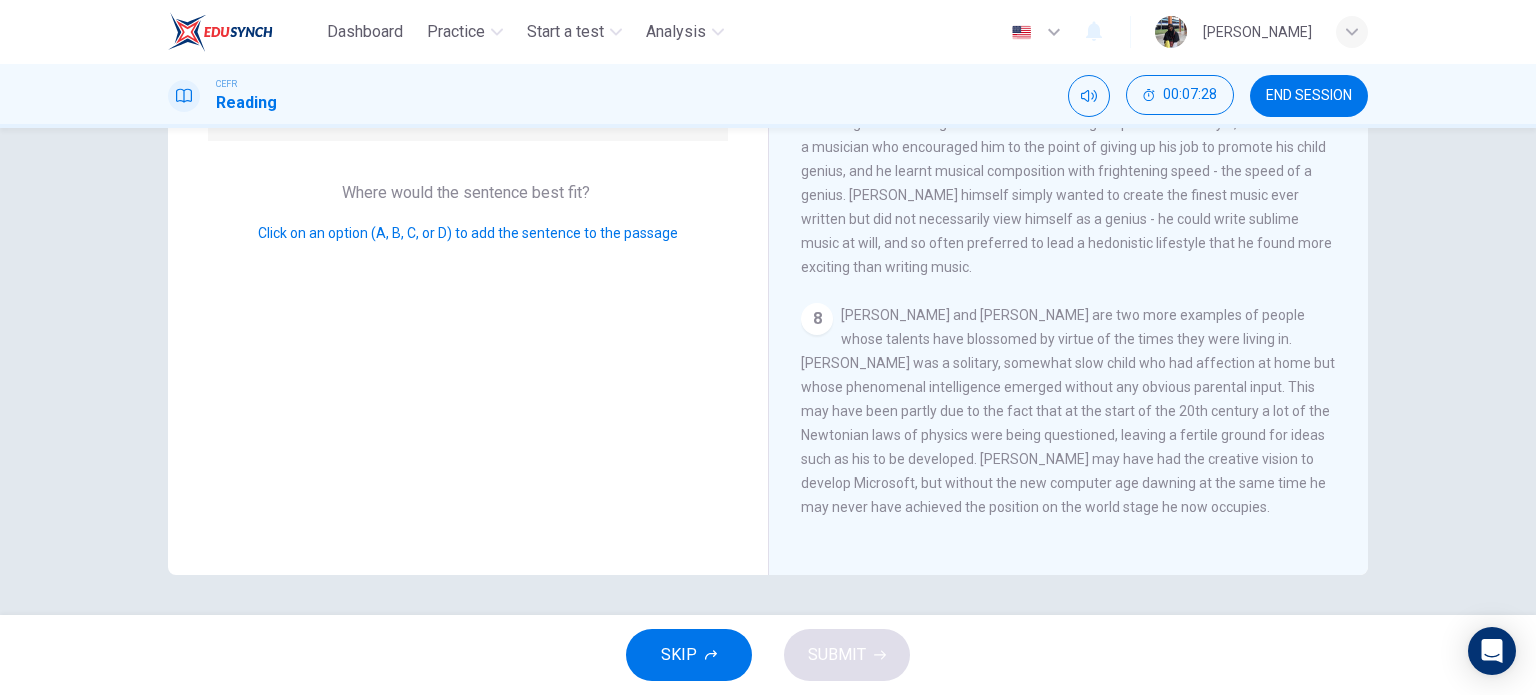 click on "Click on an option (A, B, C, or D) to add the sentence to the passage" at bounding box center (468, 233) 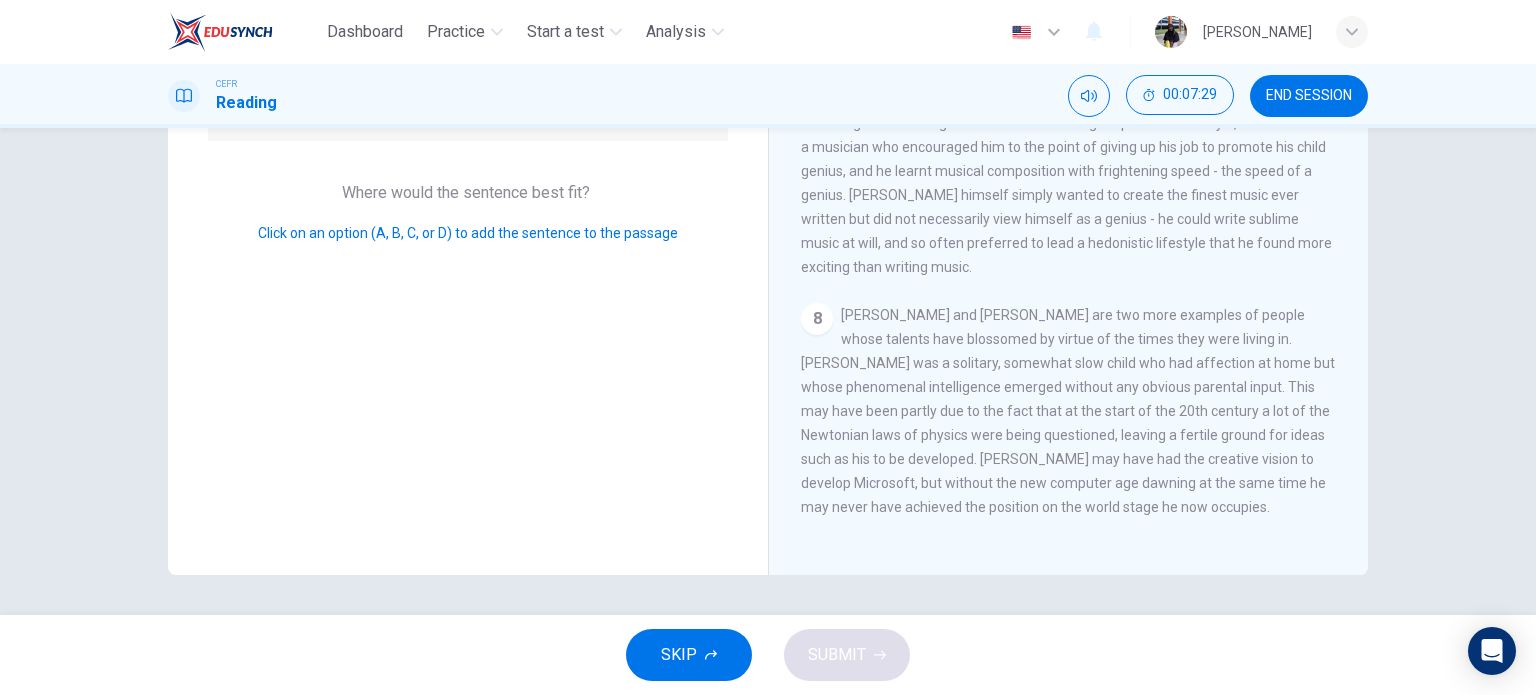 click on "Click on an option (A, B, C, or D) to add the sentence to the passage" at bounding box center (468, 233) 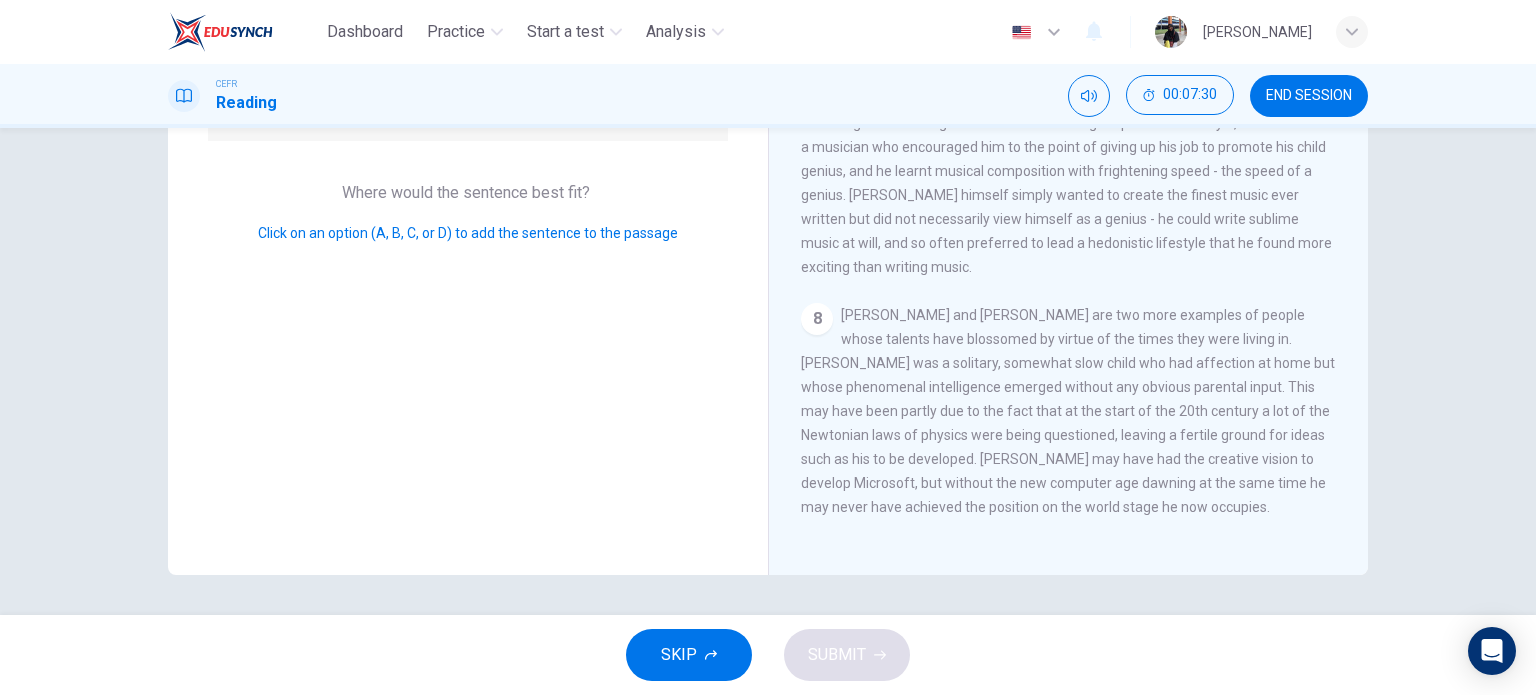 drag, startPoint x: 538, startPoint y: 234, endPoint x: 213, endPoint y: 234, distance: 325 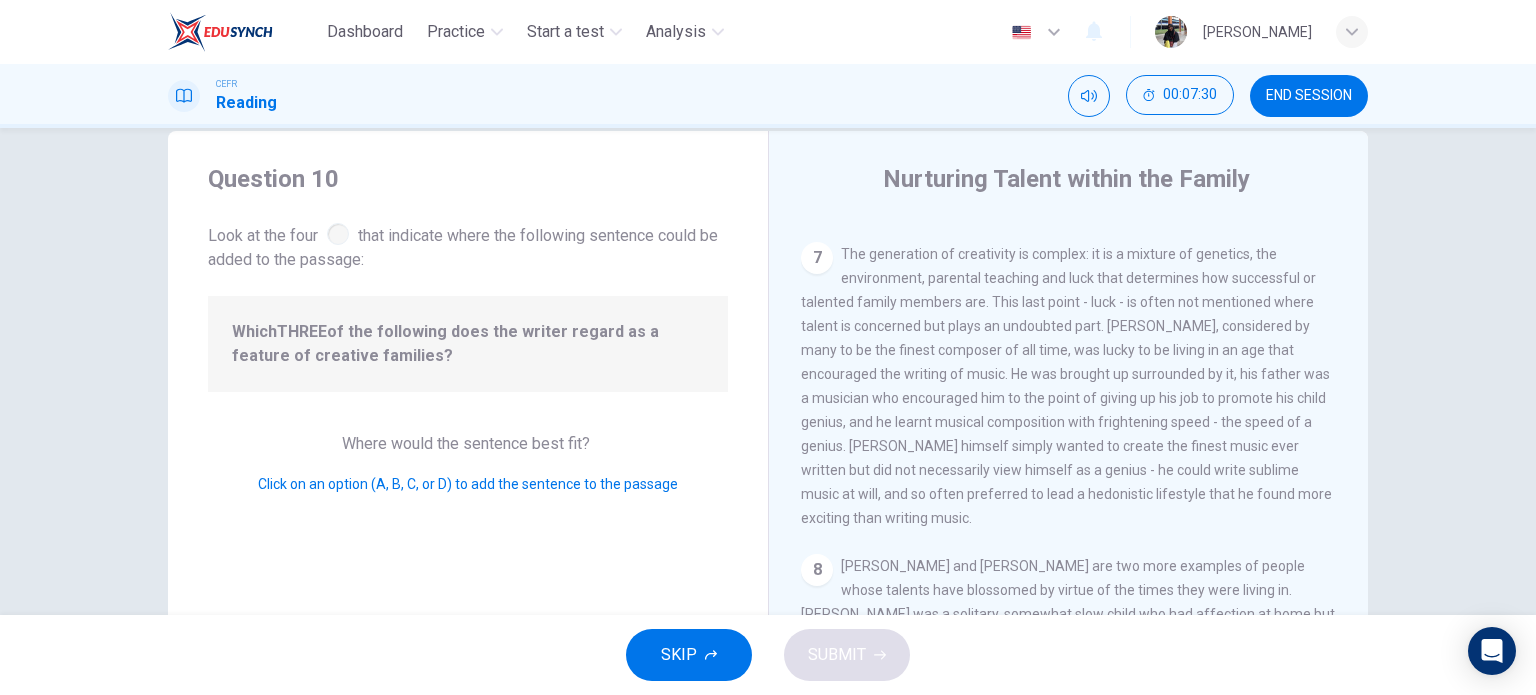 scroll, scrollTop: 0, scrollLeft: 0, axis: both 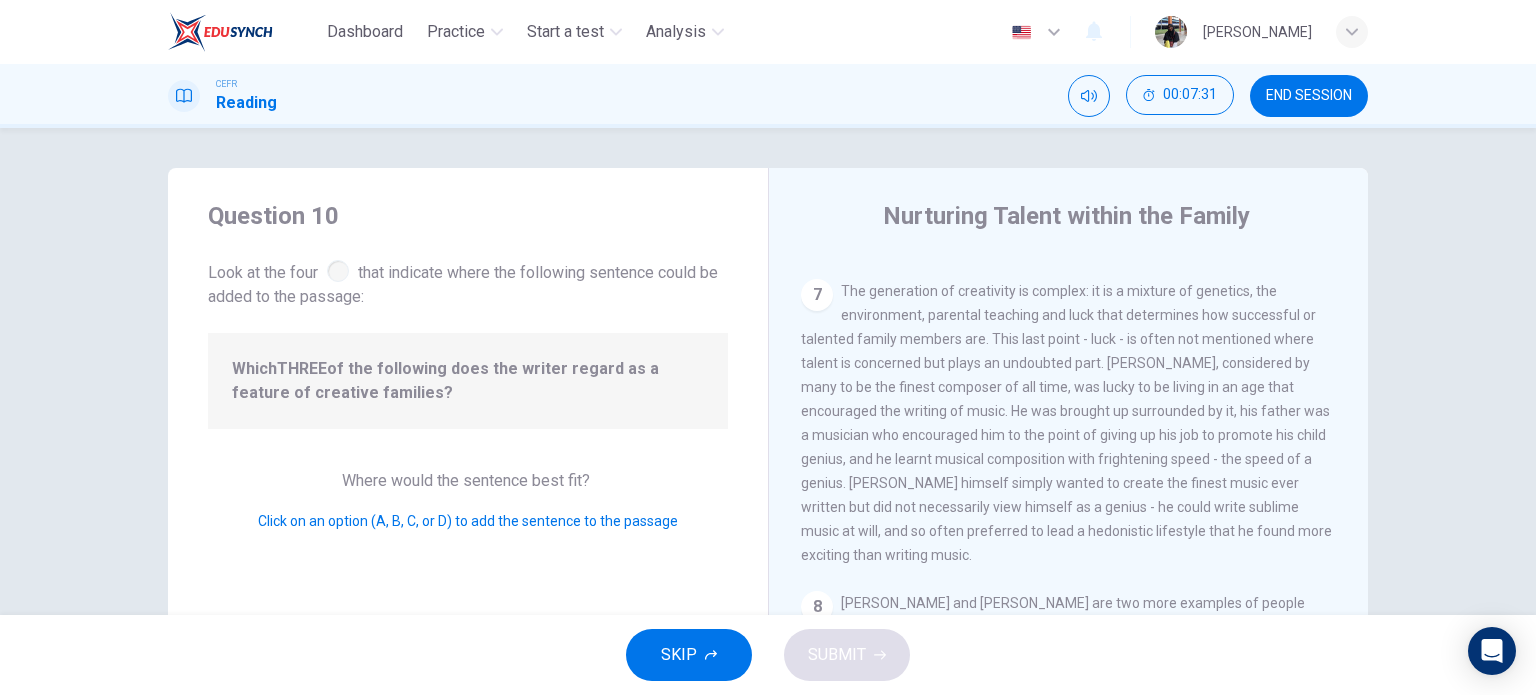 click at bounding box center [338, 271] 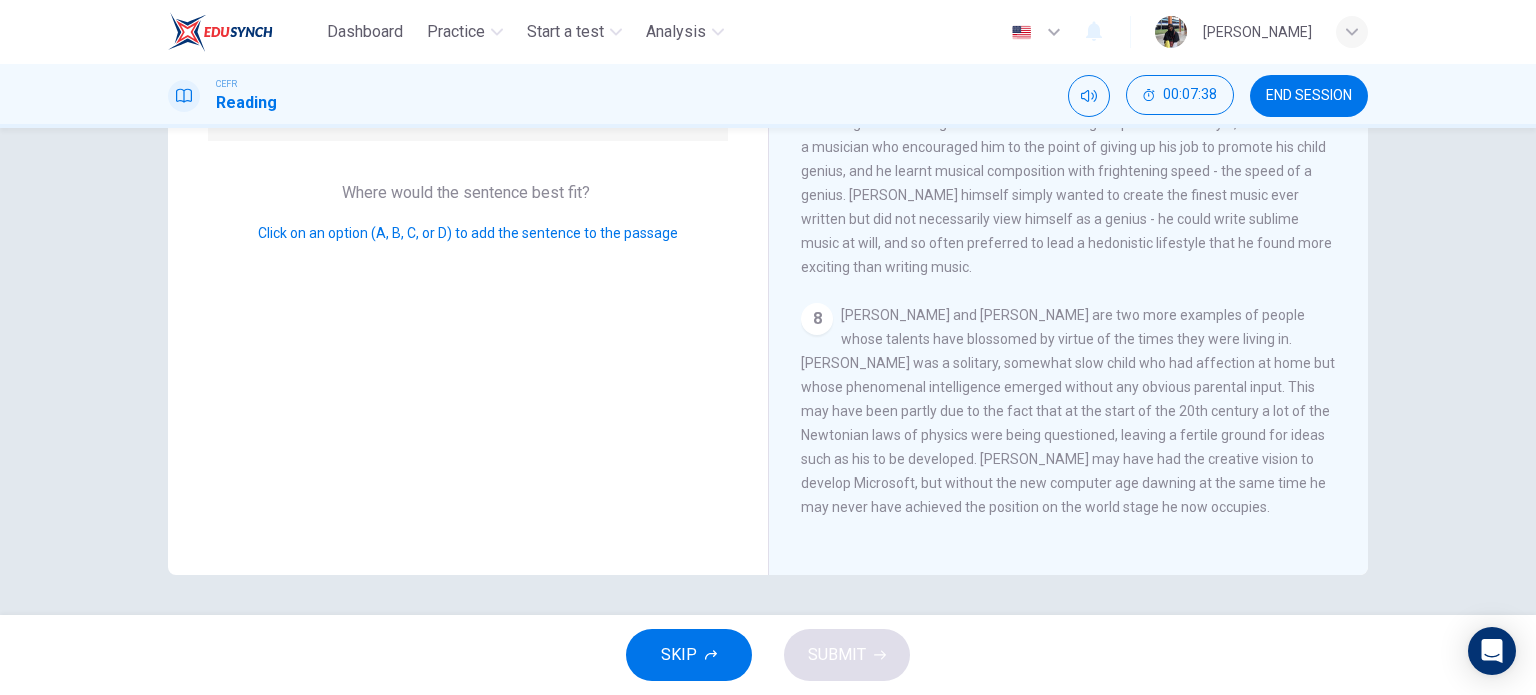 scroll, scrollTop: 121, scrollLeft: 0, axis: vertical 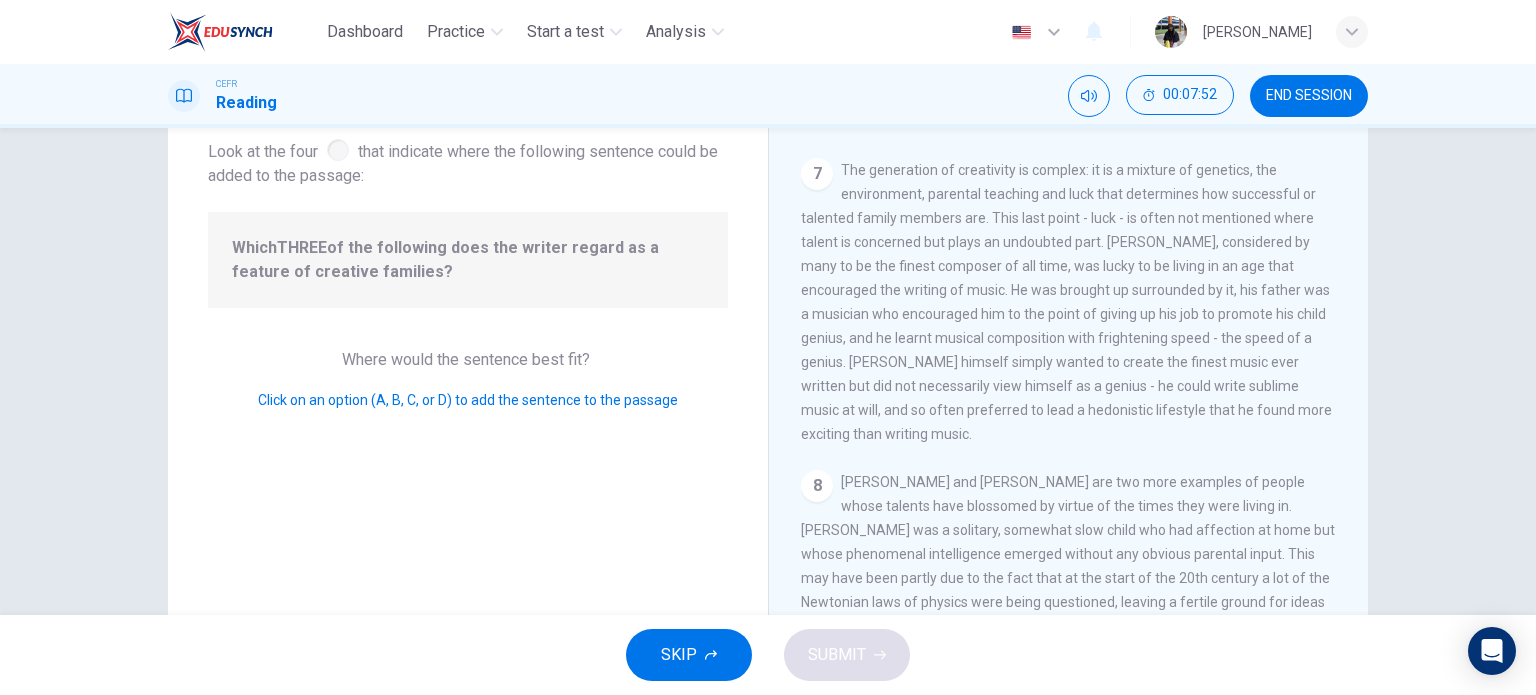 click on "The generation of creativity is complex: it is a mixture of genetics, the environment, parental teaching and luck that determines how successful or talented family members are. This last point - luck - is often not mentioned where talent is concerned but plays an undoubted part. Mozart, considered by many to be the finest composer of all time, was lucky to be living in an age that encouraged the writing of music. He was brought up surrounded by it, his father was a musician who encouraged him to the point of giving up his job to promote his child genius, and he learnt musical composition with frightening speed - the speed of a genius. Mozart himself simply wanted to create the finest music ever written but did not necessarily view himself as a genius - he could write sublime music at will, and so often preferred to lead a hedonistic lifestyle that he found more exciting than writing music." at bounding box center [1066, 302] 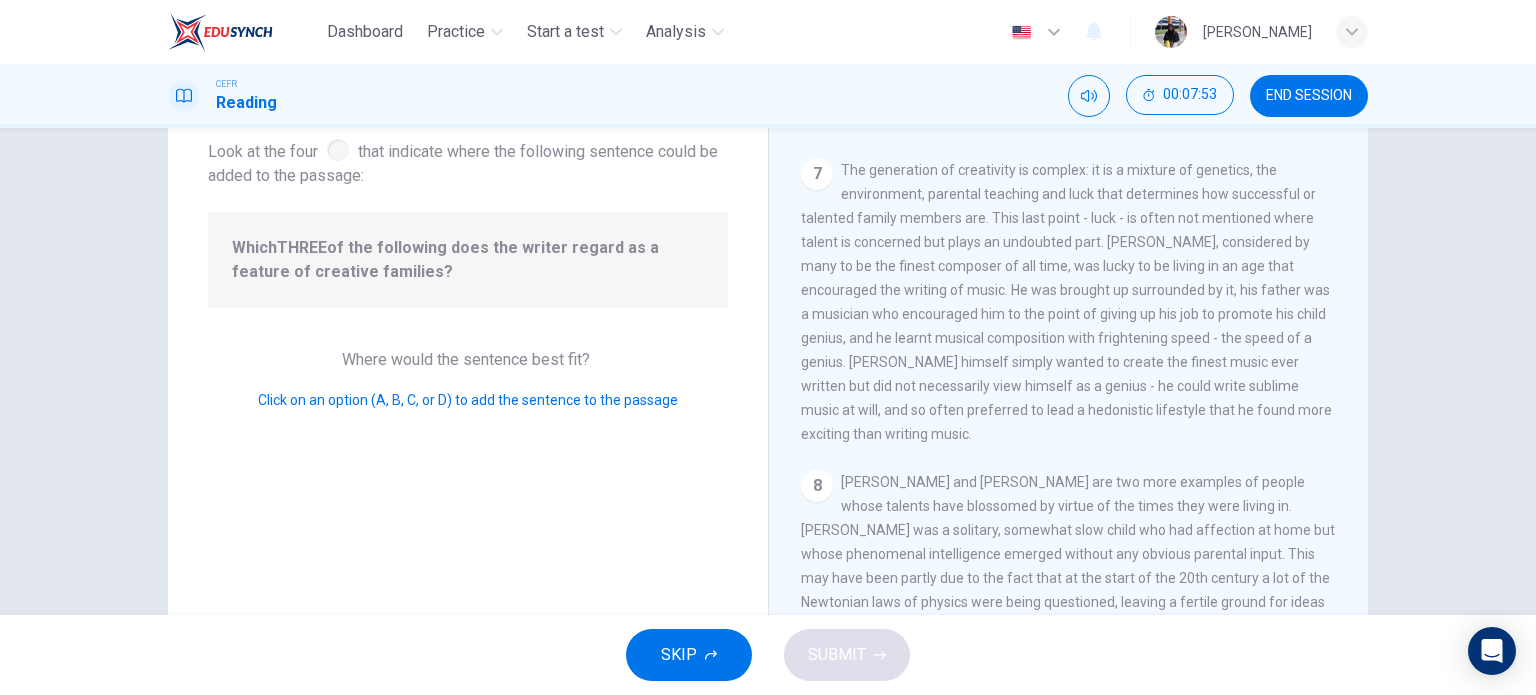 click on "The generation of creativity is complex: it is a mixture of genetics, the environment, parental teaching and luck that determines how successful or talented family members are. This last point - luck - is often not mentioned where talent is concerned but plays an undoubted part. Mozart, considered by many to be the finest composer of all time, was lucky to be living in an age that encouraged the writing of music. He was brought up surrounded by it, his father was a musician who encouraged him to the point of giving up his job to promote his child genius, and he learnt musical composition with frightening speed - the speed of a genius. Mozart himself simply wanted to create the finest music ever written but did not necessarily view himself as a genius - he could write sublime music at will, and so often preferred to lead a hedonistic lifestyle that he found more exciting than writing music." at bounding box center [1066, 302] 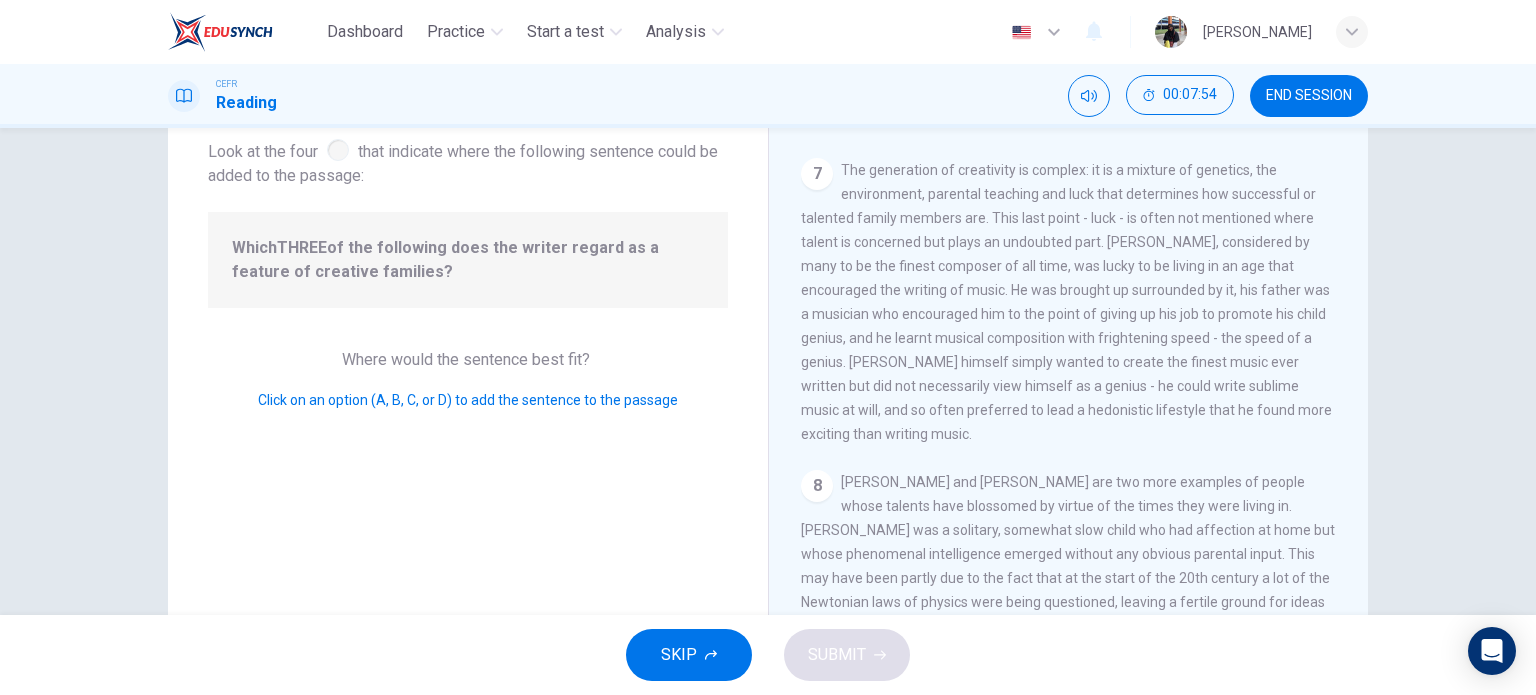 drag, startPoint x: 1100, startPoint y: 227, endPoint x: 1119, endPoint y: 254, distance: 33.01515 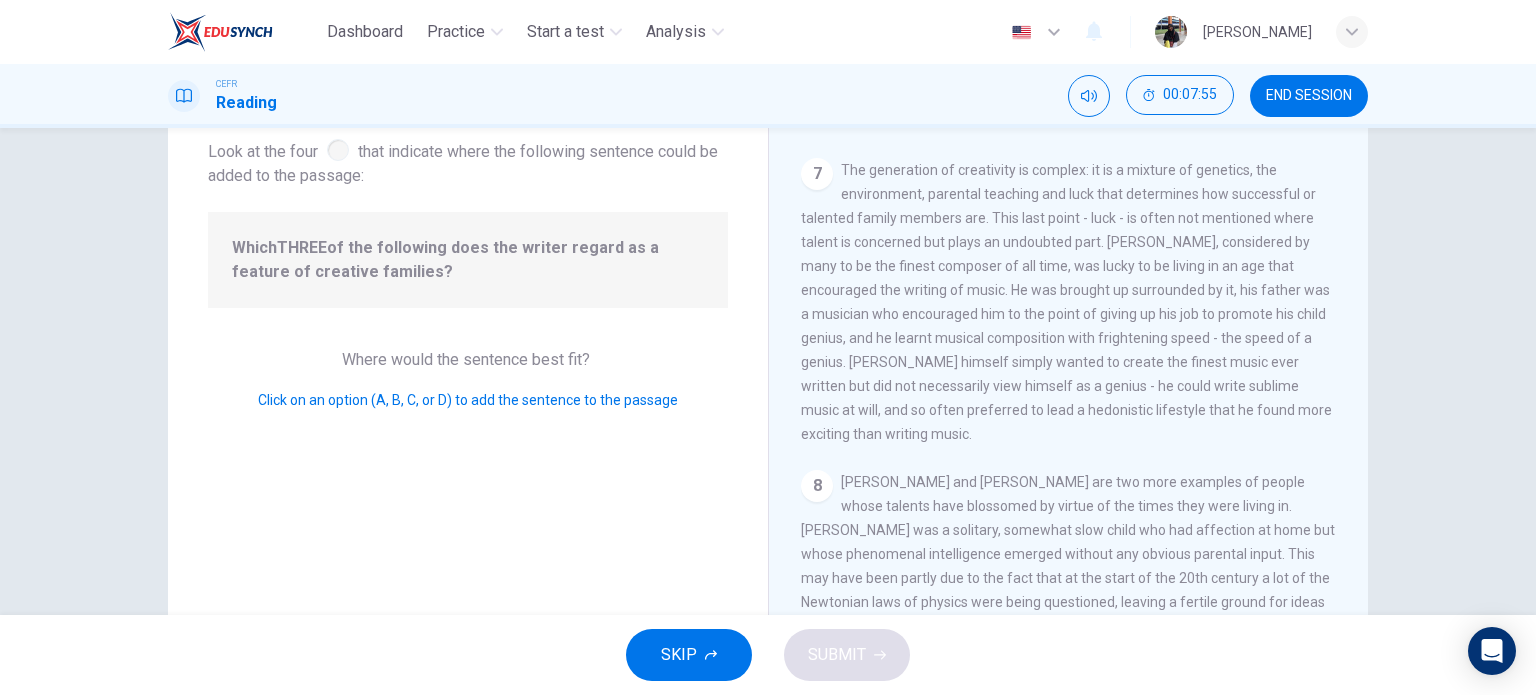 click on "The generation of creativity is complex: it is a mixture of genetics, the environment, parental teaching and luck that determines how successful or talented family members are. This last point - luck - is often not mentioned where talent is concerned but plays an undoubted part. Mozart, considered by many to be the finest composer of all time, was lucky to be living in an age that encouraged the writing of music. He was brought up surrounded by it, his father was a musician who encouraged him to the point of giving up his job to promote his child genius, and he learnt musical composition with frightening speed - the speed of a genius. Mozart himself simply wanted to create the finest music ever written but did not necessarily view himself as a genius - he could write sublime music at will, and so often preferred to lead a hedonistic lifestyle that he found more exciting than writing music." at bounding box center (1066, 302) 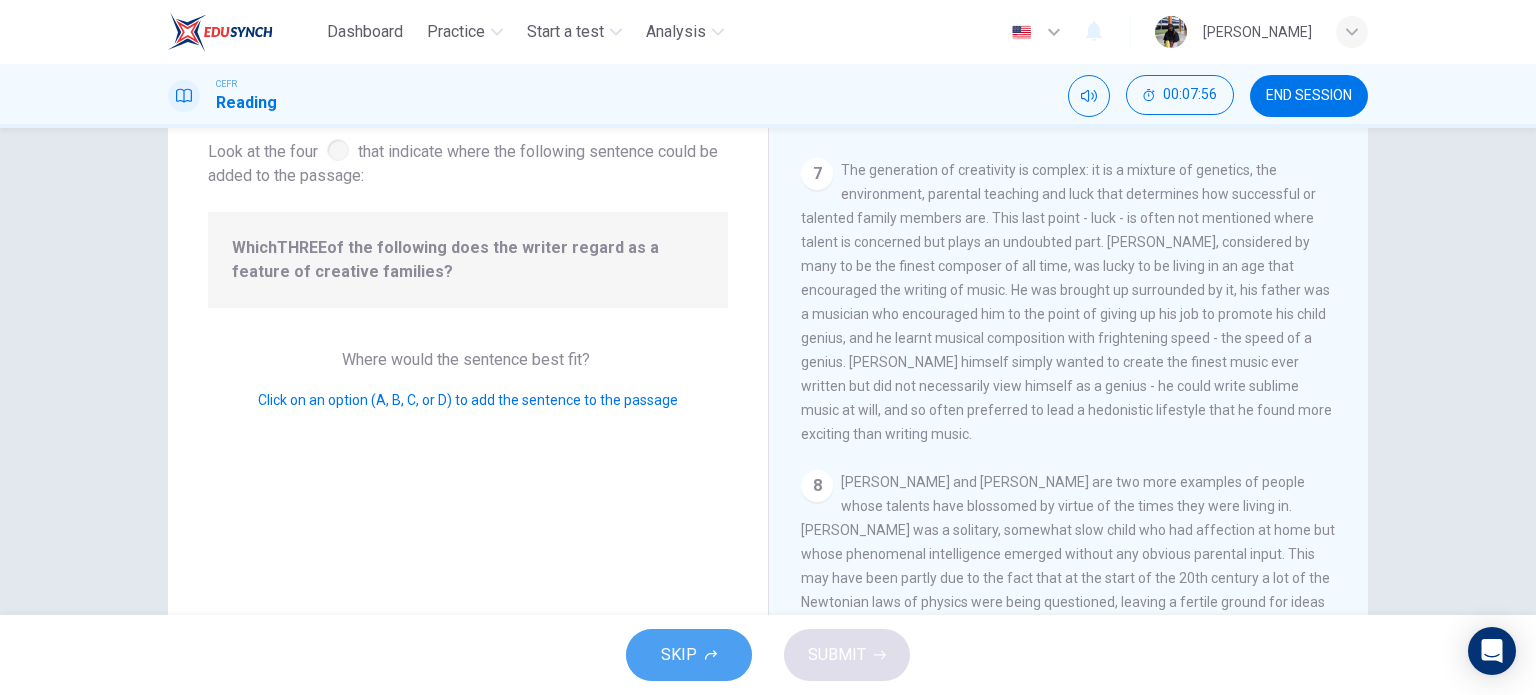 click on "SKIP" at bounding box center (689, 655) 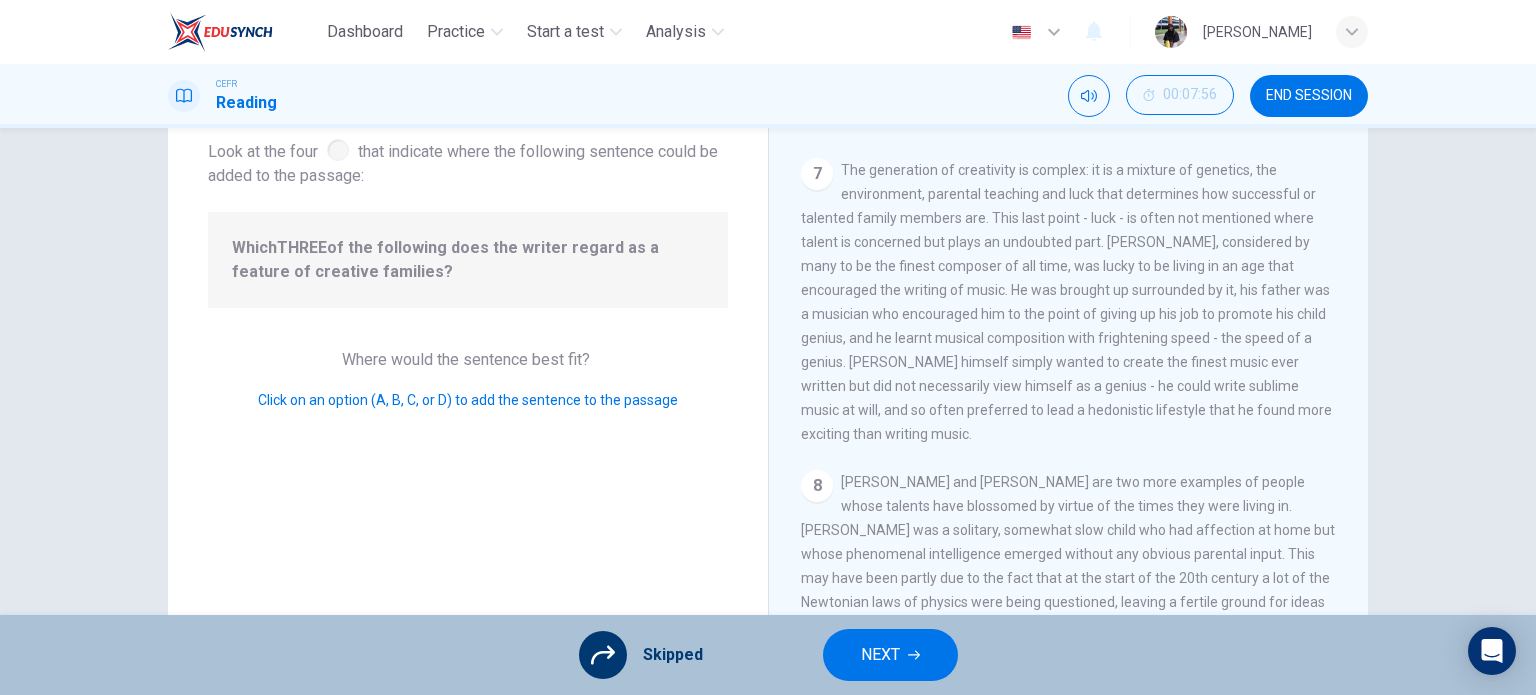 click on "NEXT" at bounding box center [890, 655] 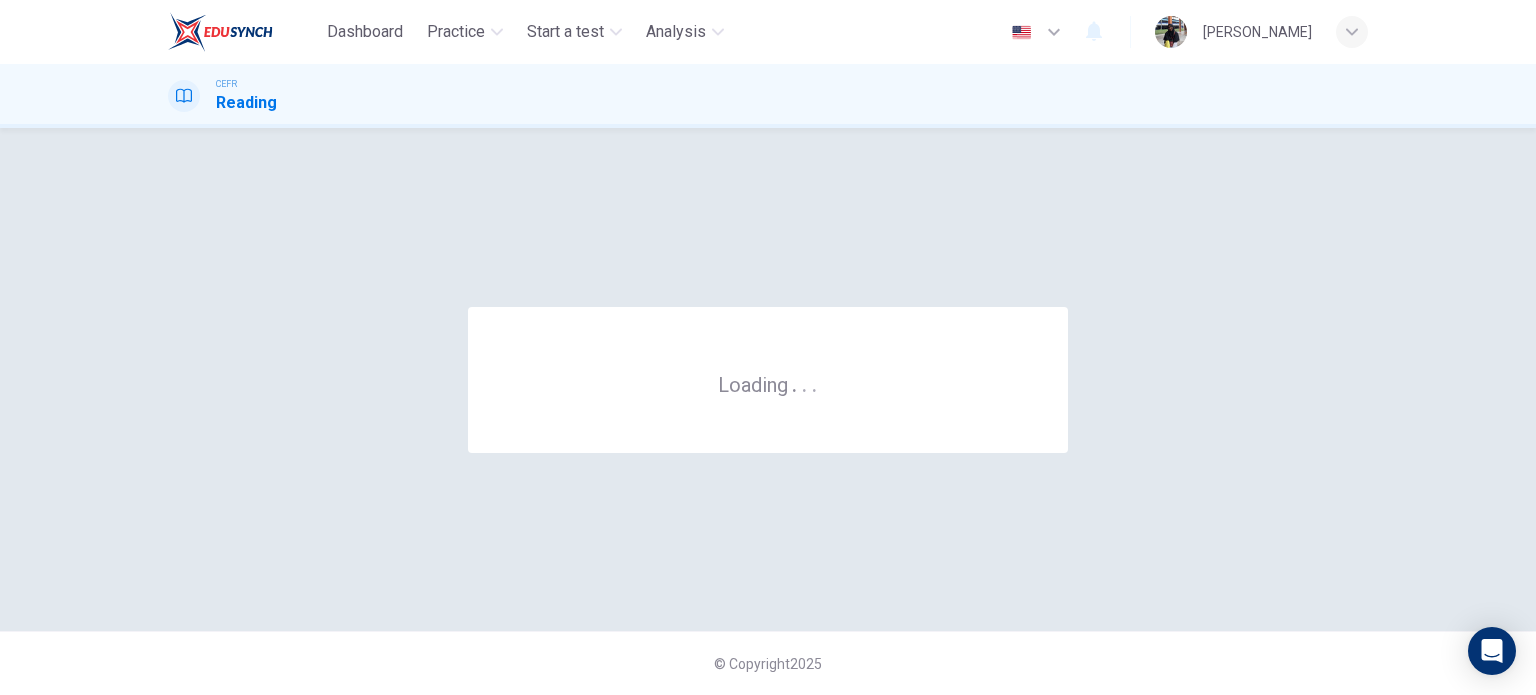 scroll, scrollTop: 0, scrollLeft: 0, axis: both 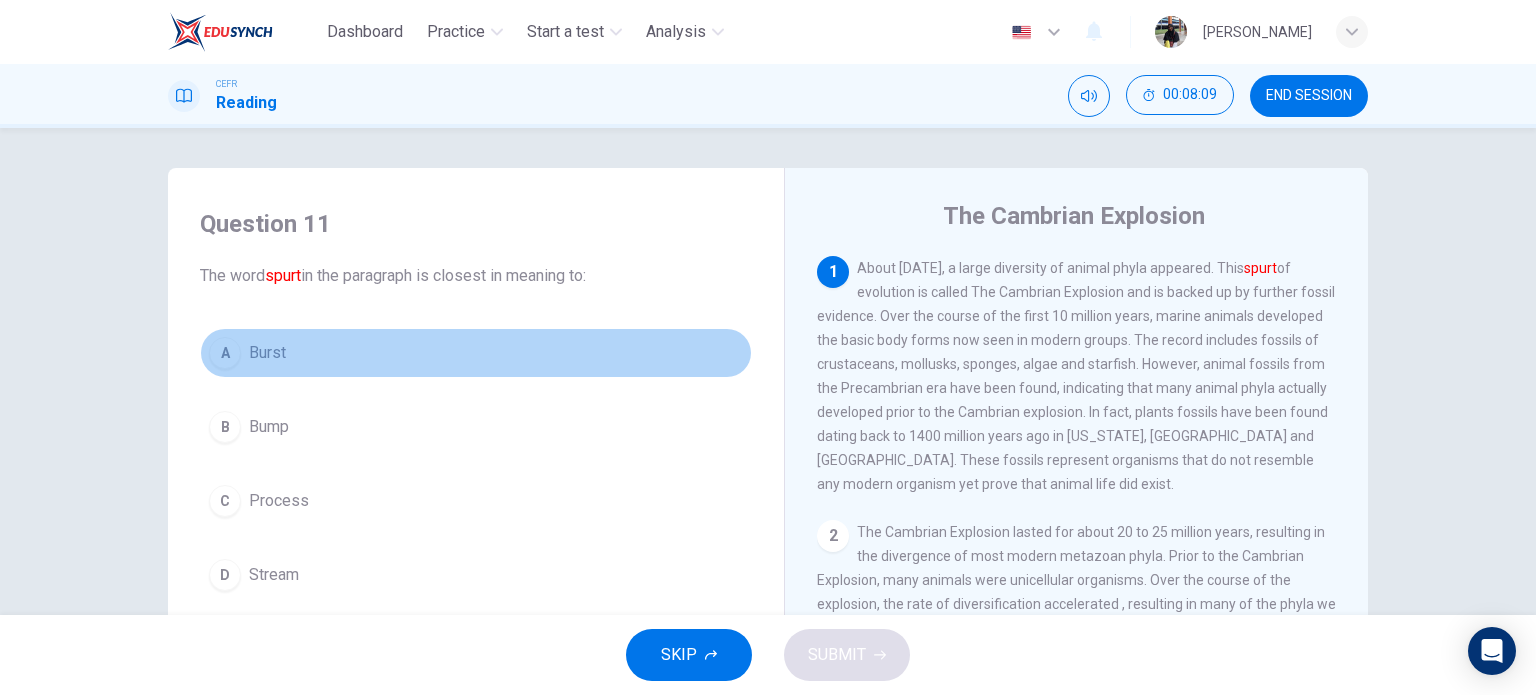 click on "A Burst" at bounding box center [476, 353] 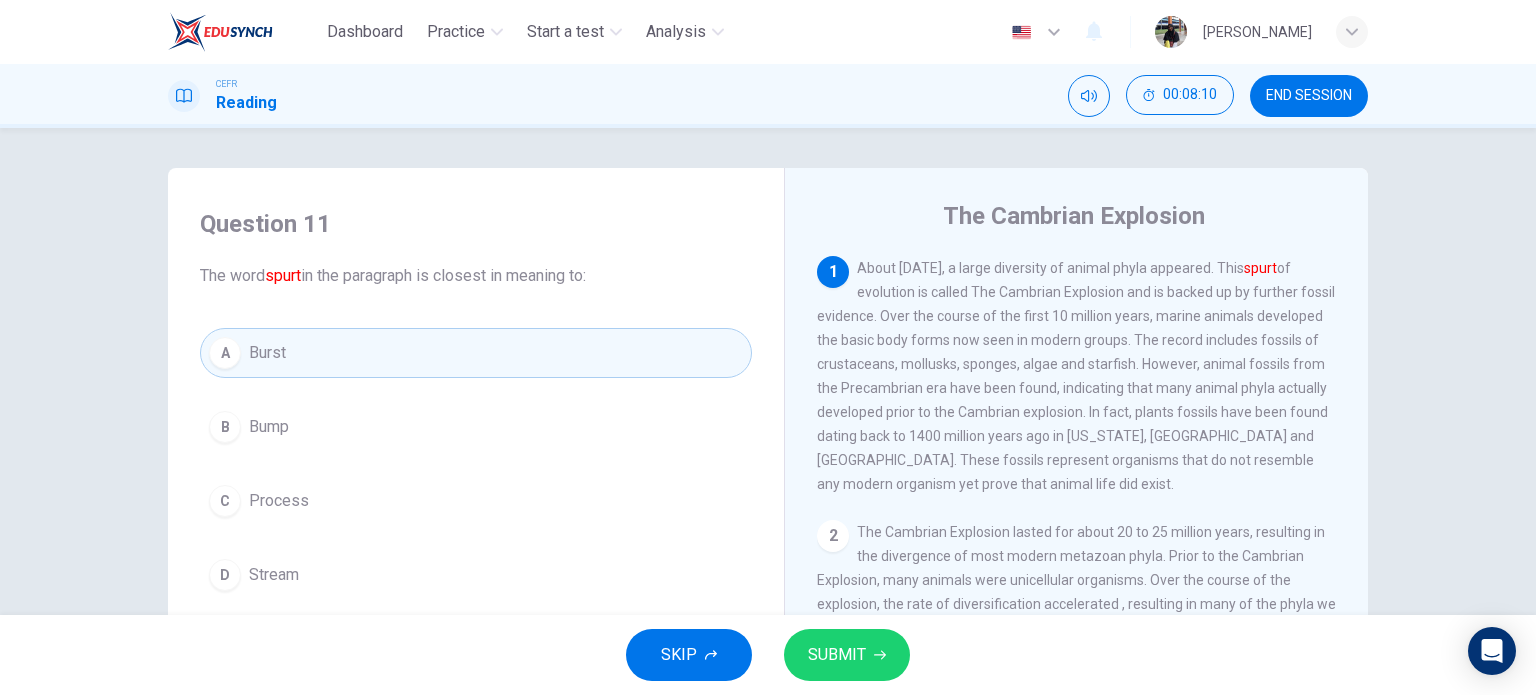 click on "SUBMIT" at bounding box center (847, 655) 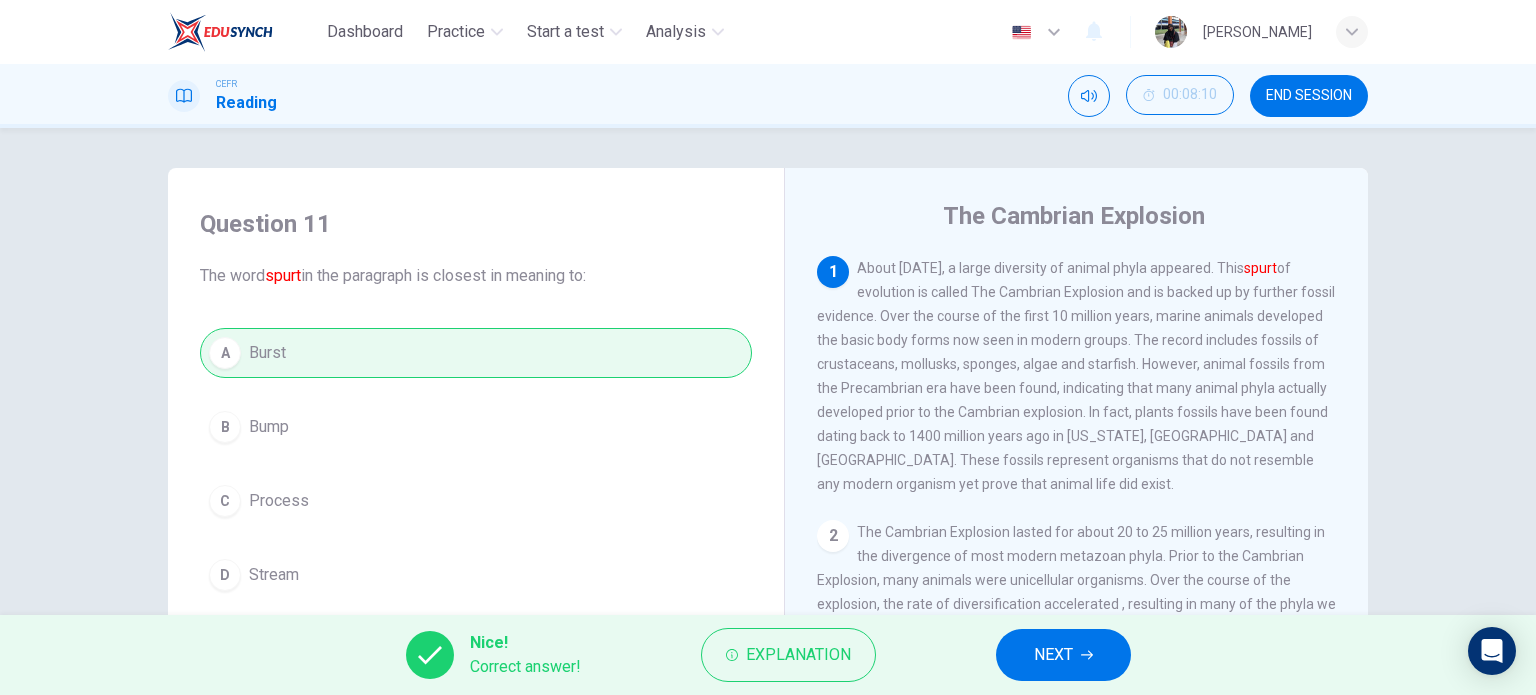 click on "NEXT" at bounding box center (1063, 655) 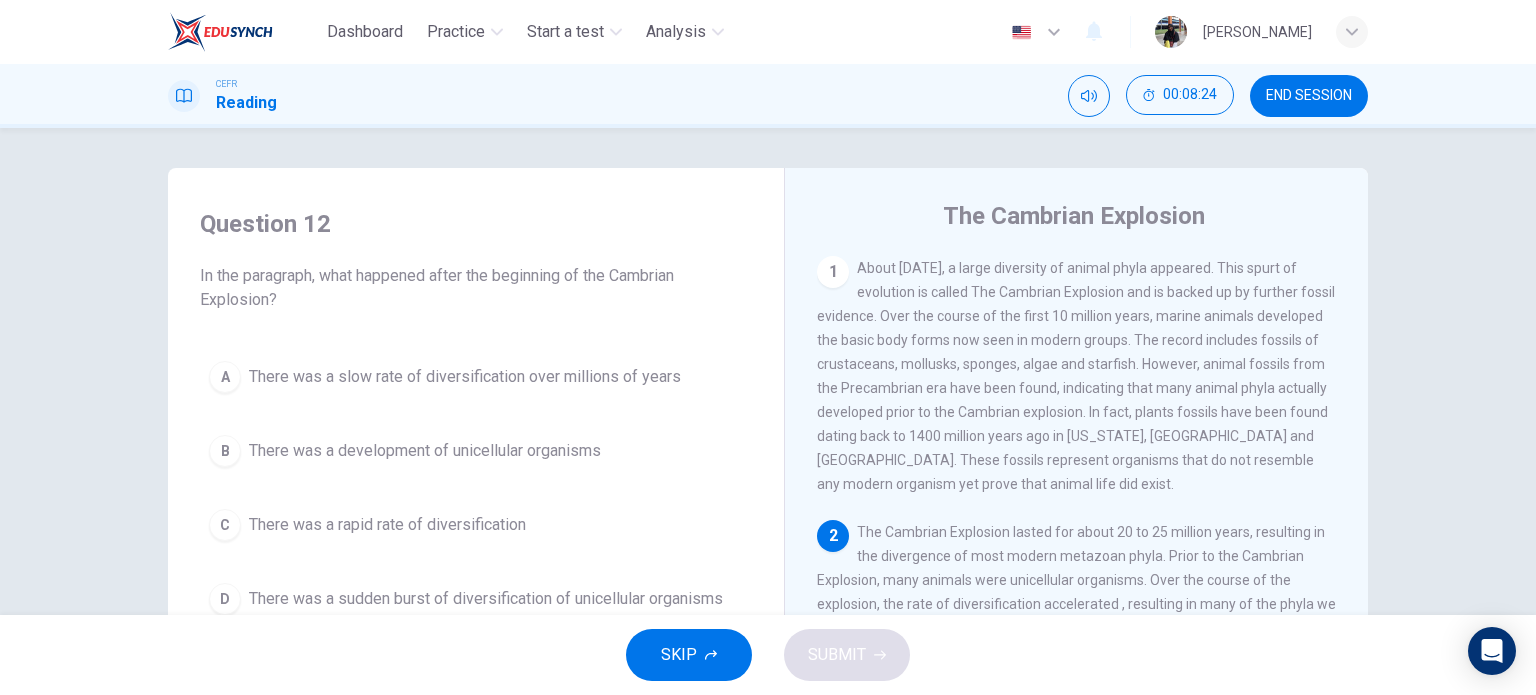 scroll, scrollTop: 949, scrollLeft: 0, axis: vertical 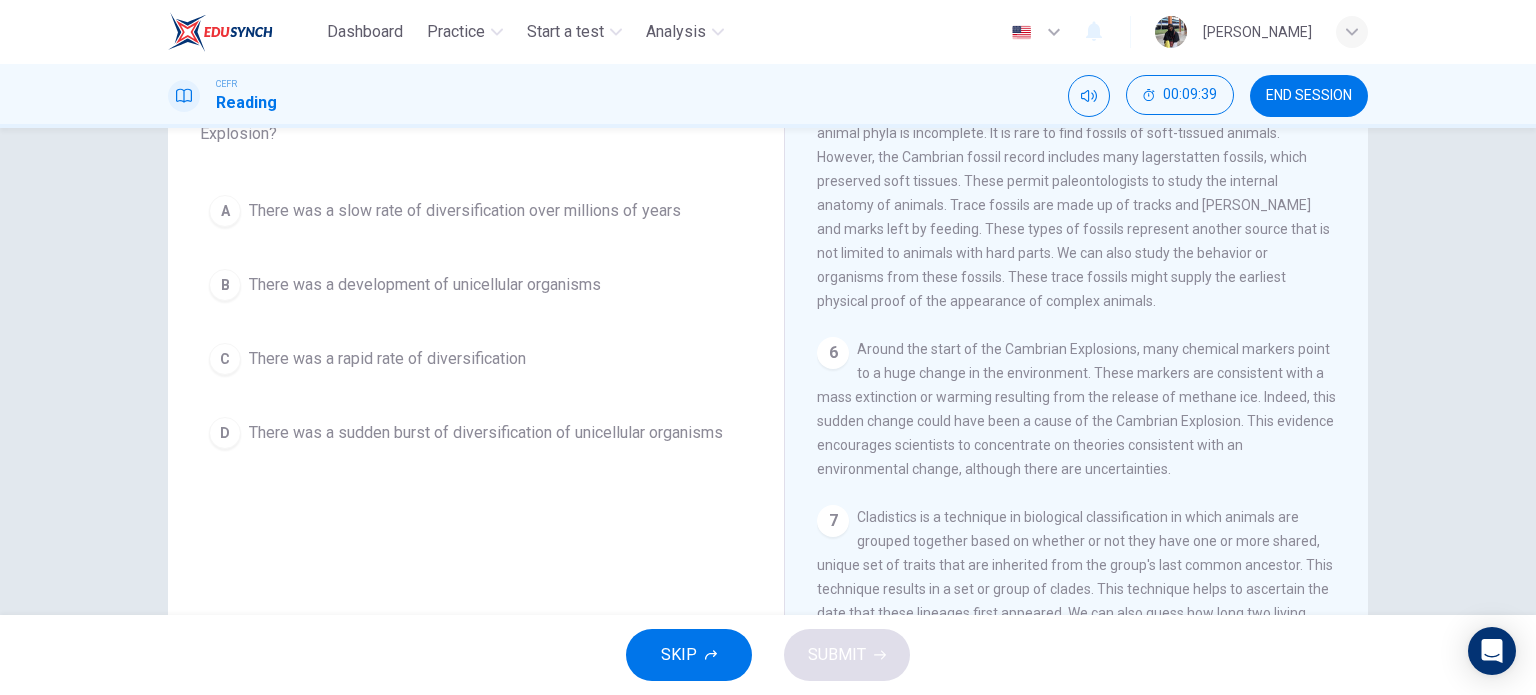 click on "There was a rapid rate of diversification" at bounding box center (387, 359) 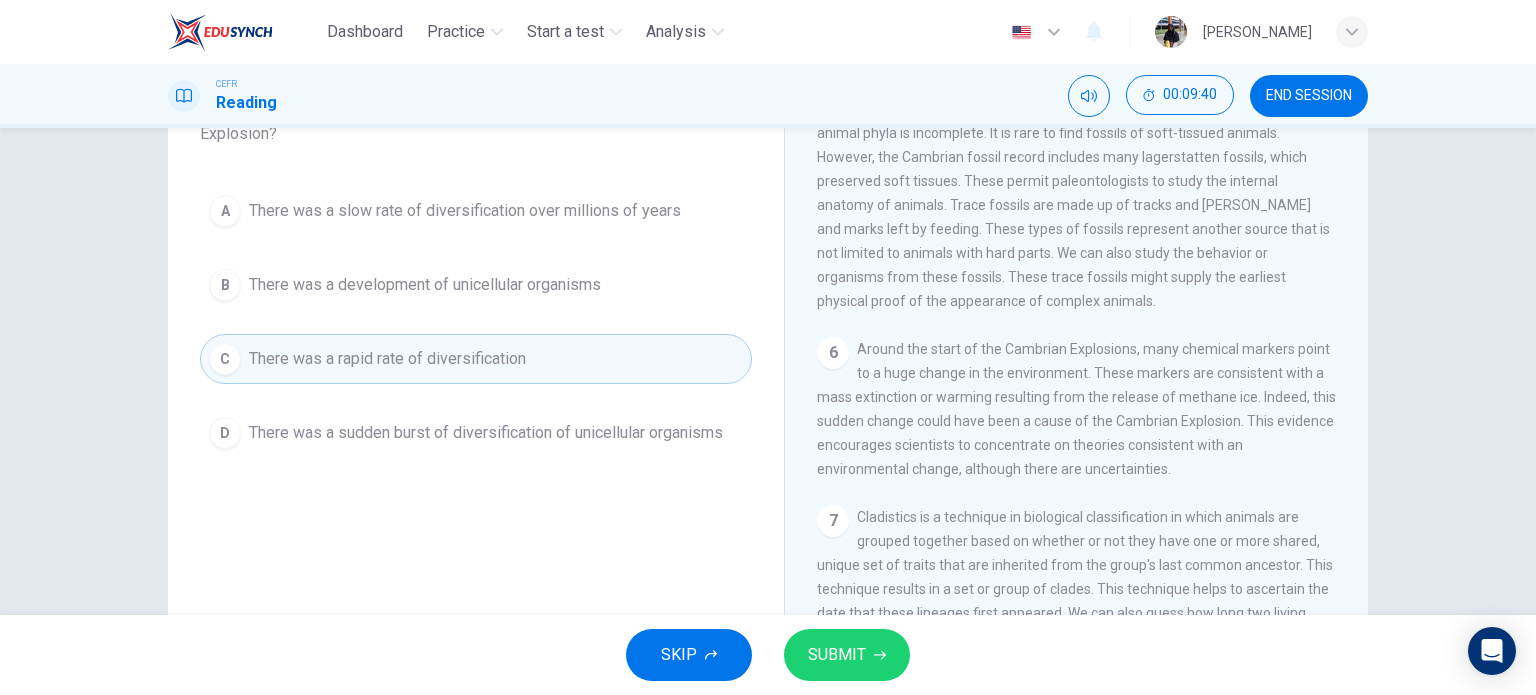 click 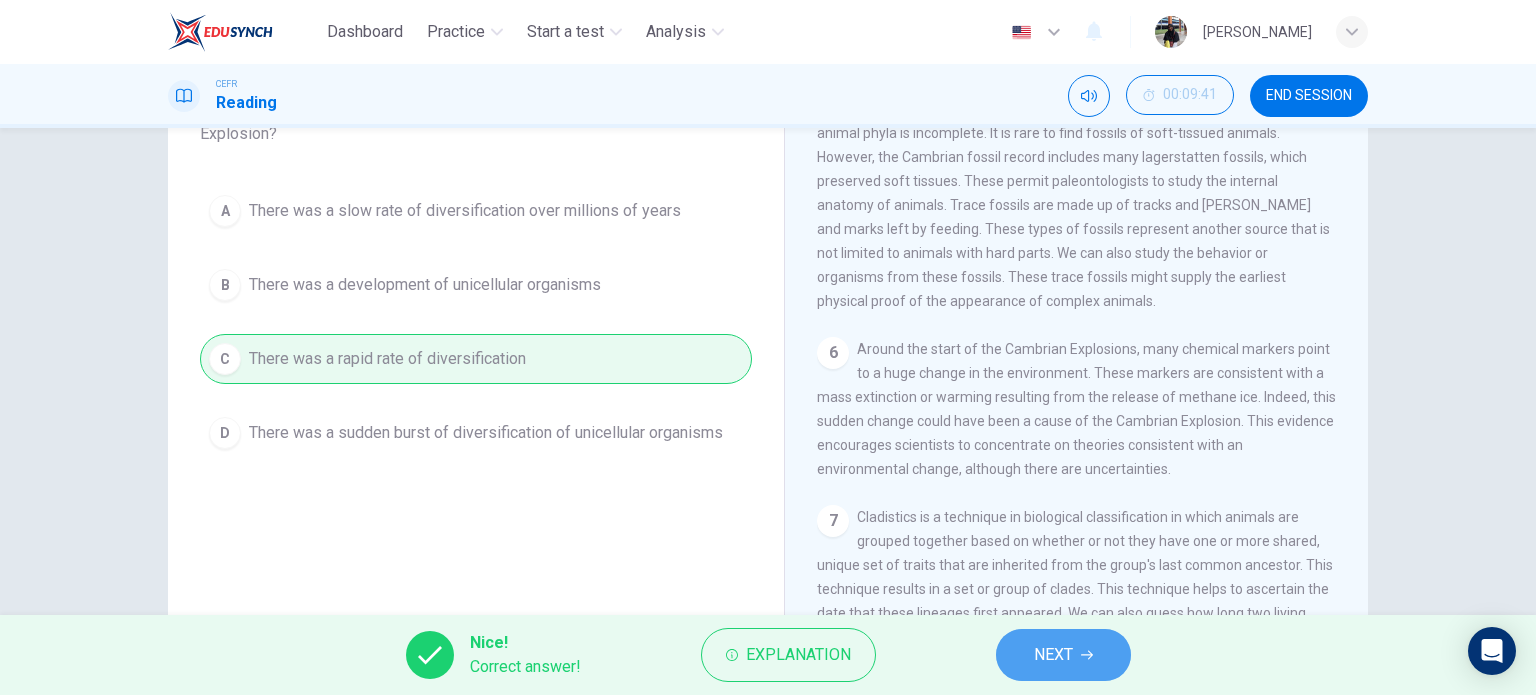 click on "NEXT" at bounding box center (1063, 655) 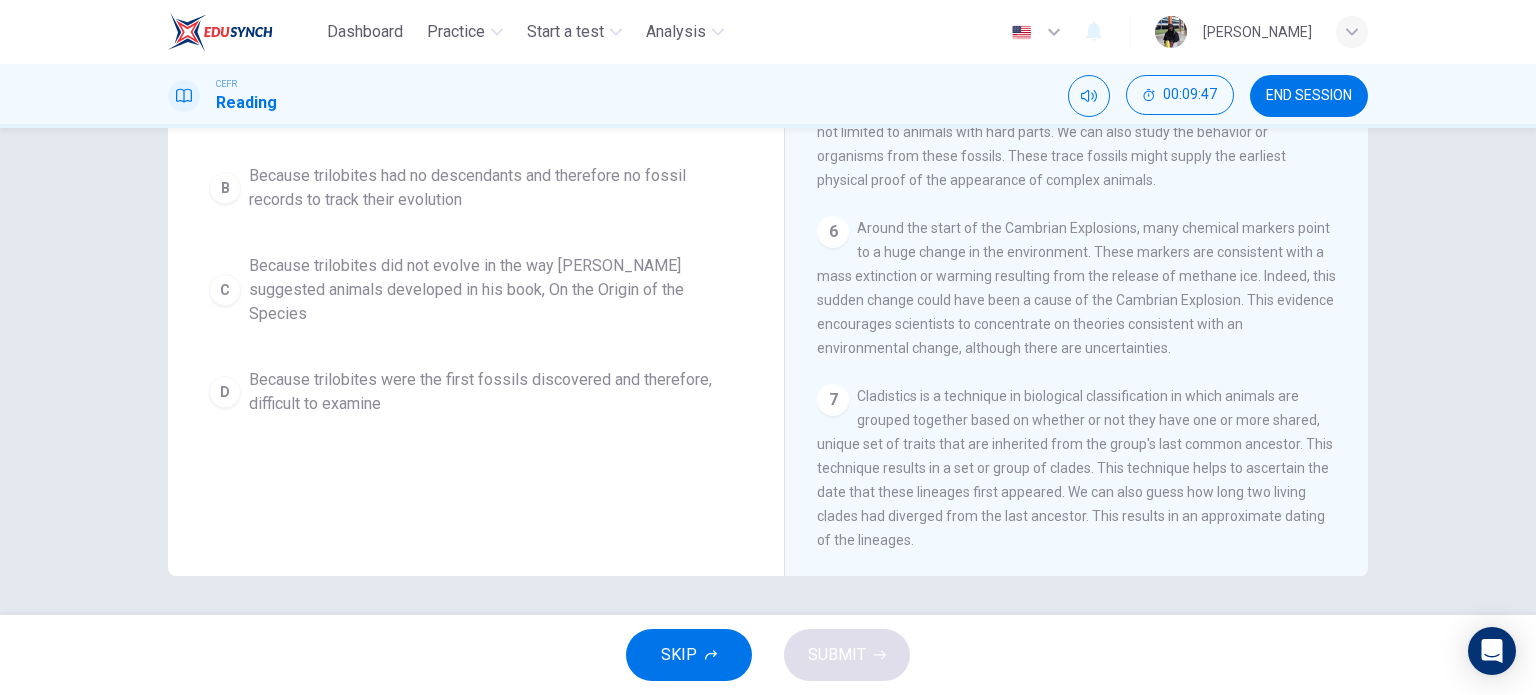 scroll, scrollTop: 288, scrollLeft: 0, axis: vertical 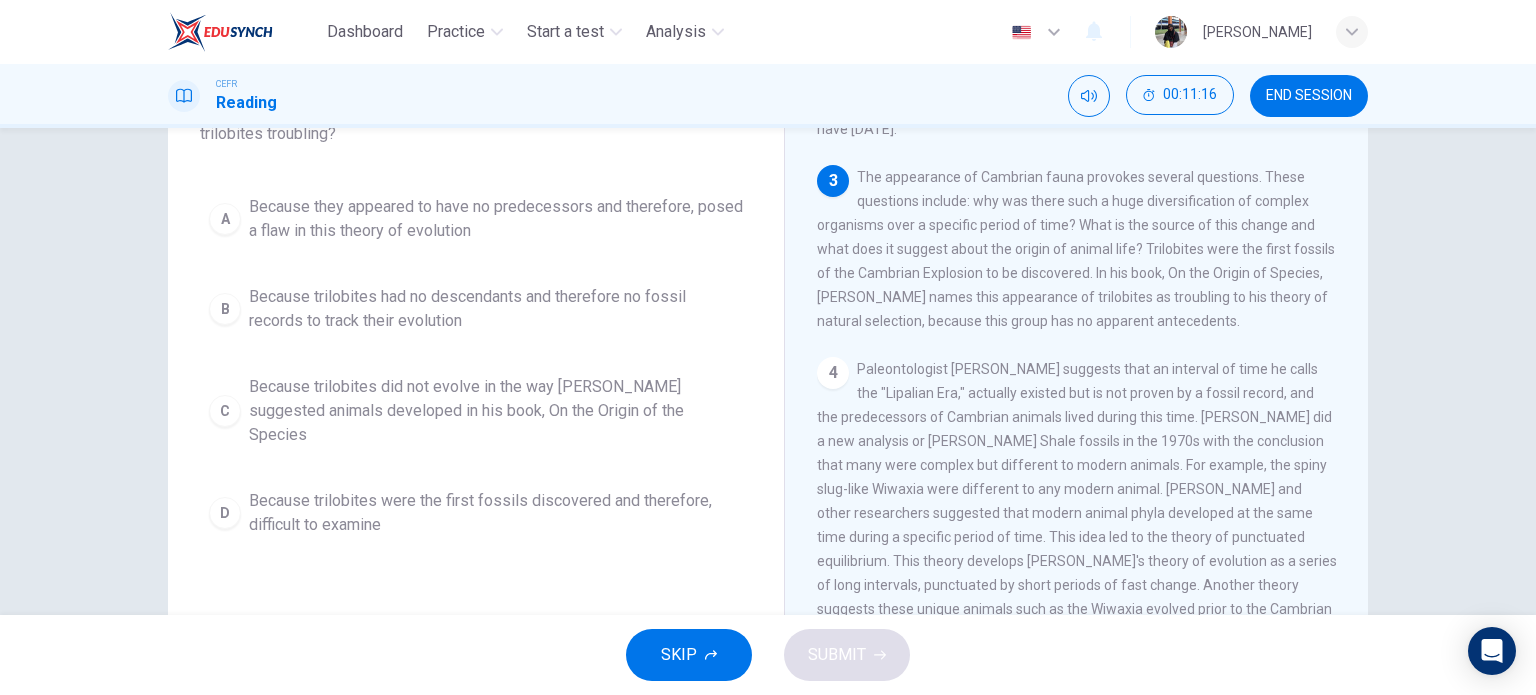 drag, startPoint x: 332, startPoint y: 211, endPoint x: 380, endPoint y: 242, distance: 57.14018 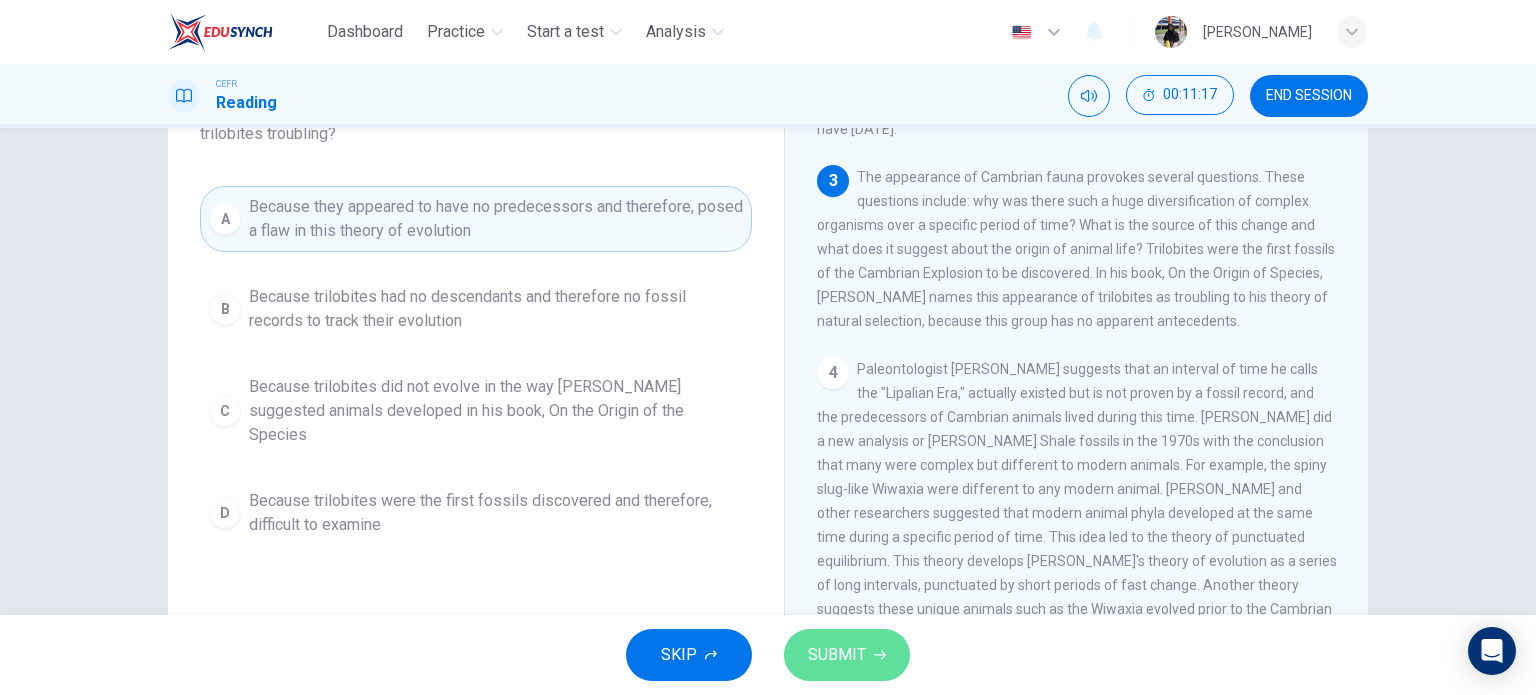 click 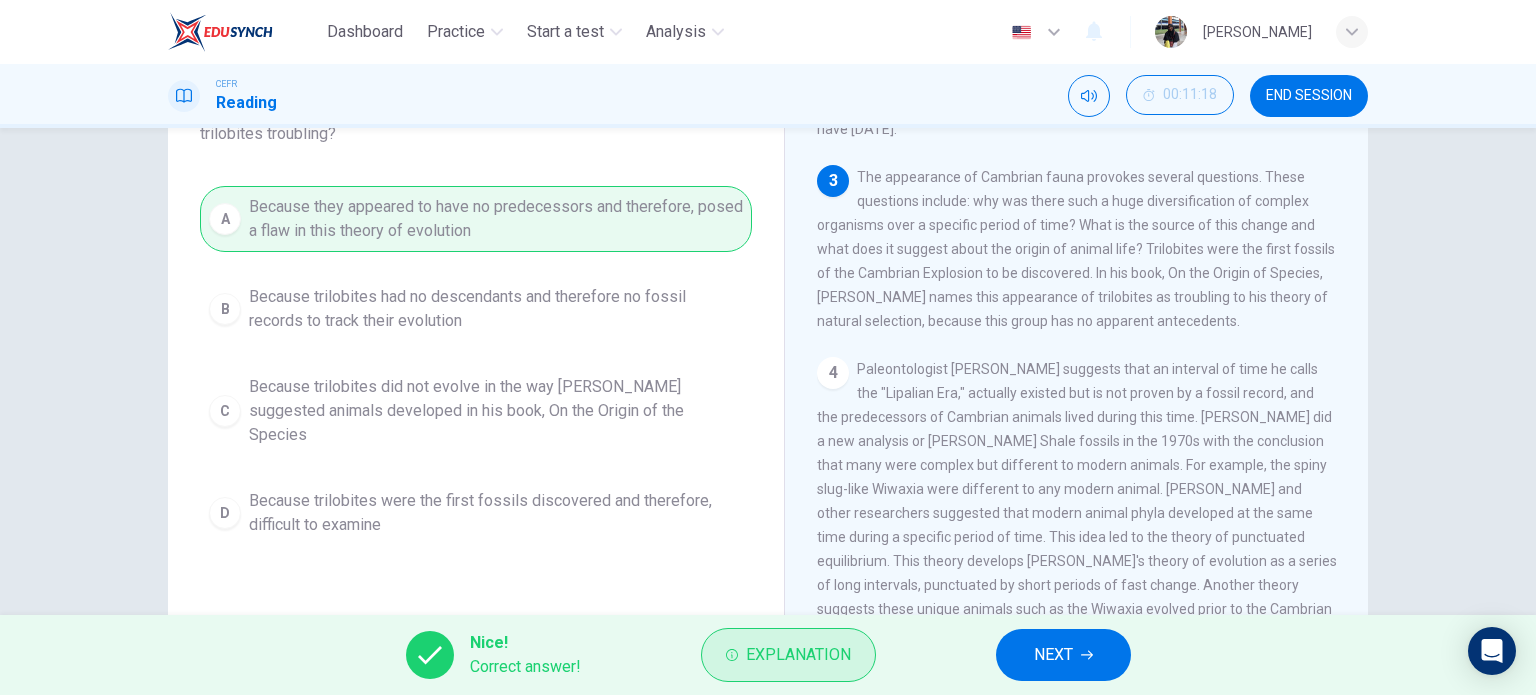 click on "Explanation" at bounding box center (798, 655) 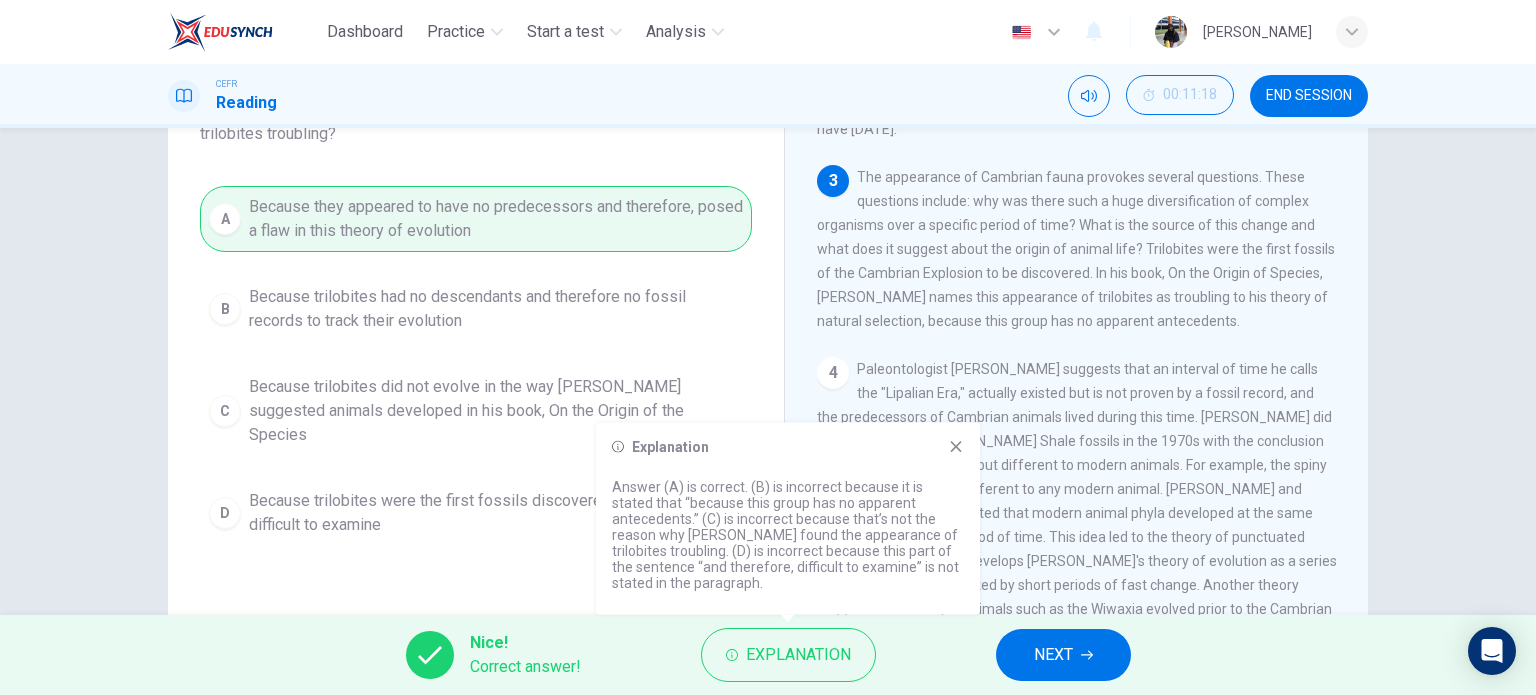 click 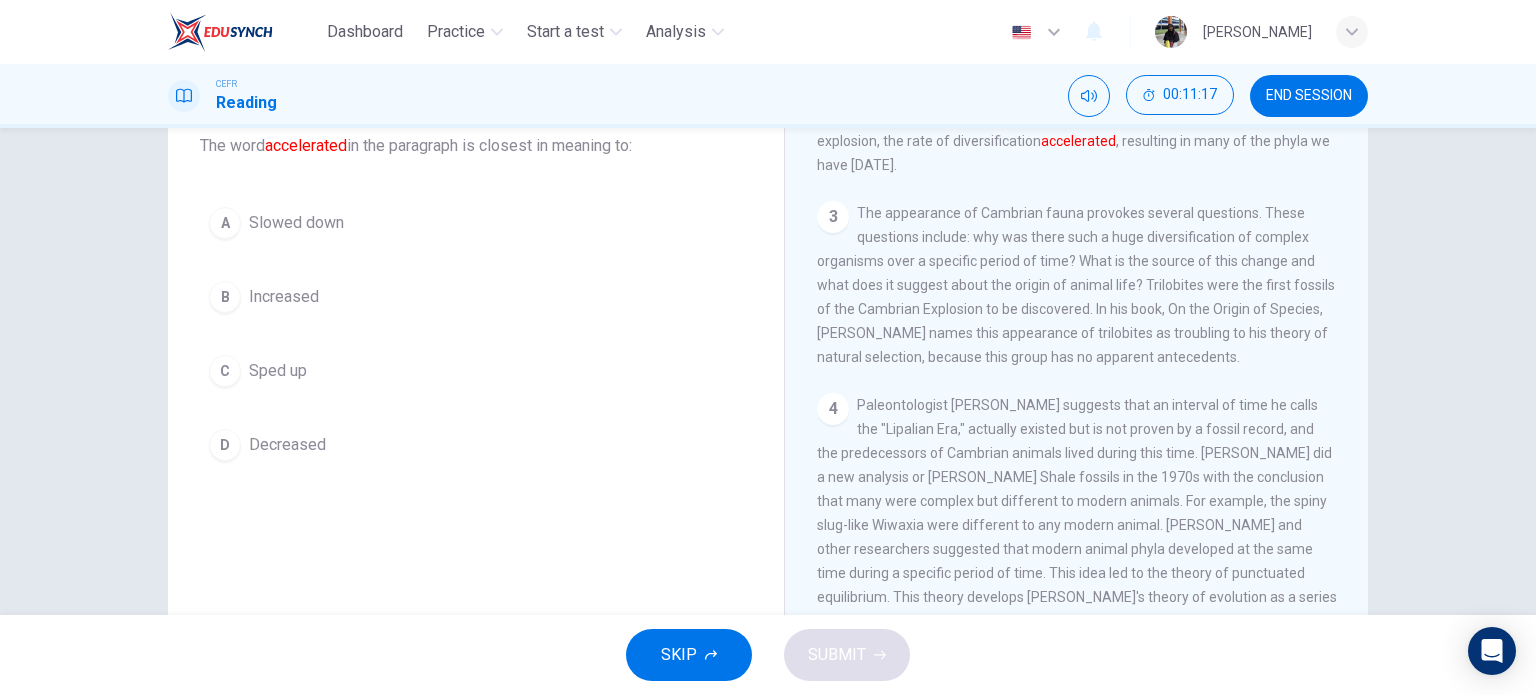scroll, scrollTop: 0, scrollLeft: 0, axis: both 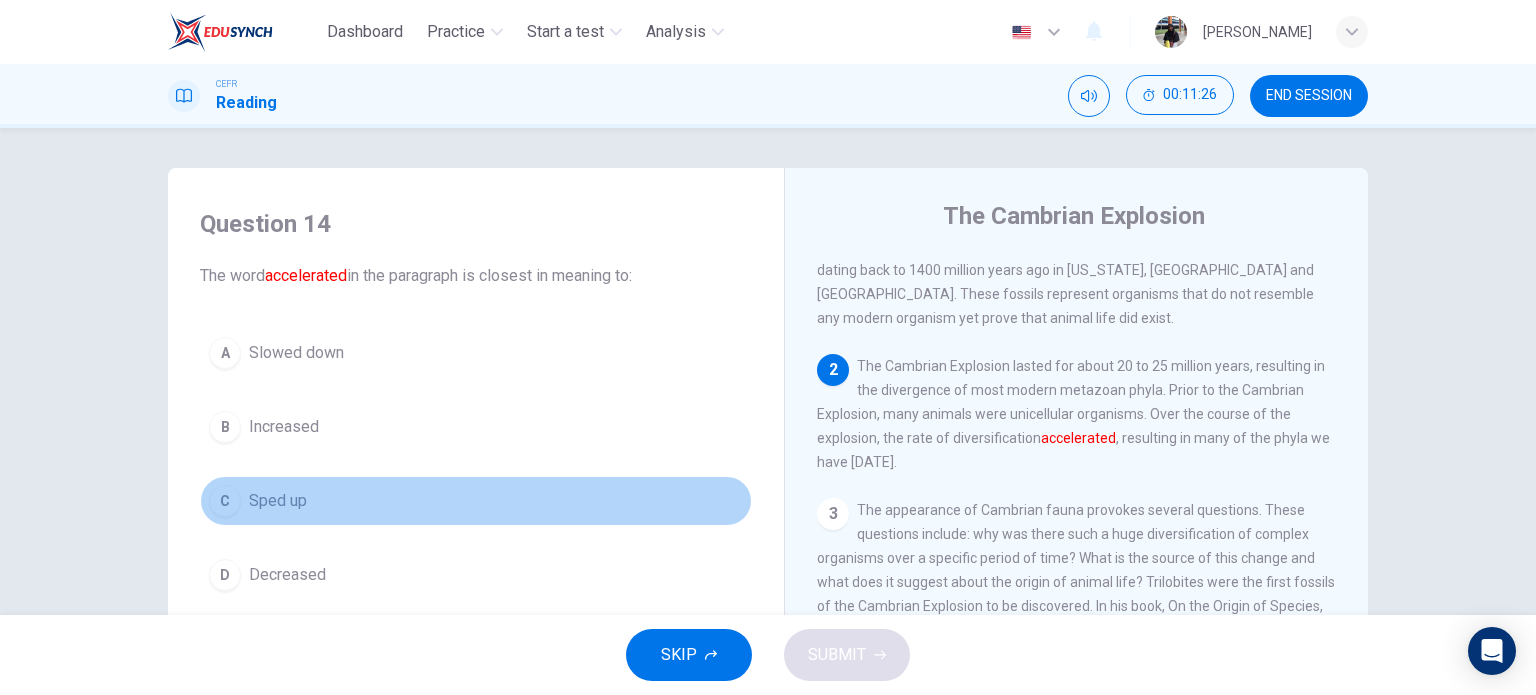 click on "Sped up" at bounding box center [278, 501] 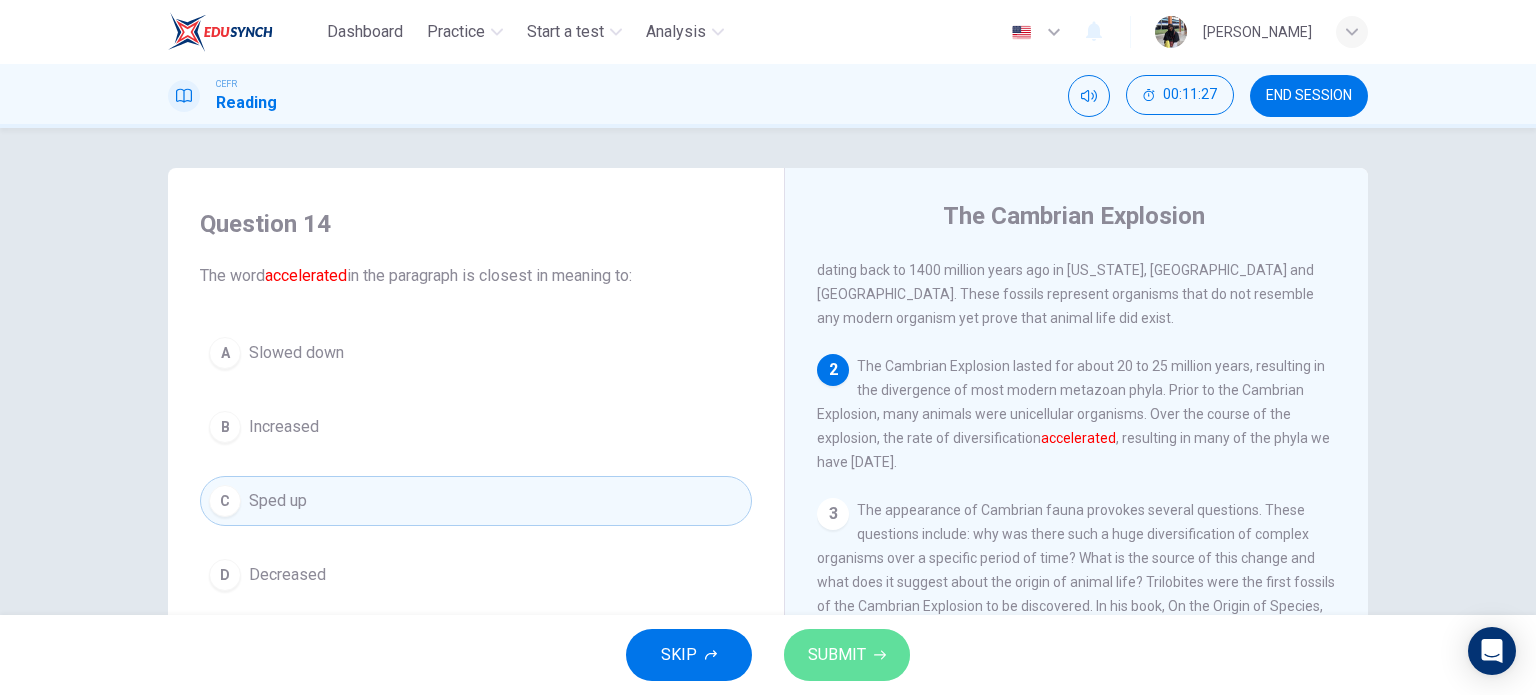 click on "SUBMIT" at bounding box center [837, 655] 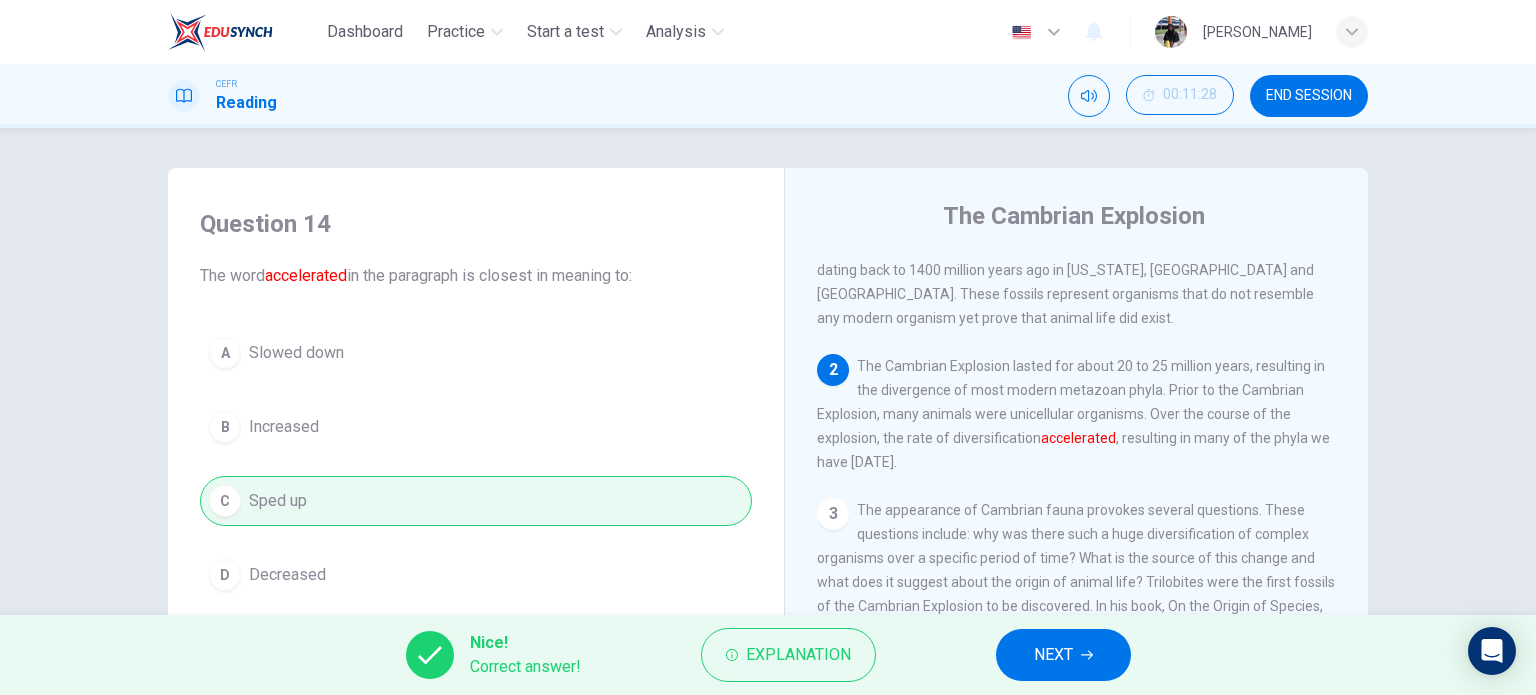 click on "NEXT" at bounding box center (1063, 655) 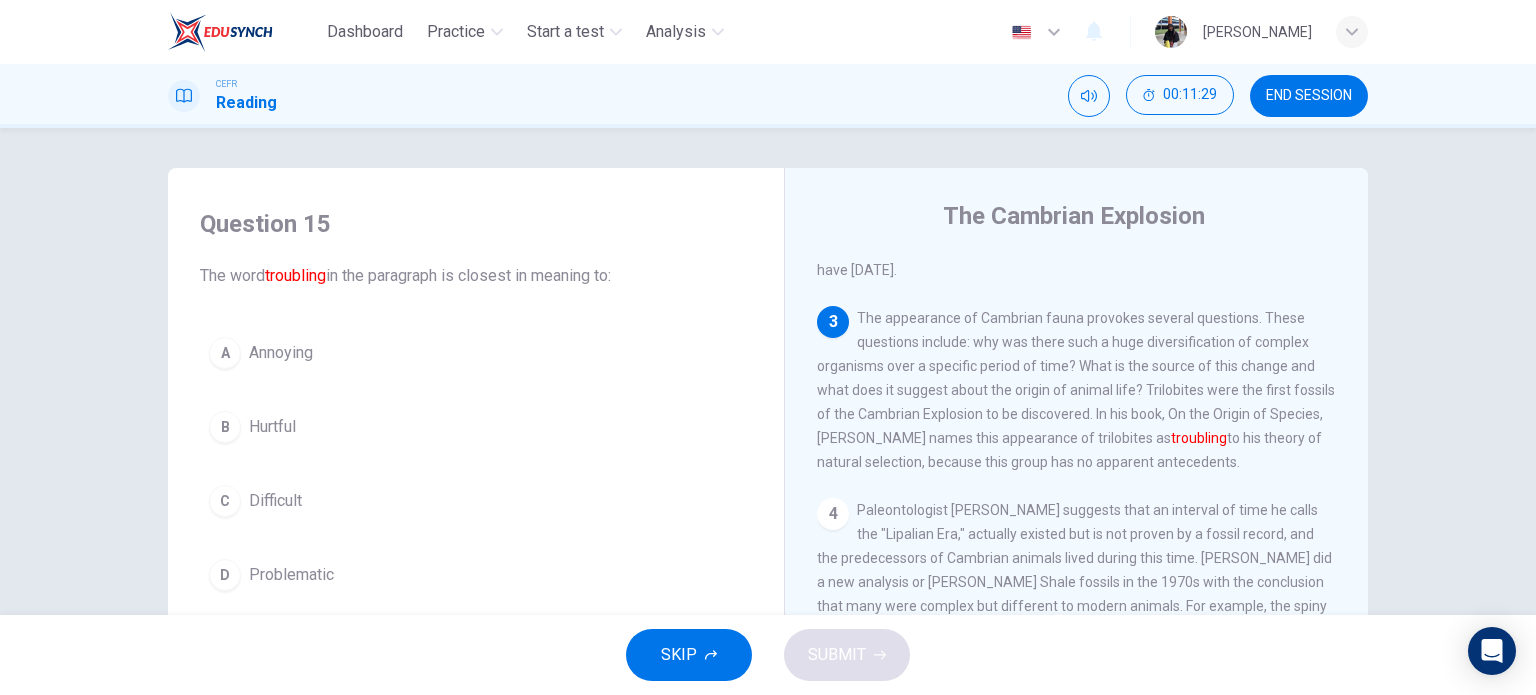 scroll, scrollTop: 500, scrollLeft: 0, axis: vertical 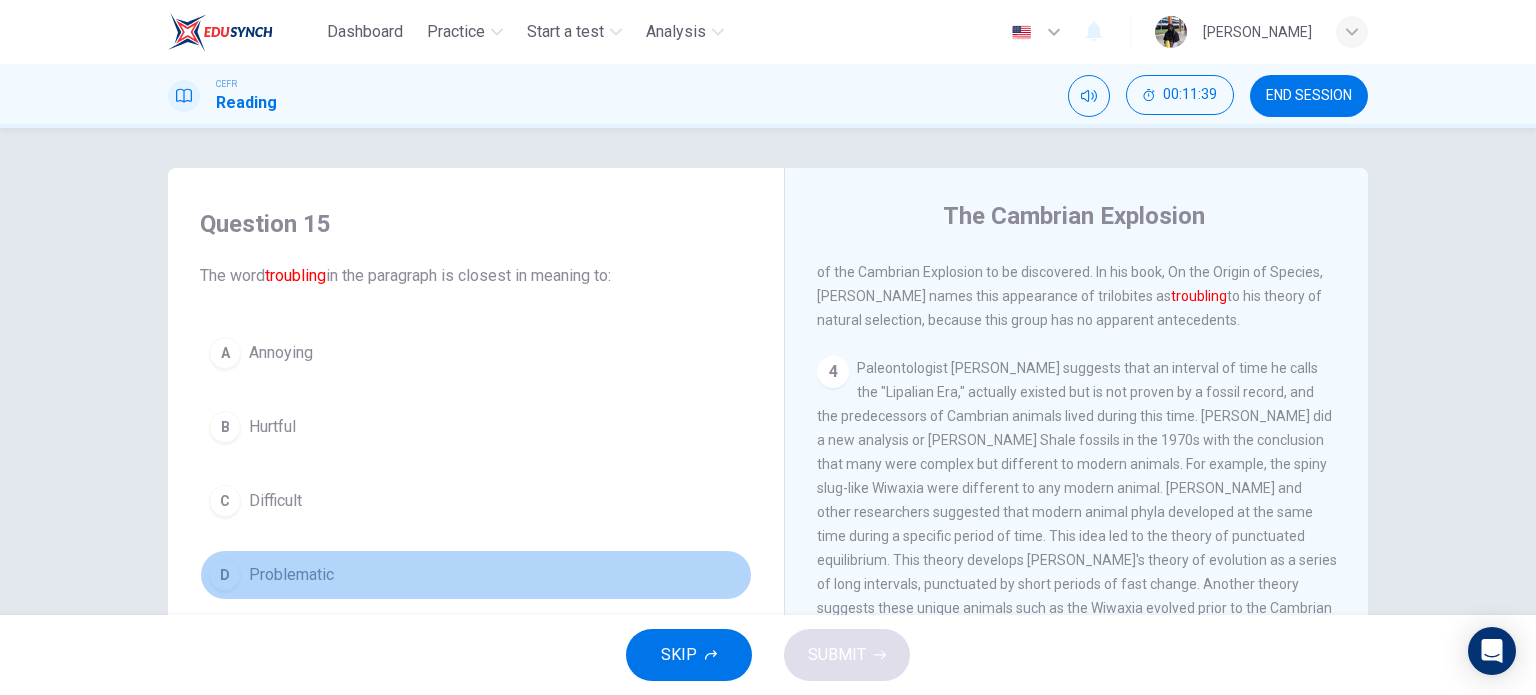 click on "D Problematic" at bounding box center (476, 575) 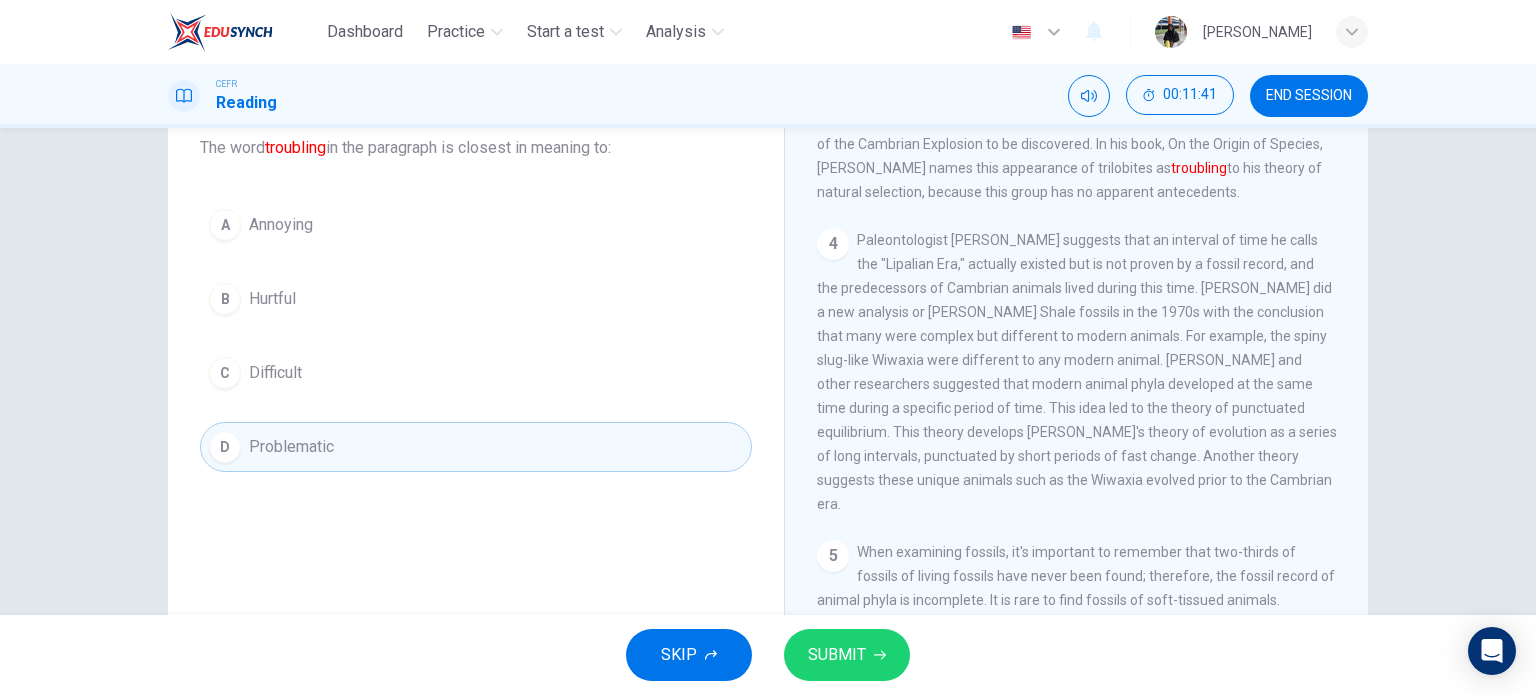 scroll, scrollTop: 166, scrollLeft: 0, axis: vertical 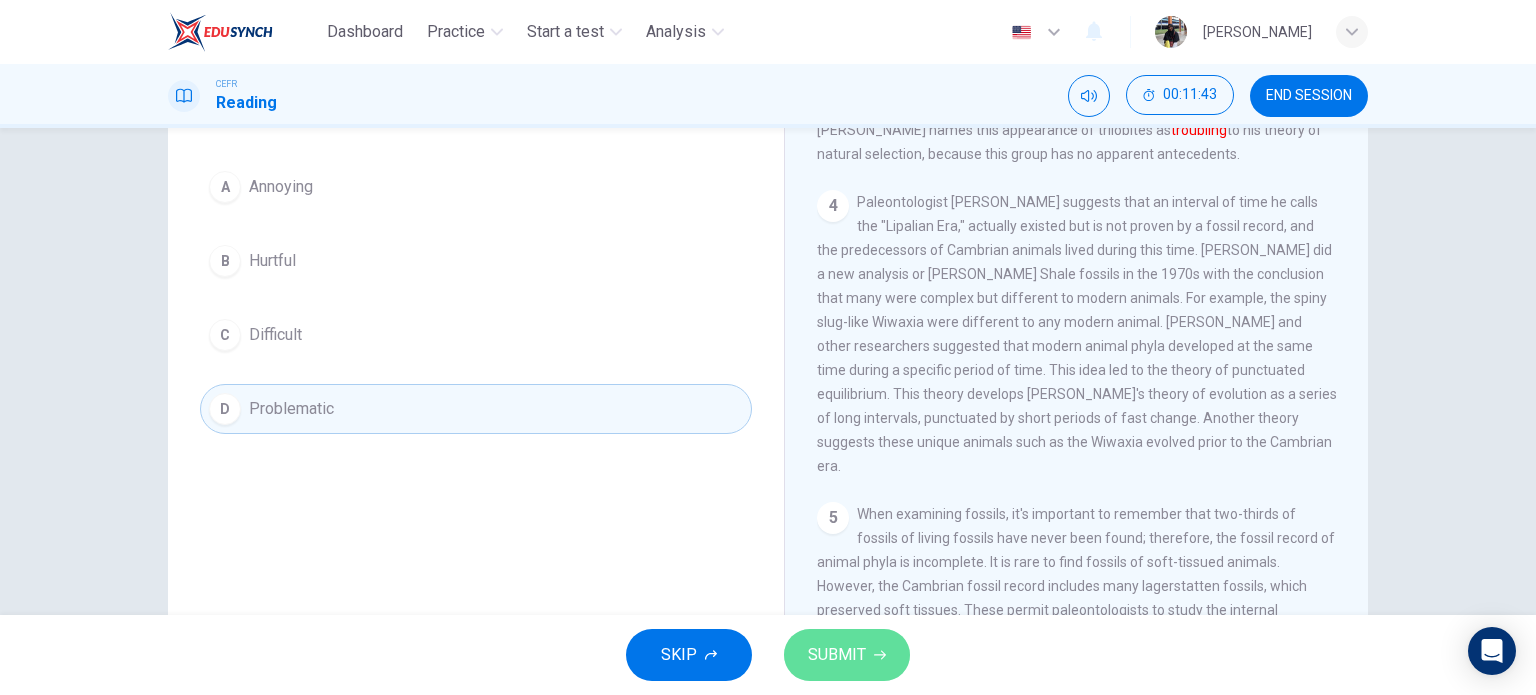 click on "SUBMIT" at bounding box center (847, 655) 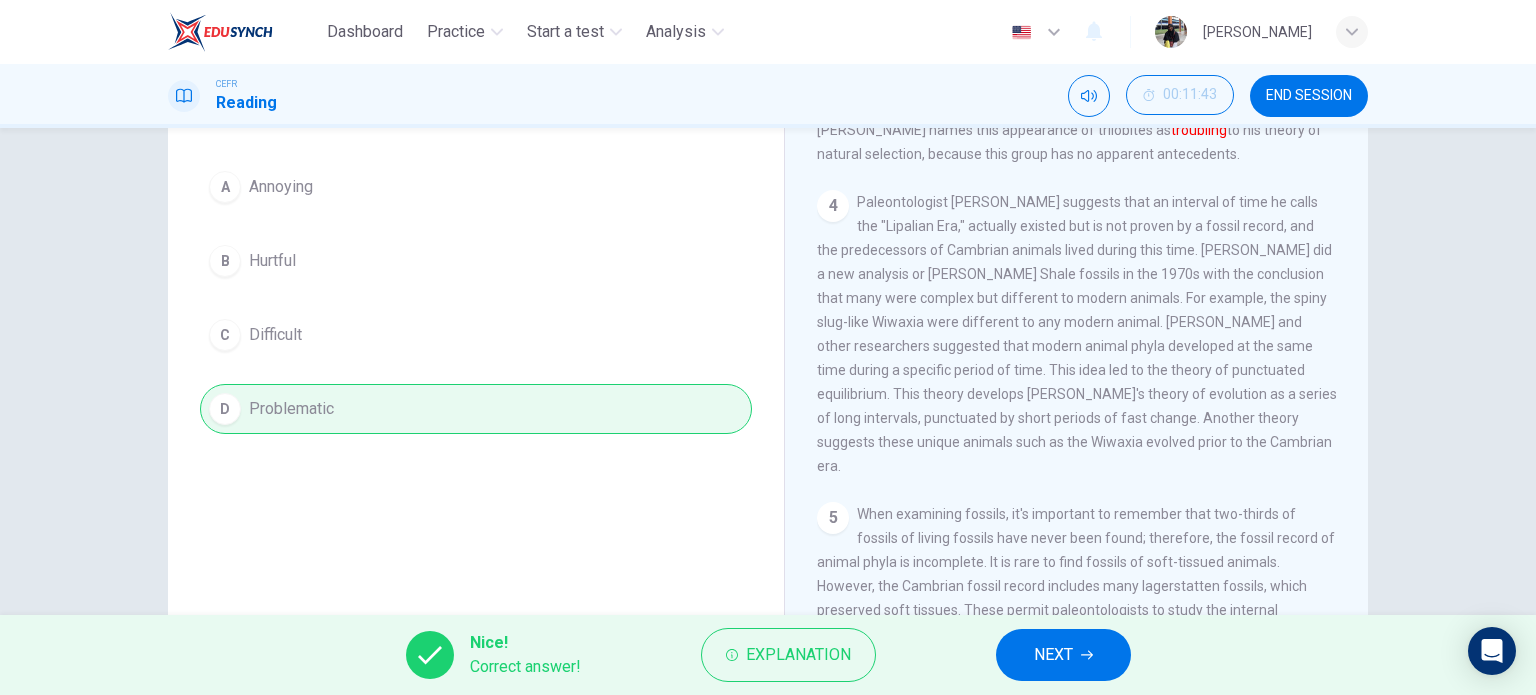 click on "NEXT" at bounding box center (1063, 655) 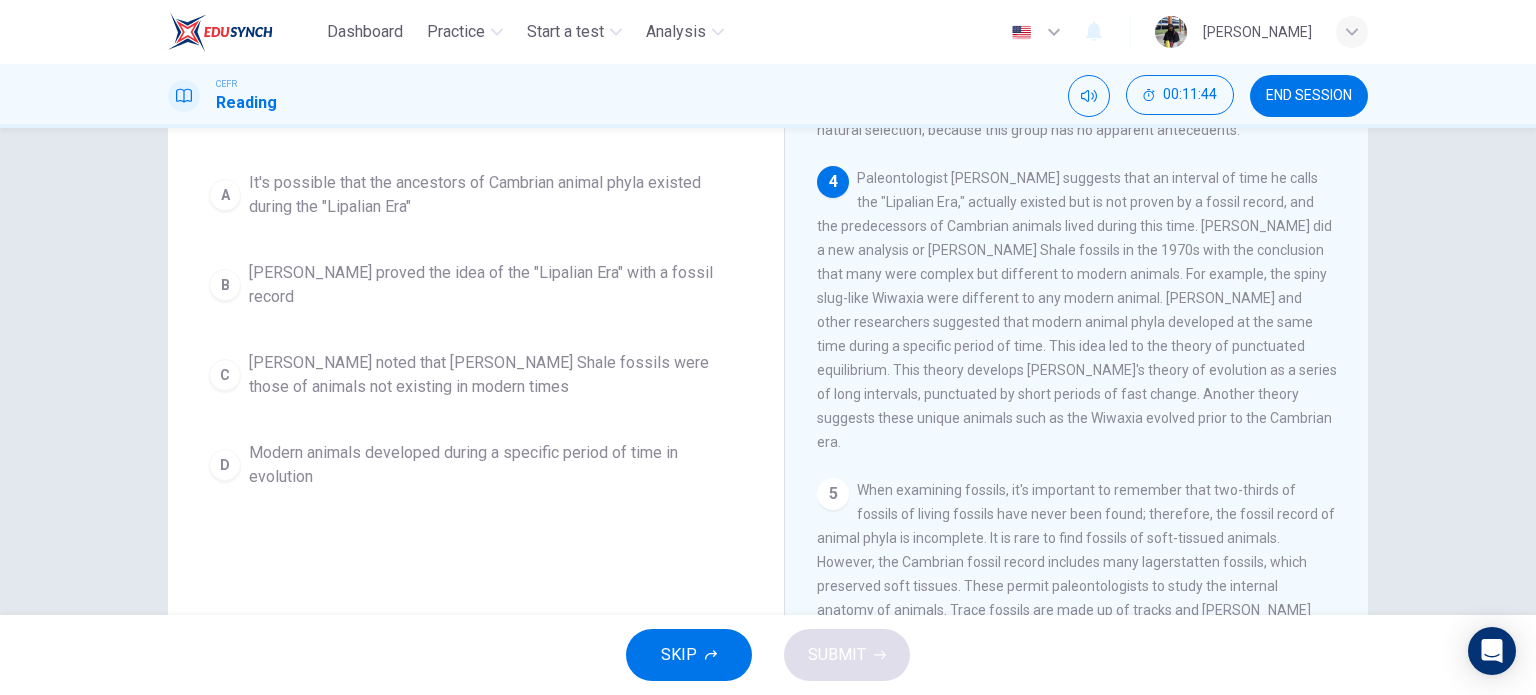 scroll, scrollTop: 0, scrollLeft: 0, axis: both 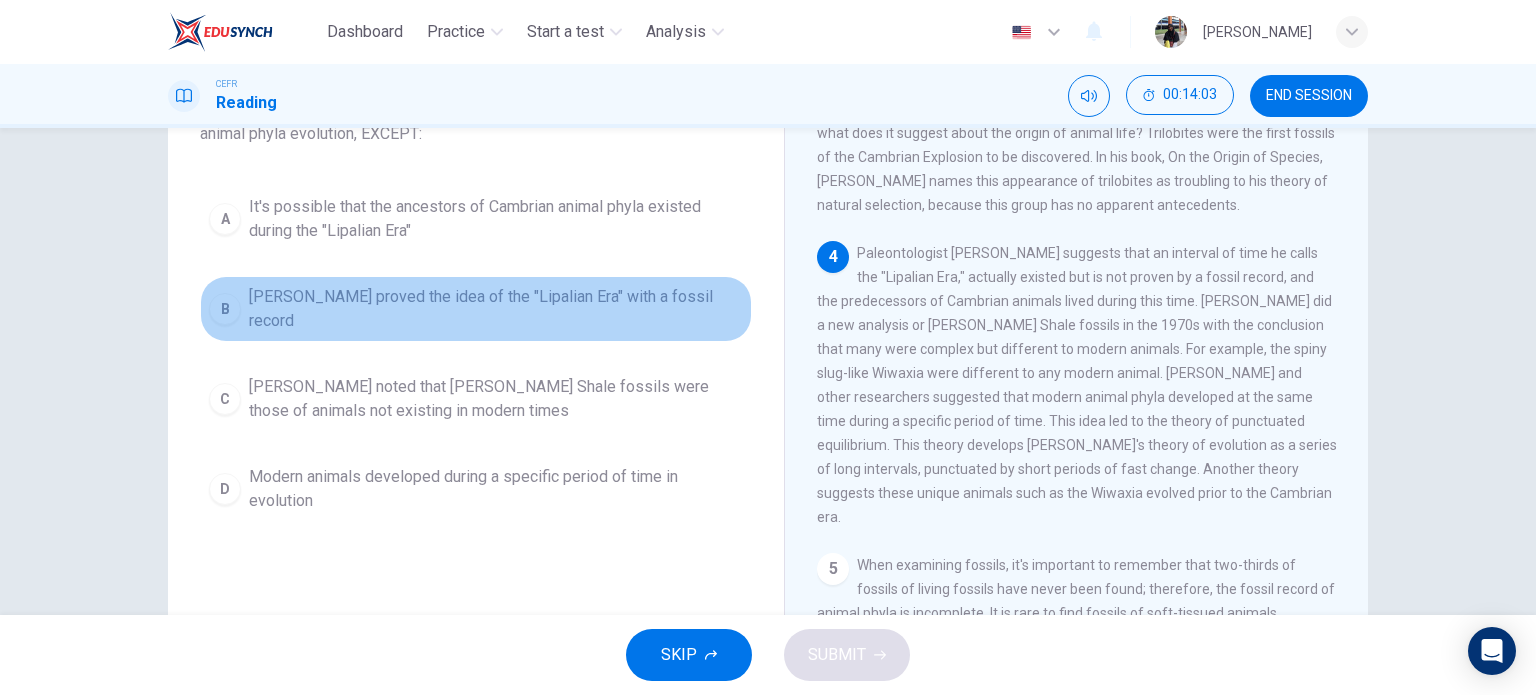 click on "Charles Walcott proved the idea of the "Lipalian Era" with a fossil record" at bounding box center (496, 309) 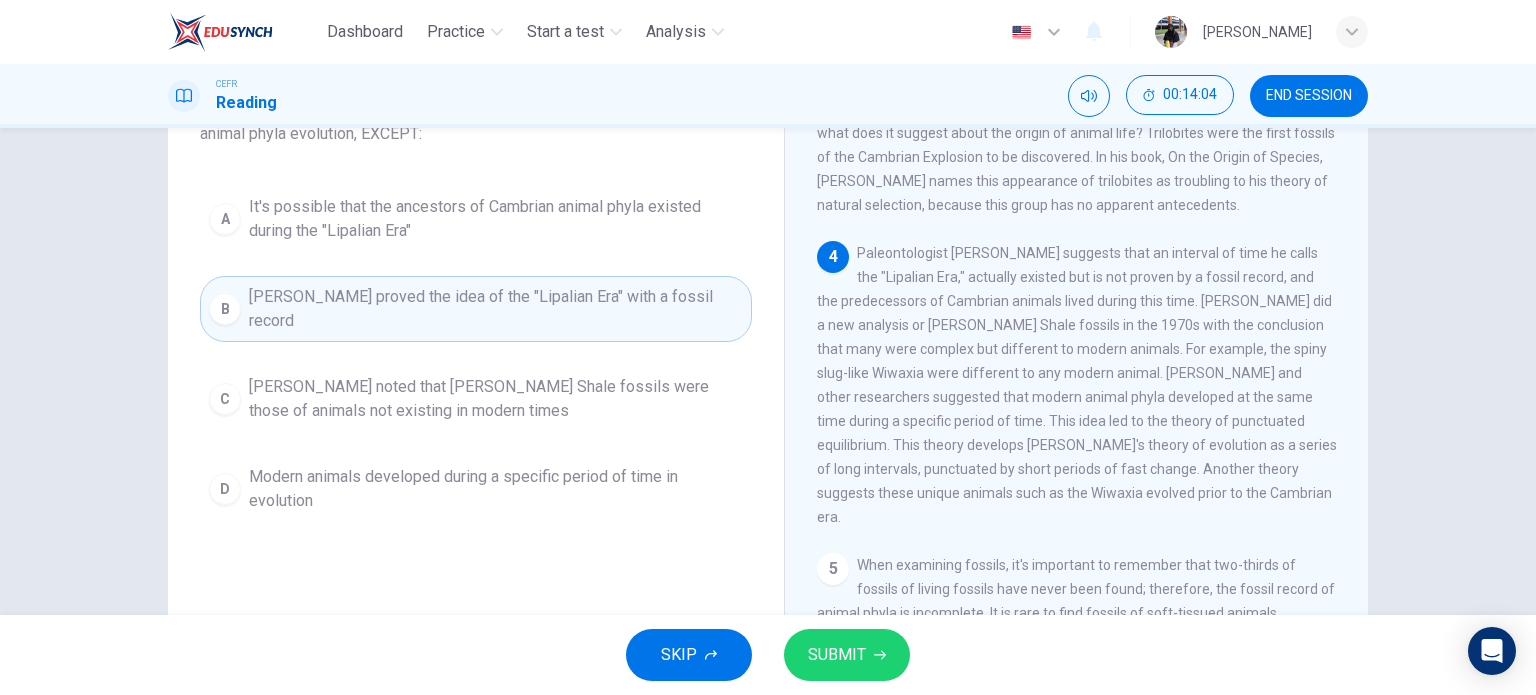 click on "SUBMIT" at bounding box center (837, 655) 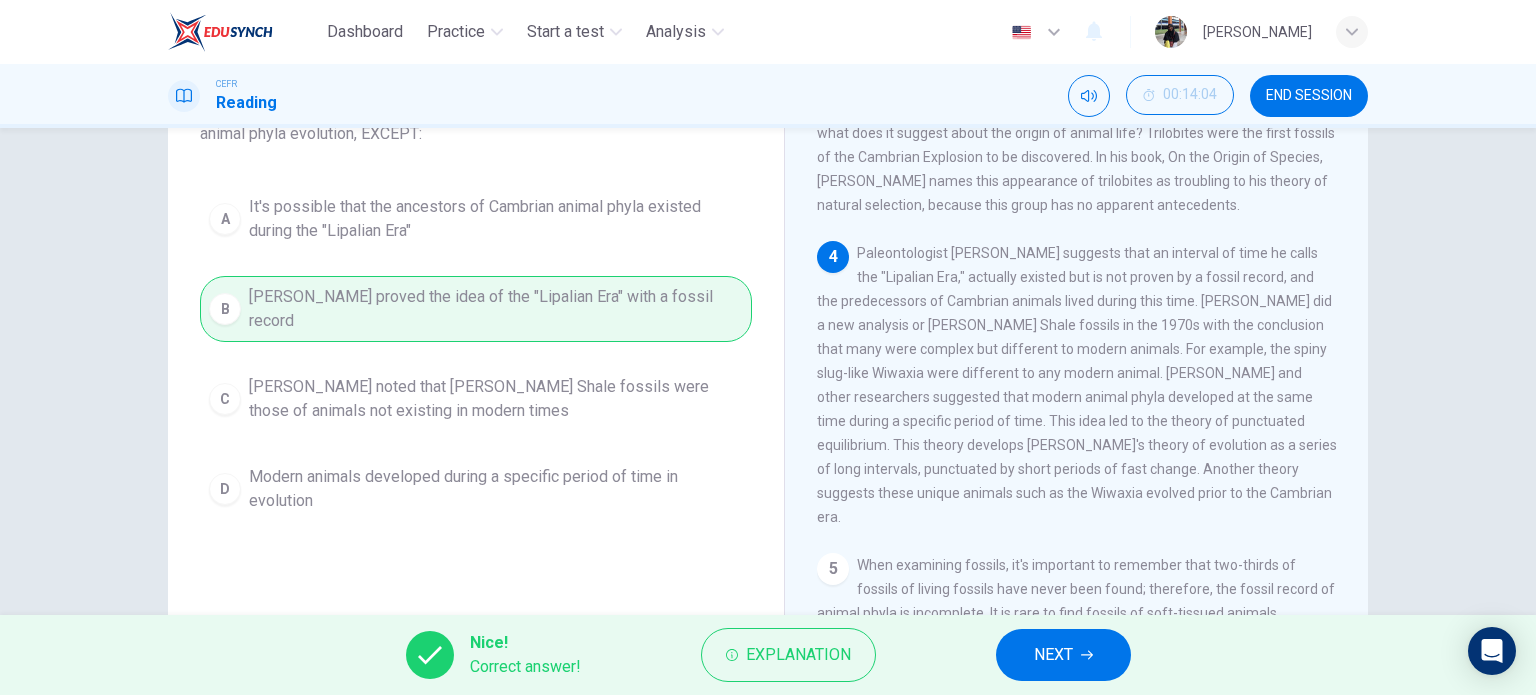 click on "NEXT" at bounding box center (1063, 655) 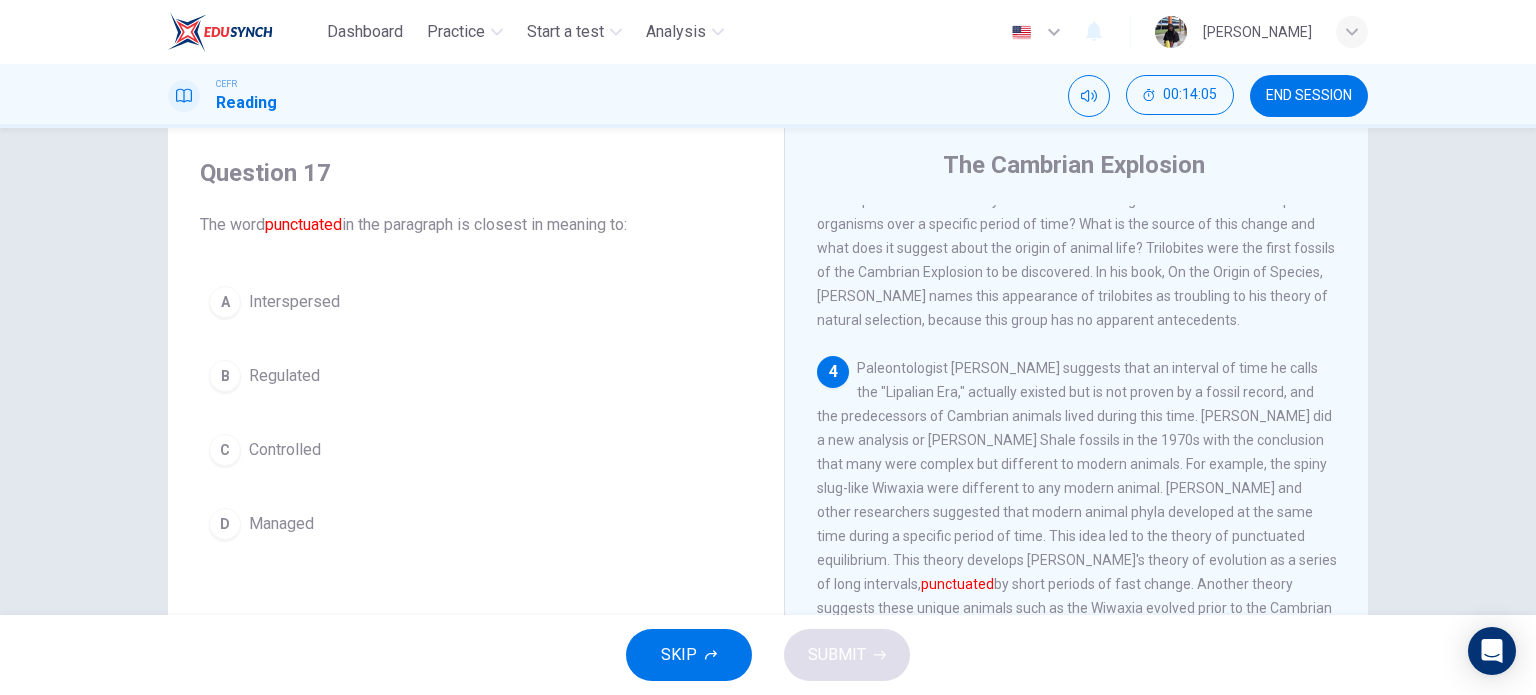 scroll, scrollTop: 0, scrollLeft: 0, axis: both 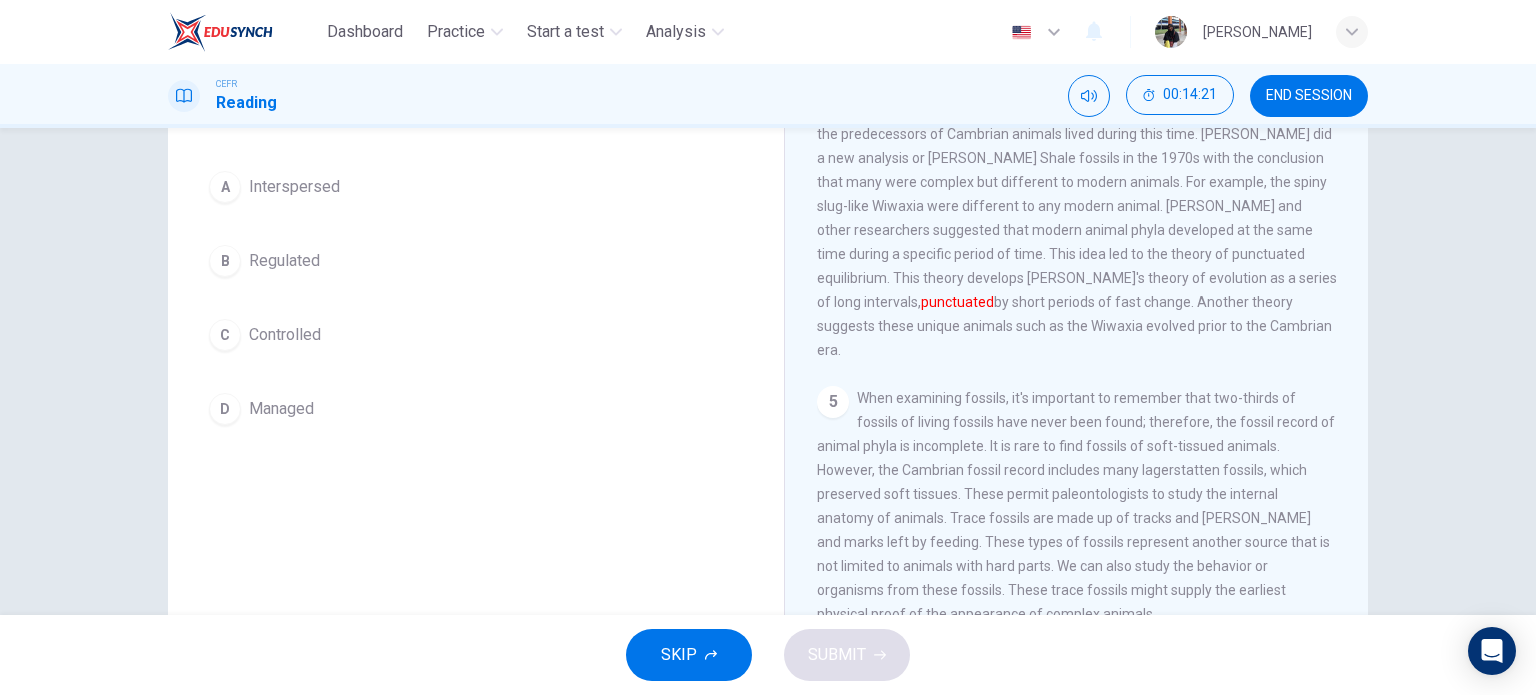 click on "D Managed" at bounding box center [476, 409] 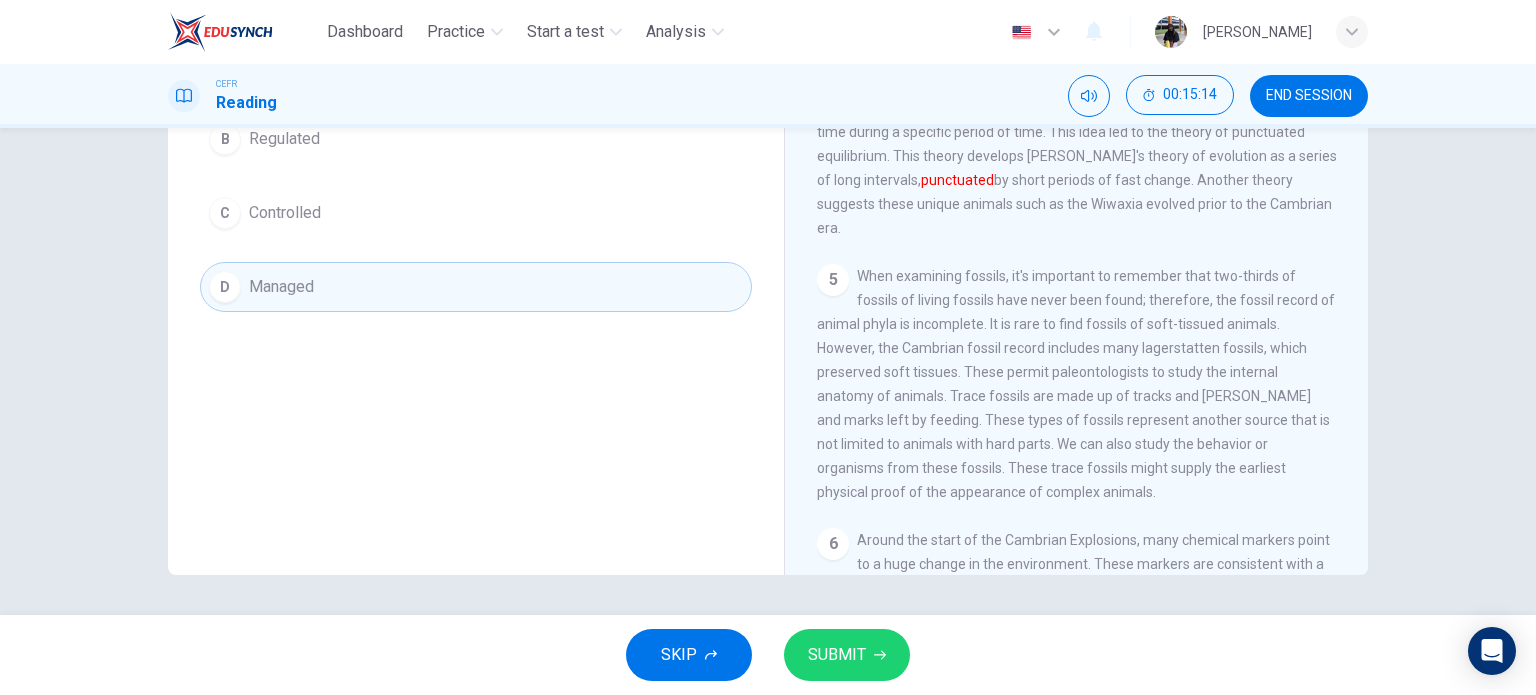 scroll, scrollTop: 121, scrollLeft: 0, axis: vertical 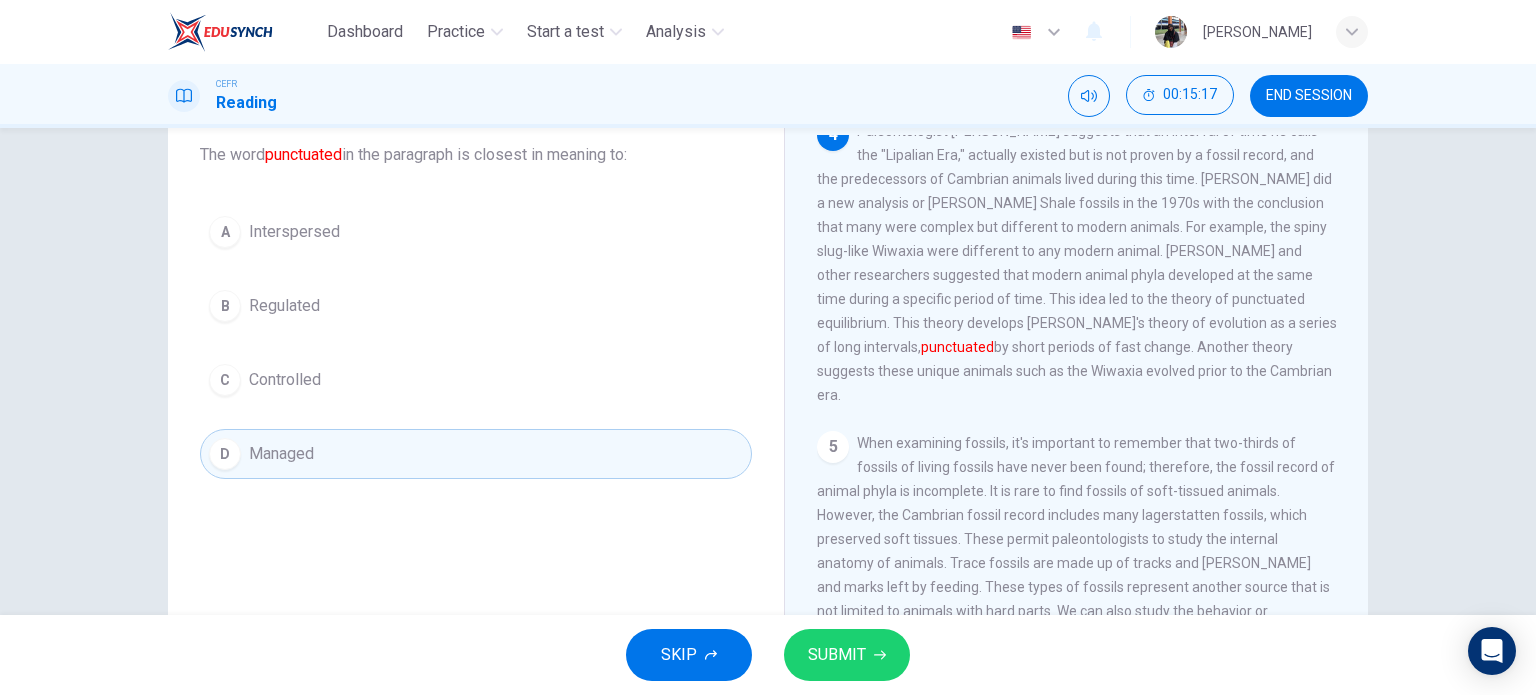 click on "B Regulated" at bounding box center (476, 306) 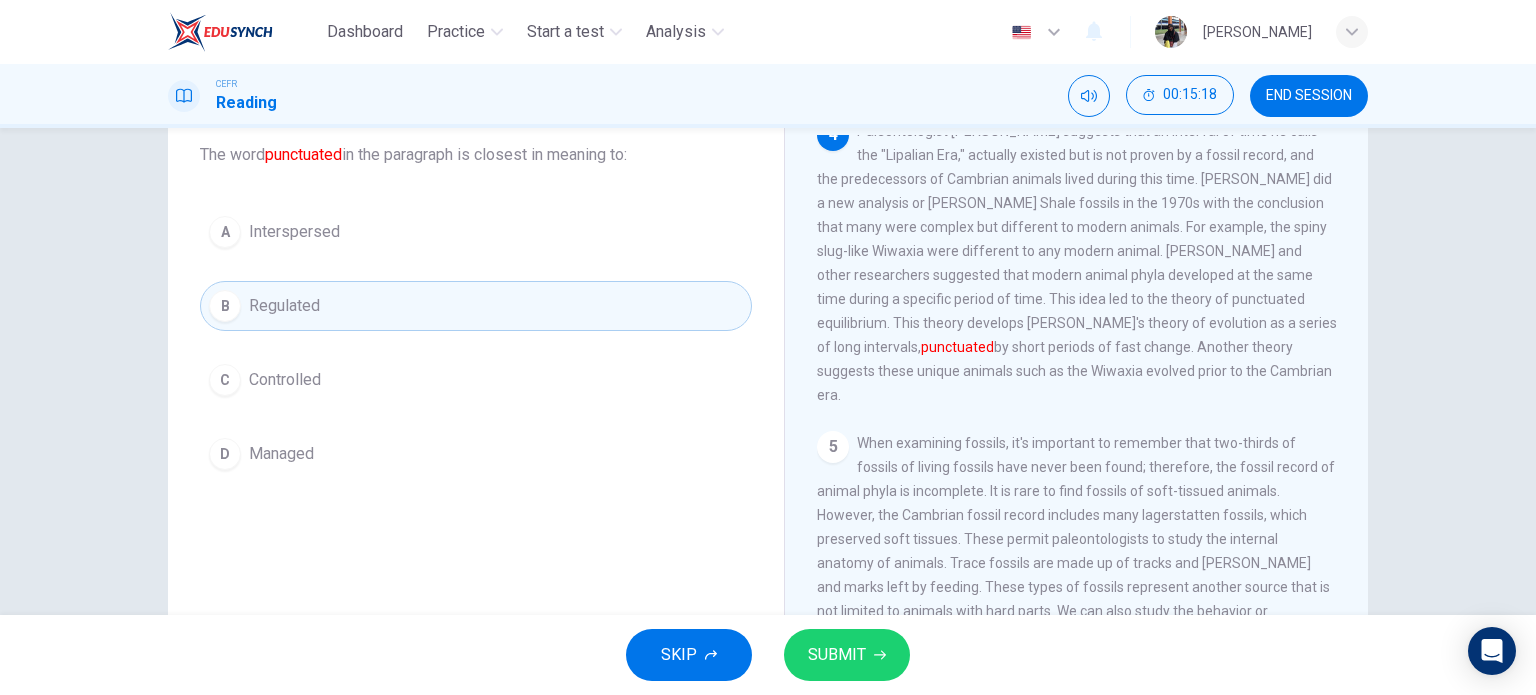 click on "SUBMIT" at bounding box center [847, 655] 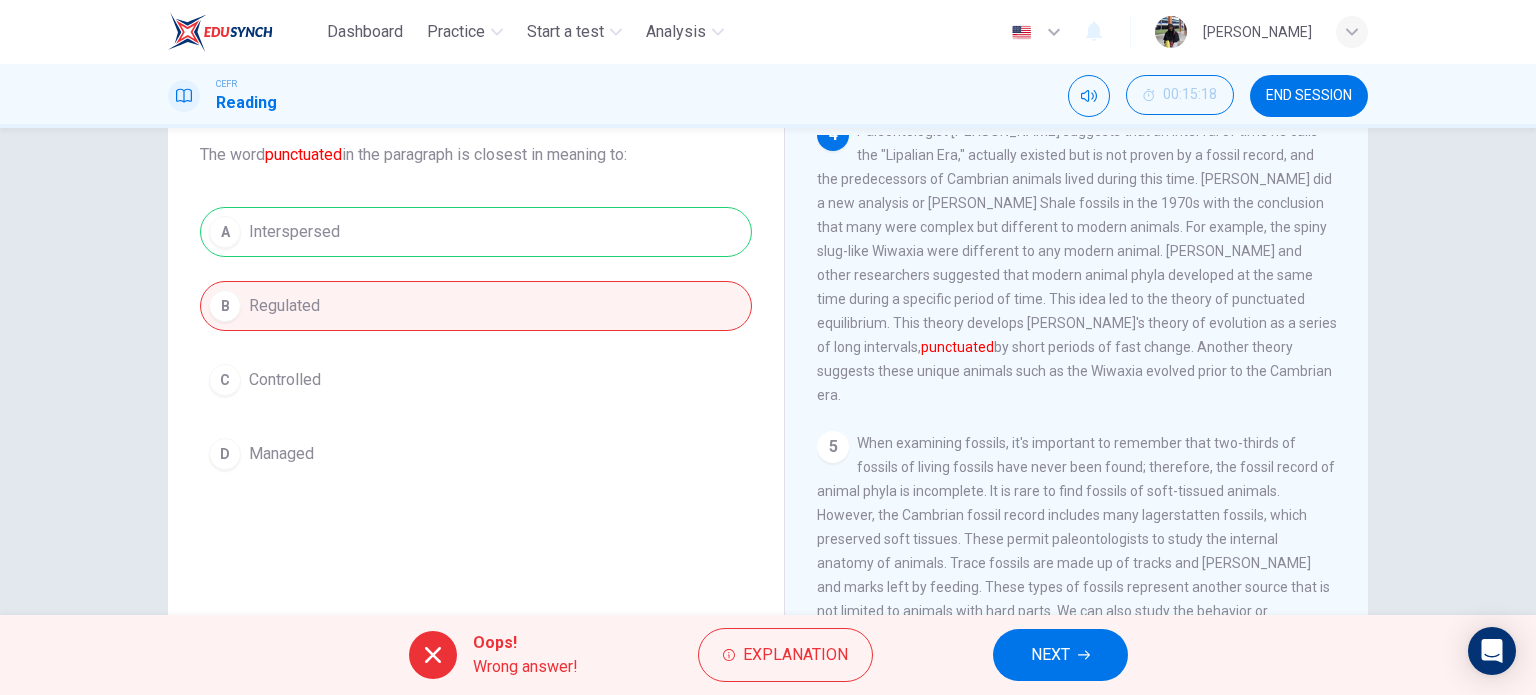 click on "NEXT" at bounding box center [1060, 655] 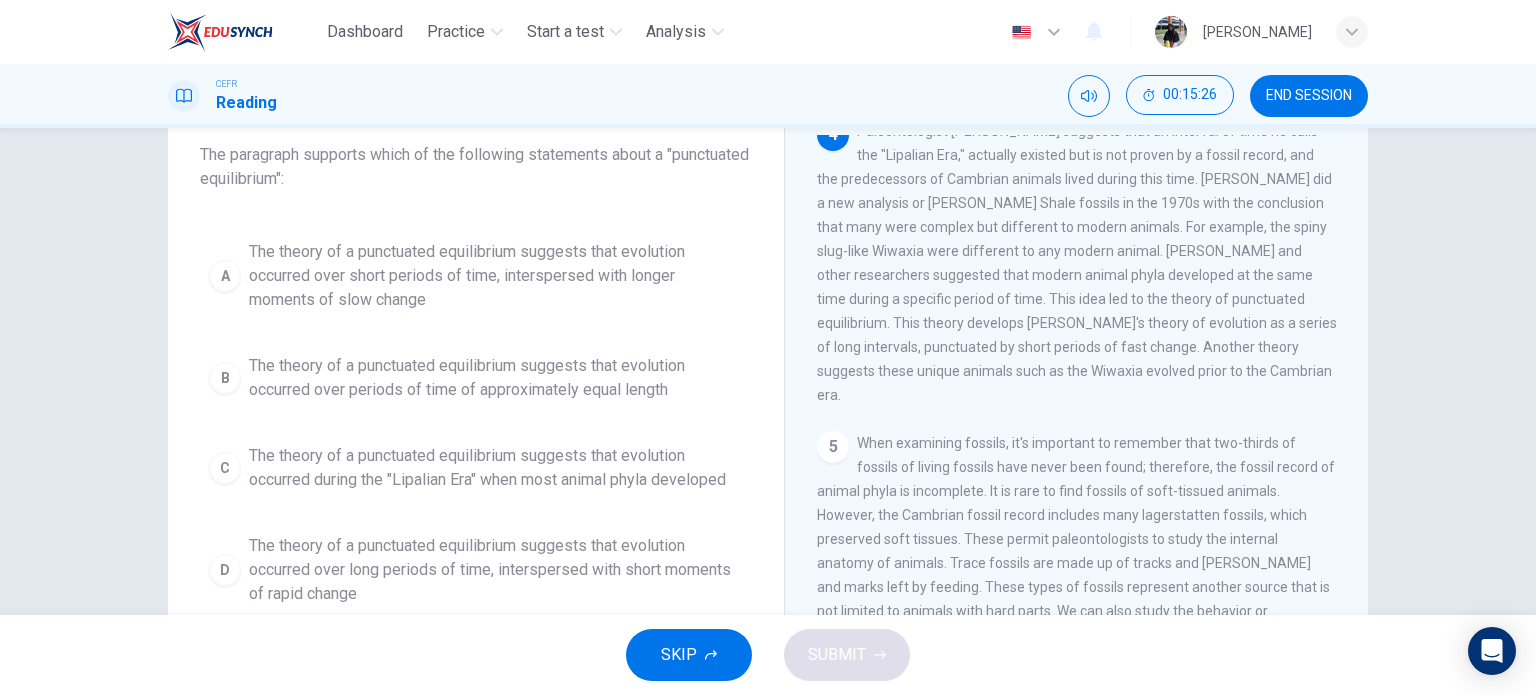 scroll, scrollTop: 0, scrollLeft: 0, axis: both 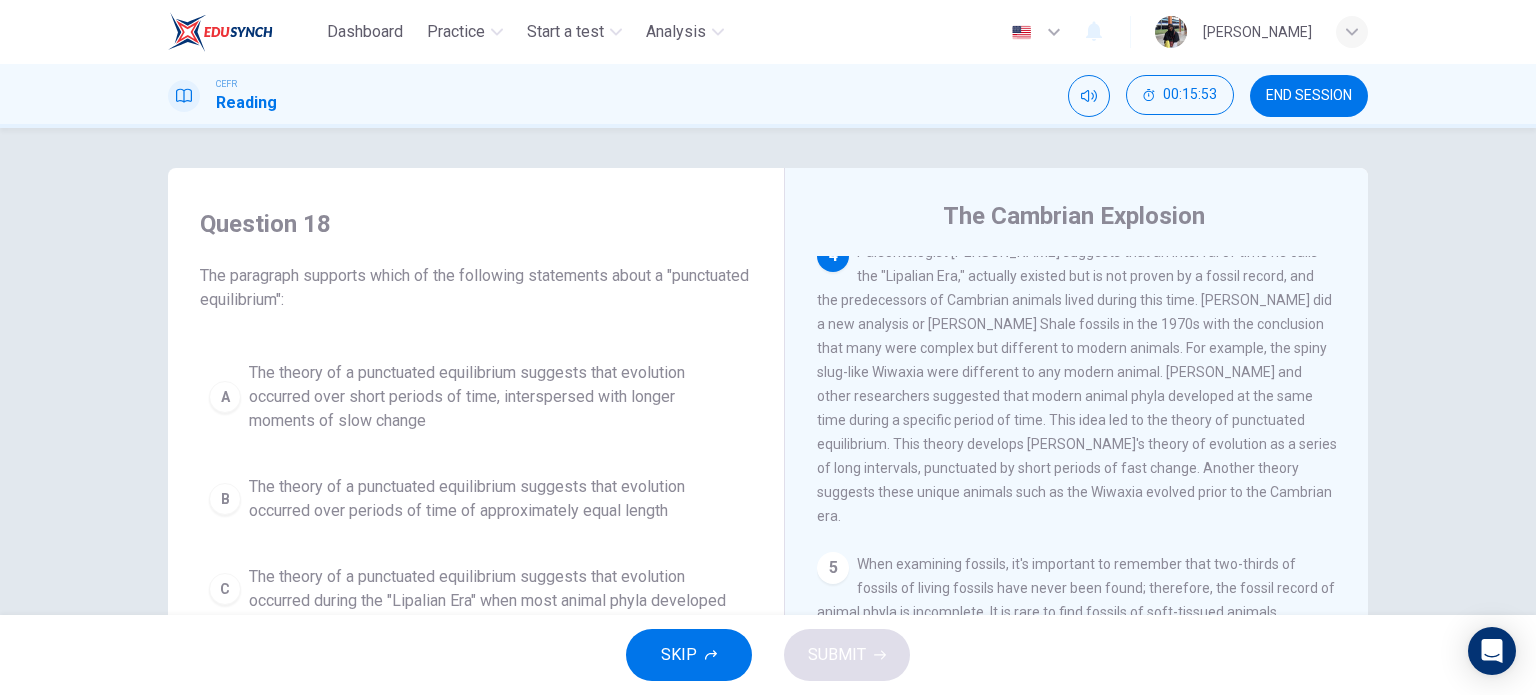 click on "The theory of a punctuated equilibrium suggests that evolution occurred over short periods of time, interspersed with longer moments of slow change" at bounding box center [496, 397] 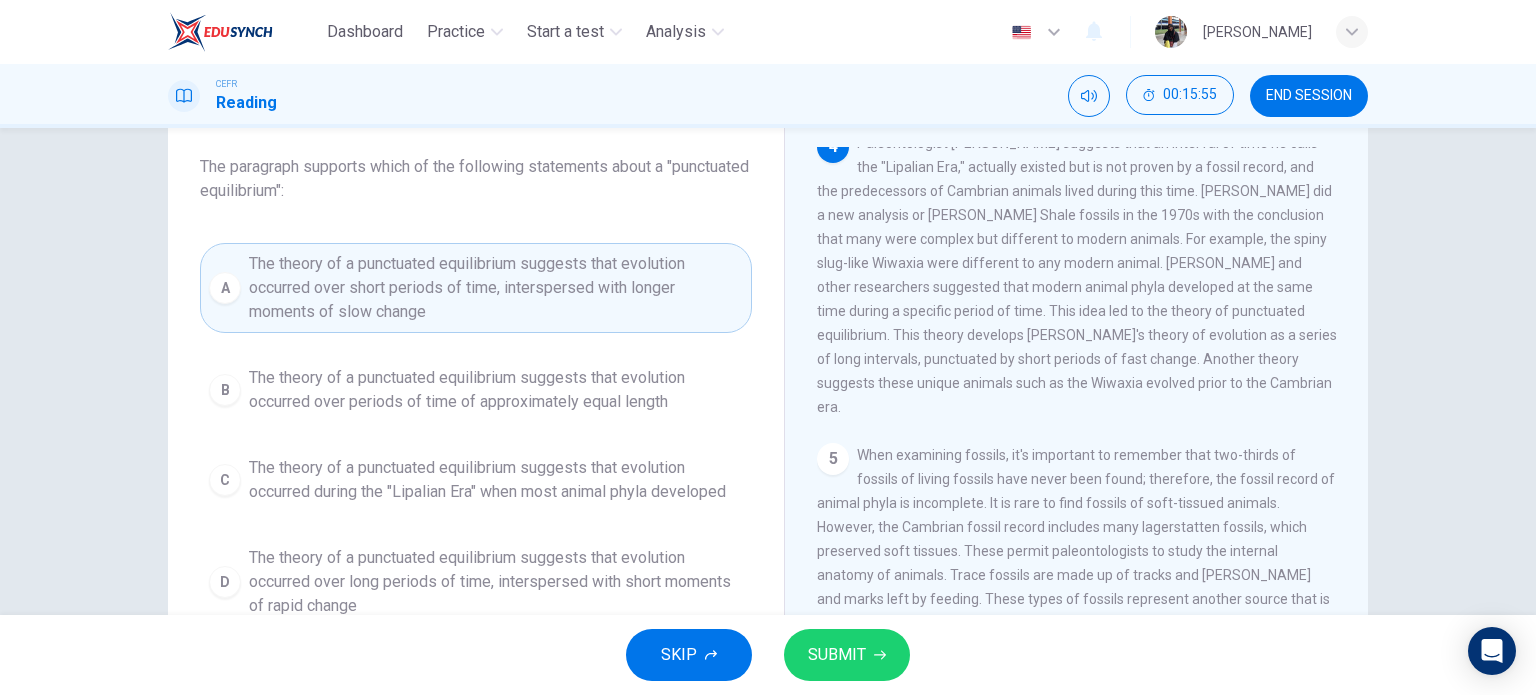 scroll, scrollTop: 166, scrollLeft: 0, axis: vertical 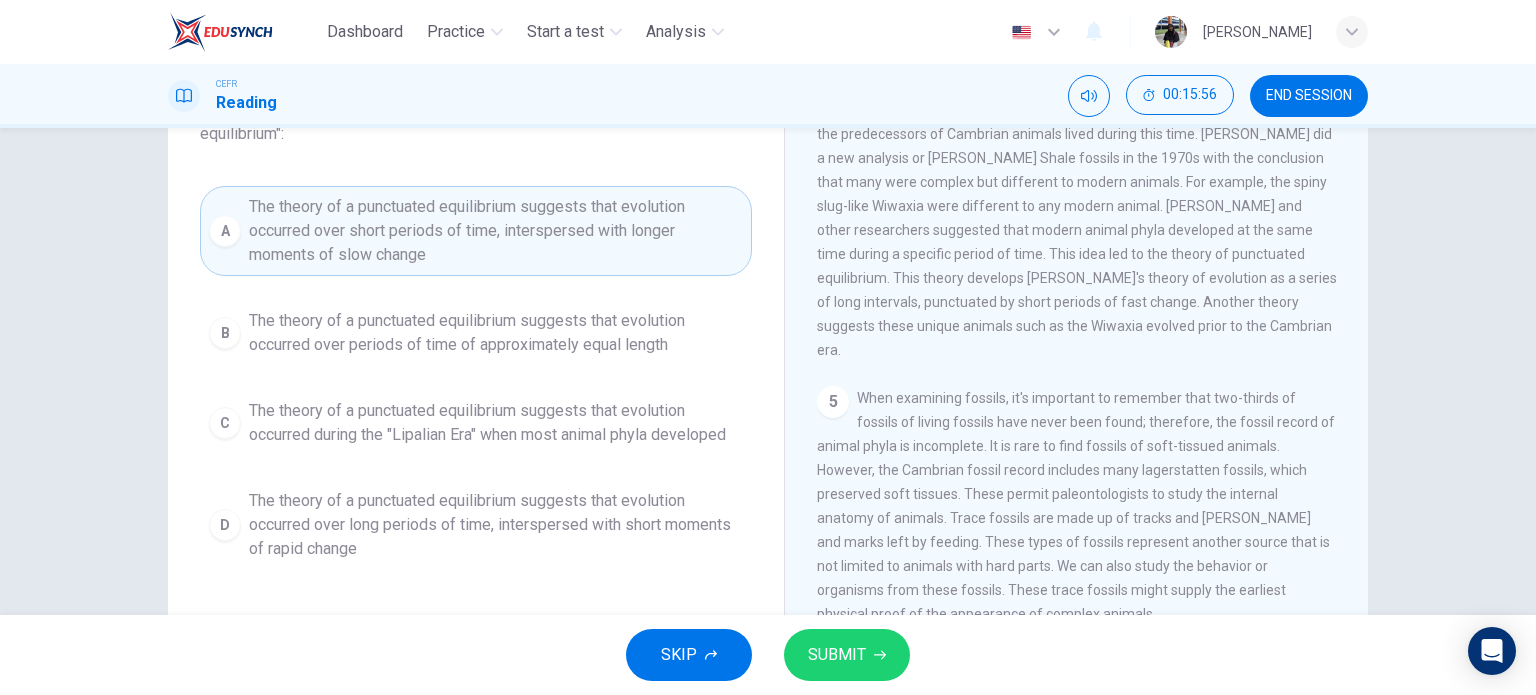 click on "SKIP SUBMIT" at bounding box center [768, 655] 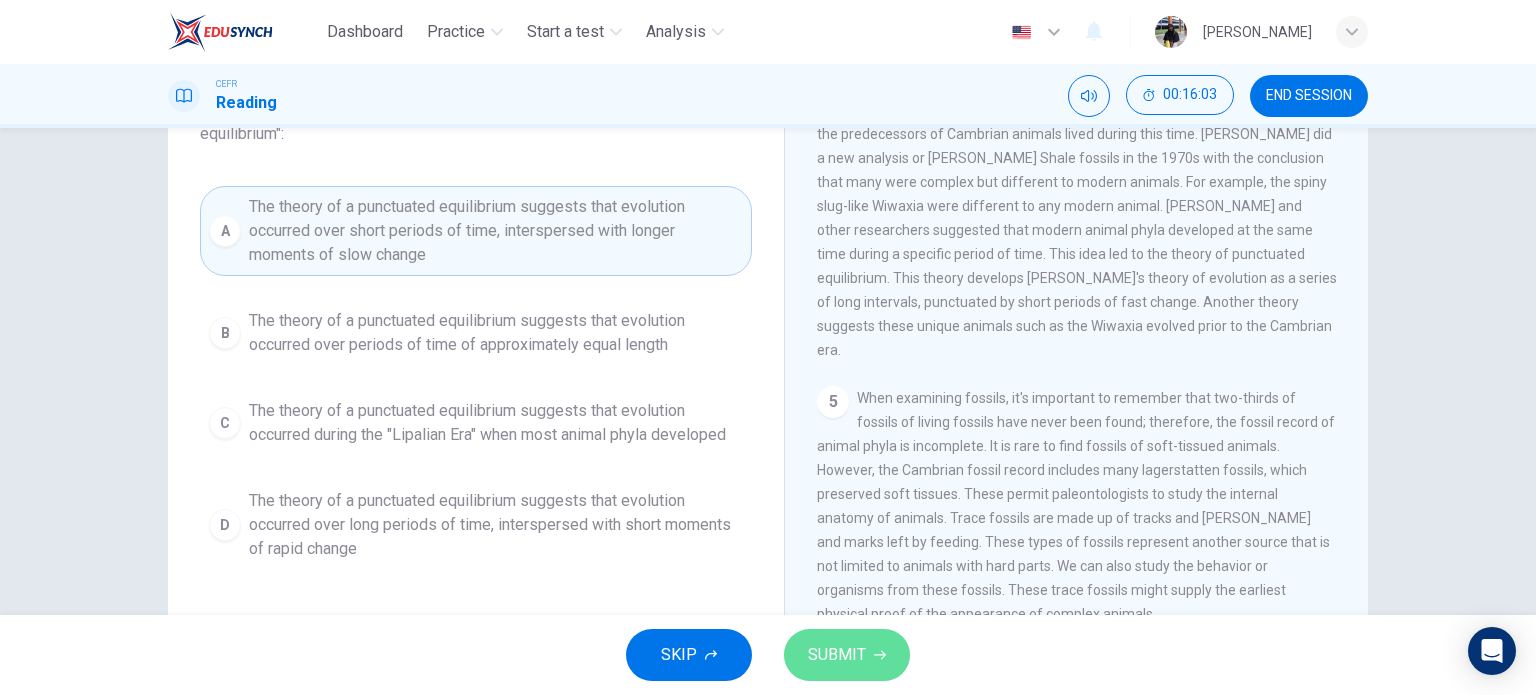 click on "SUBMIT" at bounding box center (837, 655) 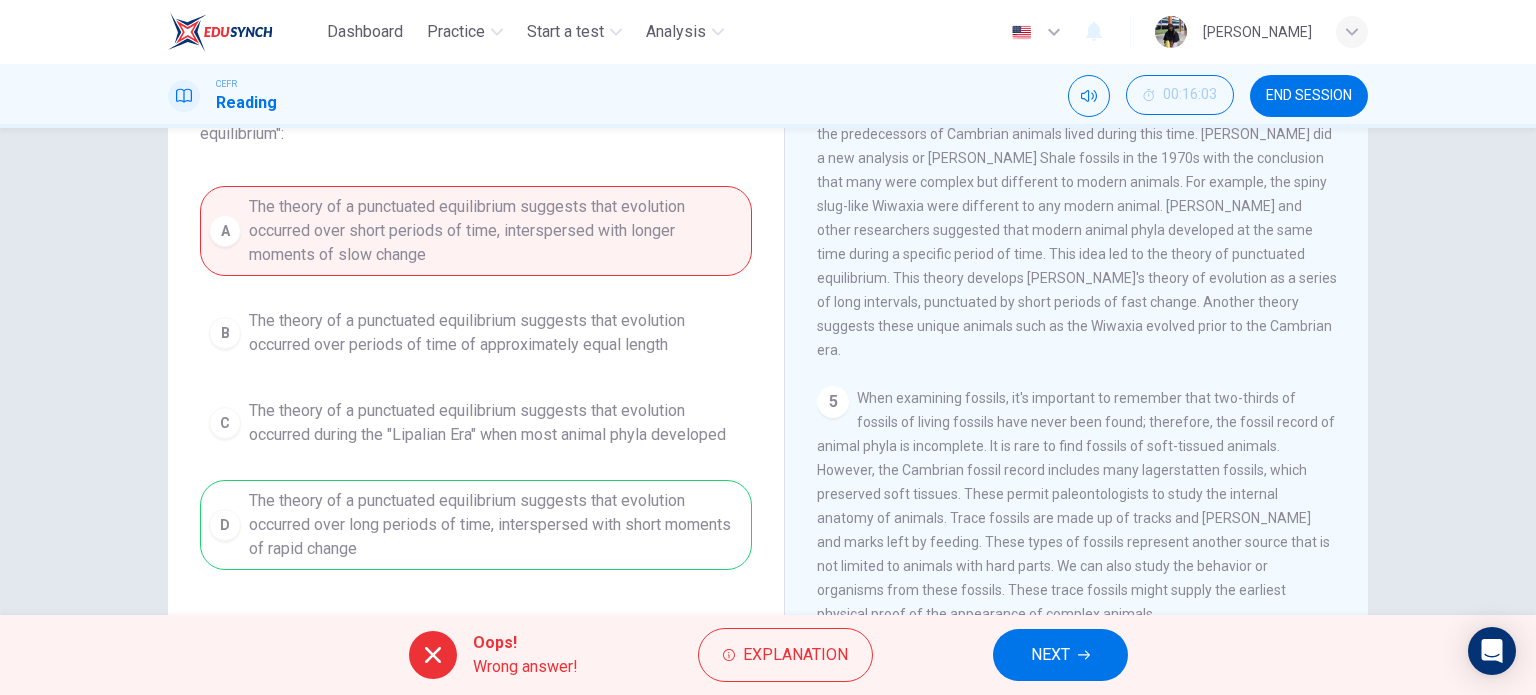 click on "END SESSION" at bounding box center (1309, 96) 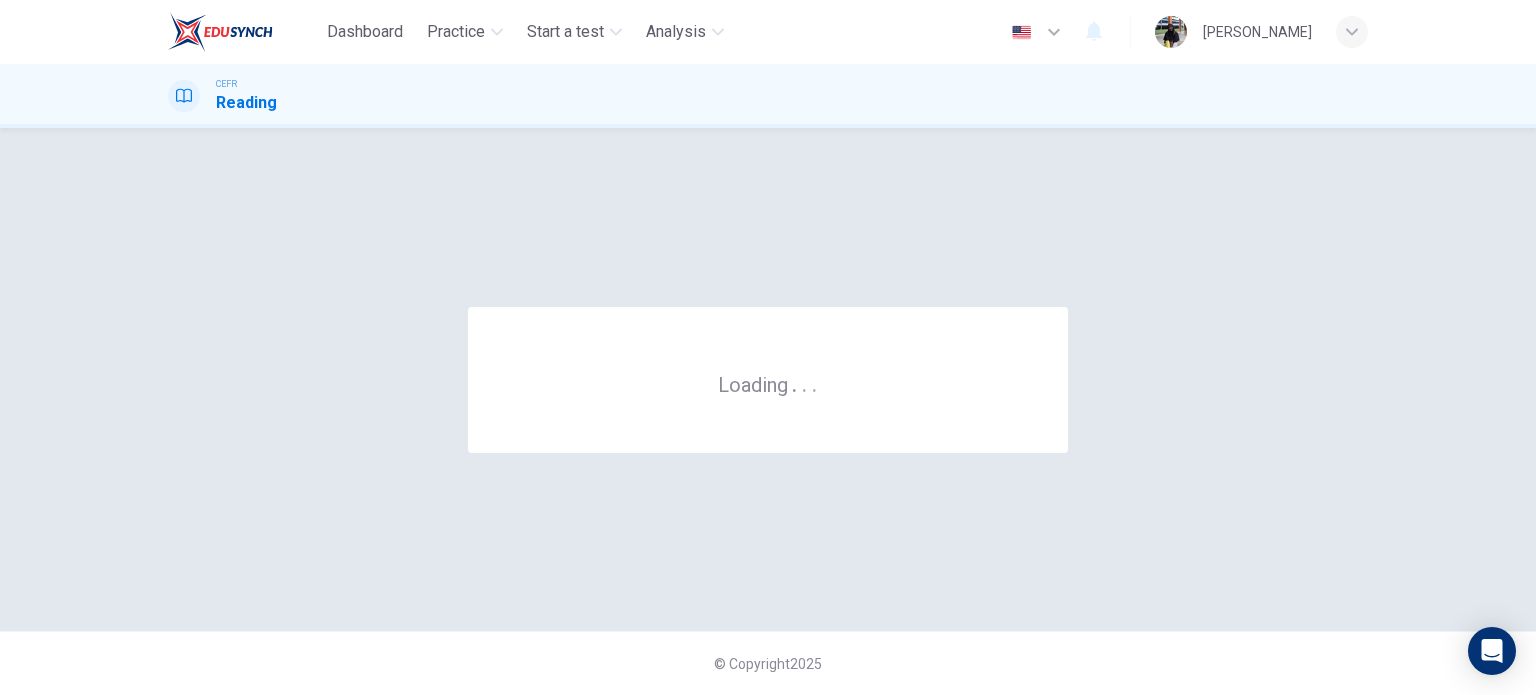 scroll, scrollTop: 0, scrollLeft: 0, axis: both 